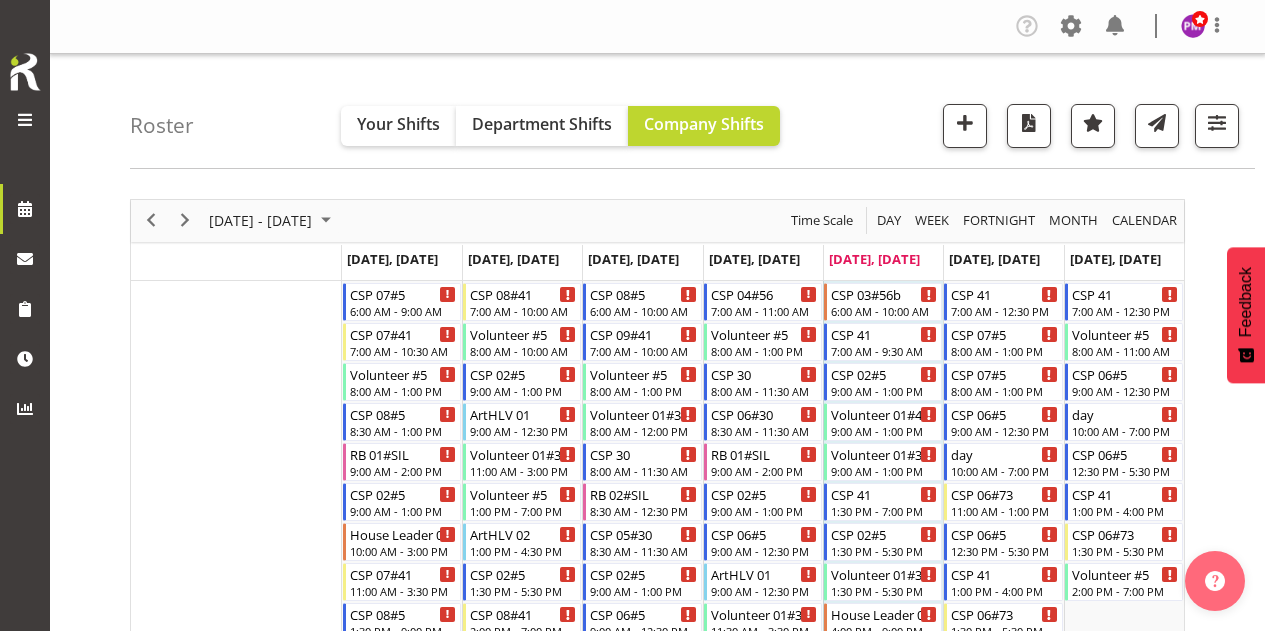 scroll, scrollTop: 3309, scrollLeft: 0, axis: vertical 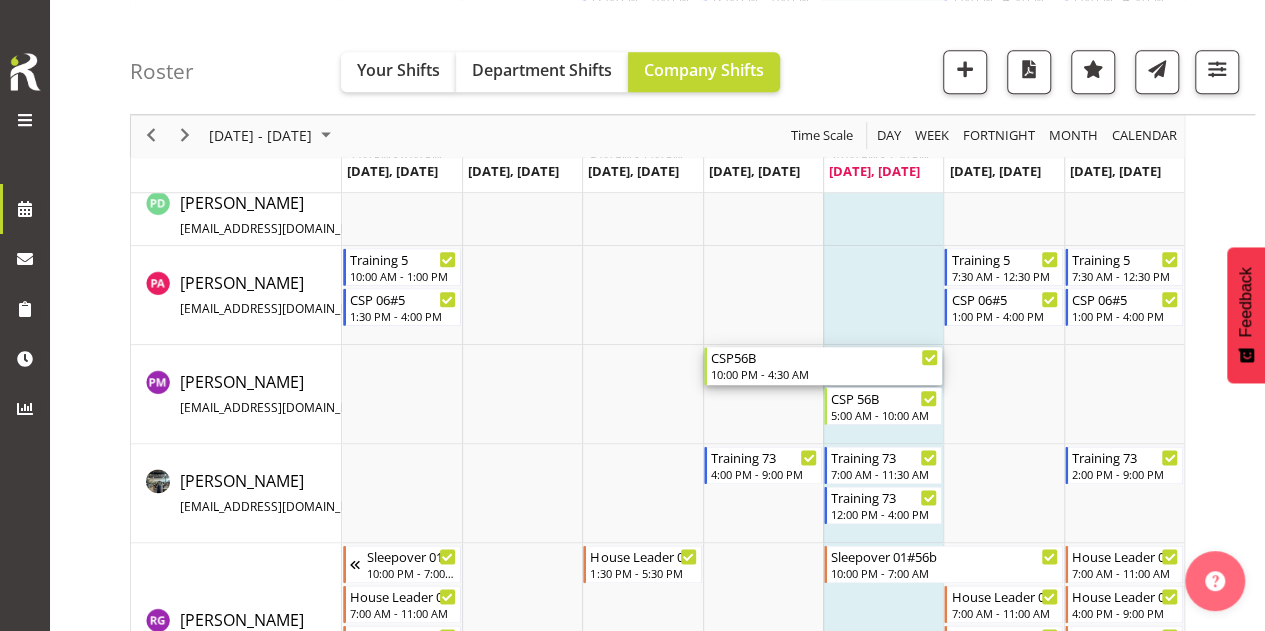 click on "CSP56B" at bounding box center [825, 357] 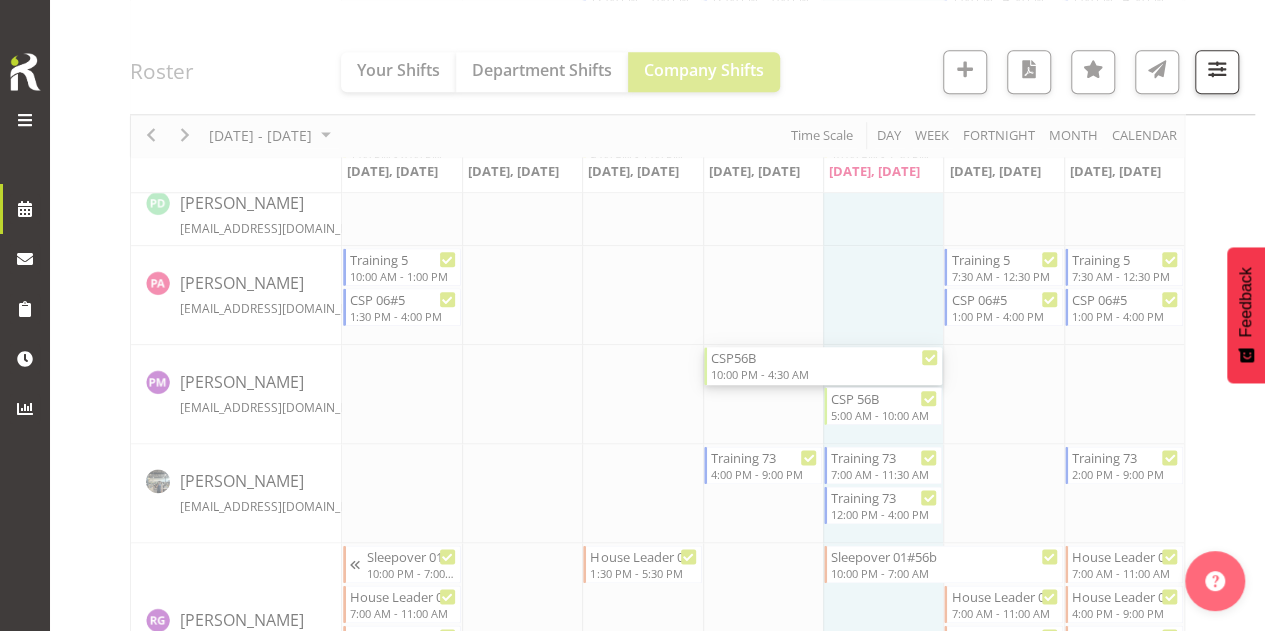 select on "6" 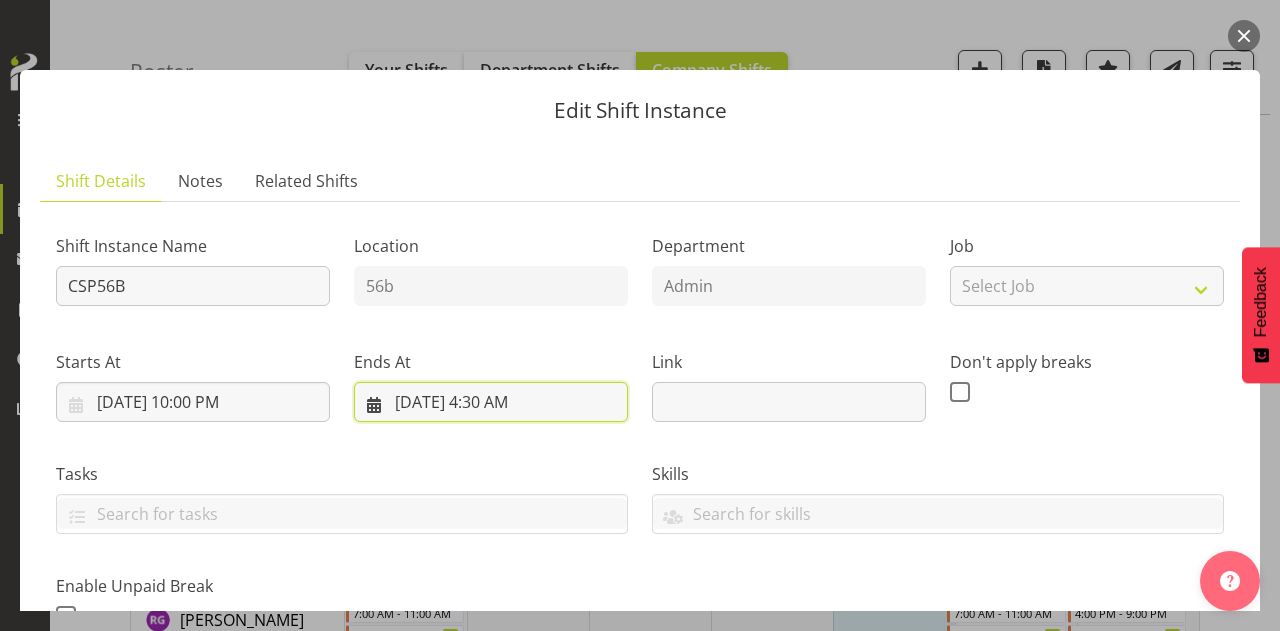 click on "[DATE] 4:30 AM" at bounding box center (491, 402) 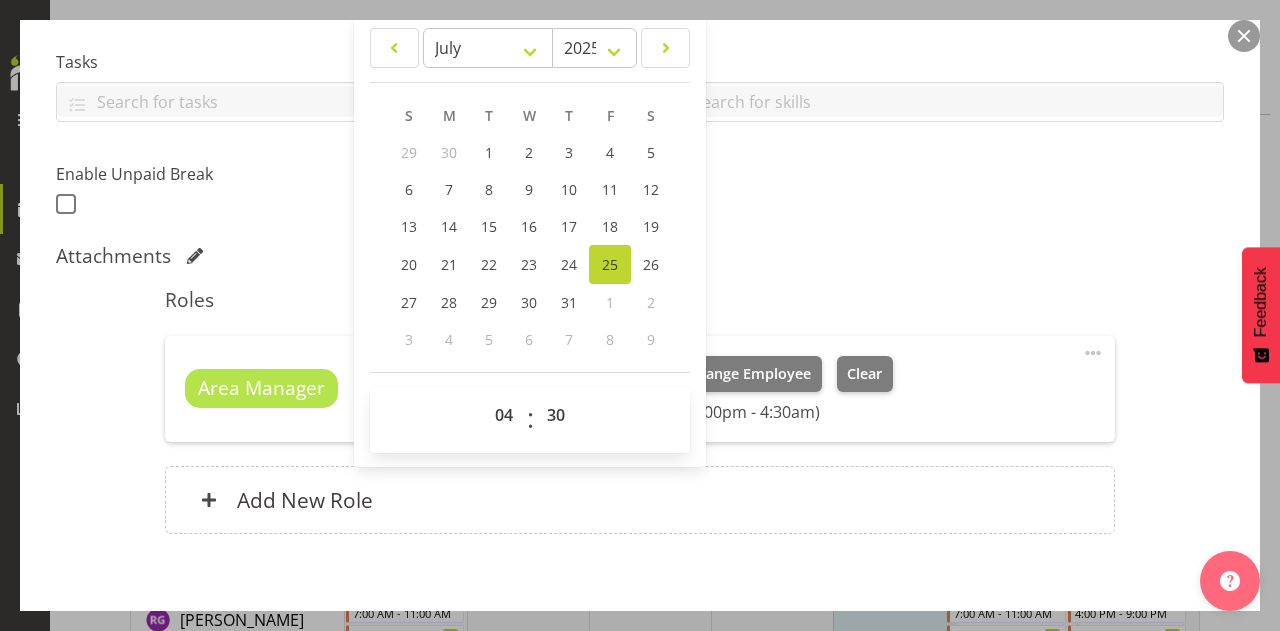 scroll, scrollTop: 510, scrollLeft: 0, axis: vertical 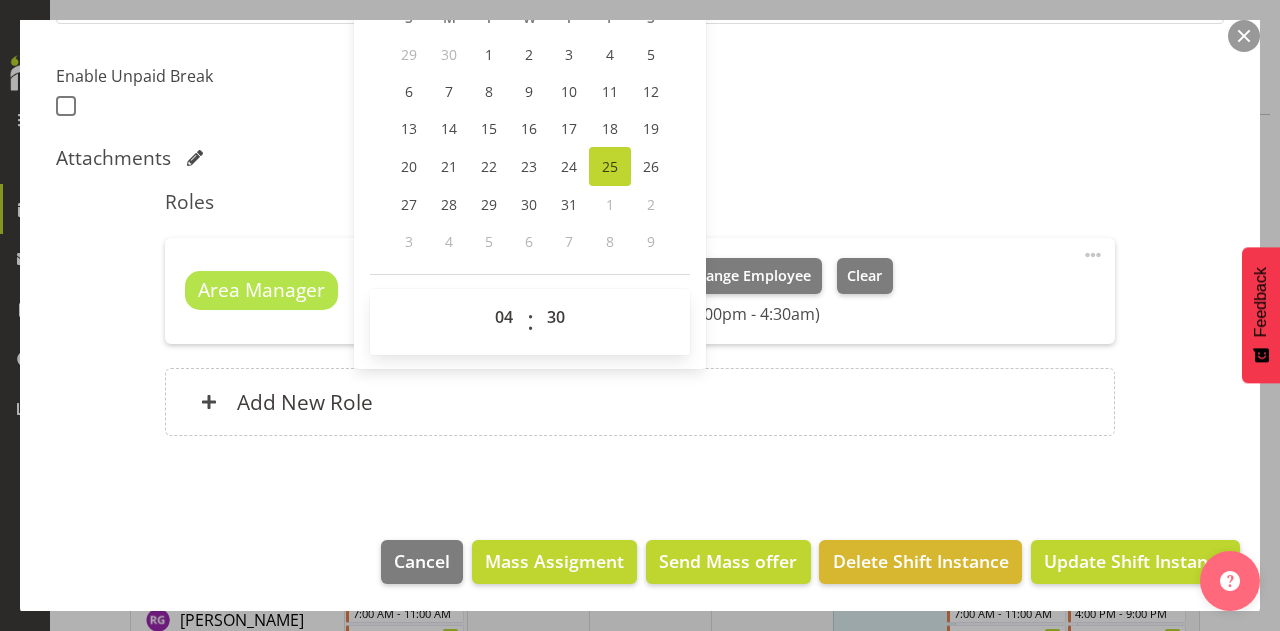 click on ":" at bounding box center [530, 322] 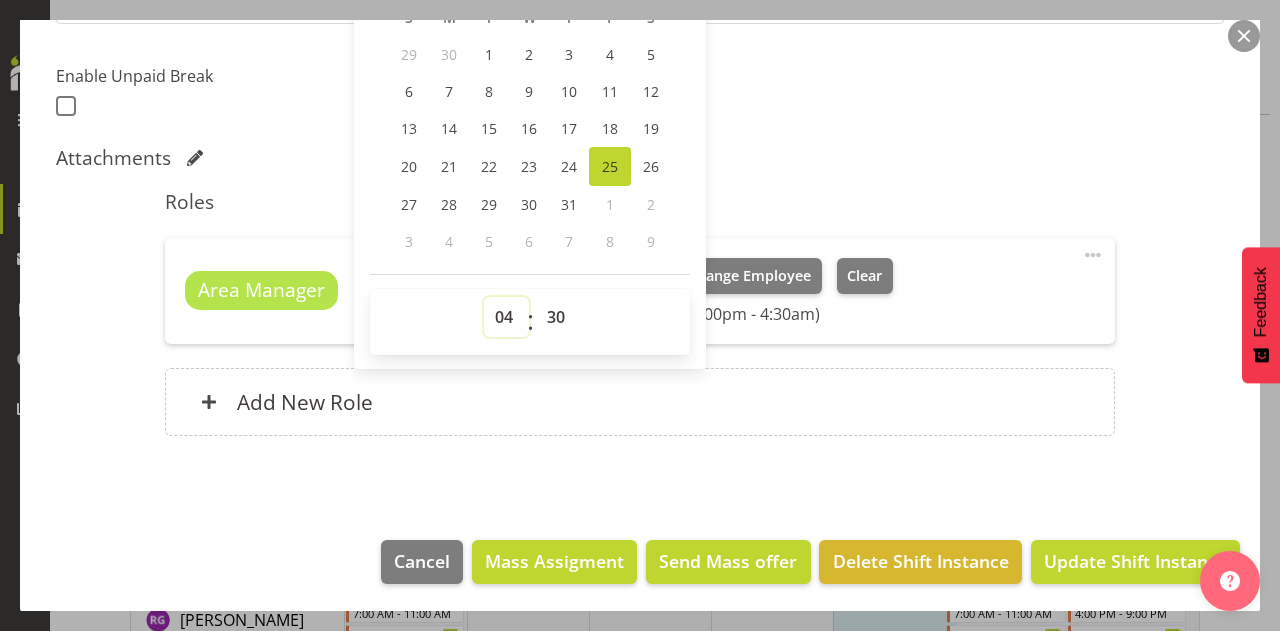 click on "00   01   02   03   04   05   06   07   08   09   10   11   12   13   14   15   16   17   18   19   20   21   22   23" at bounding box center (506, 317) 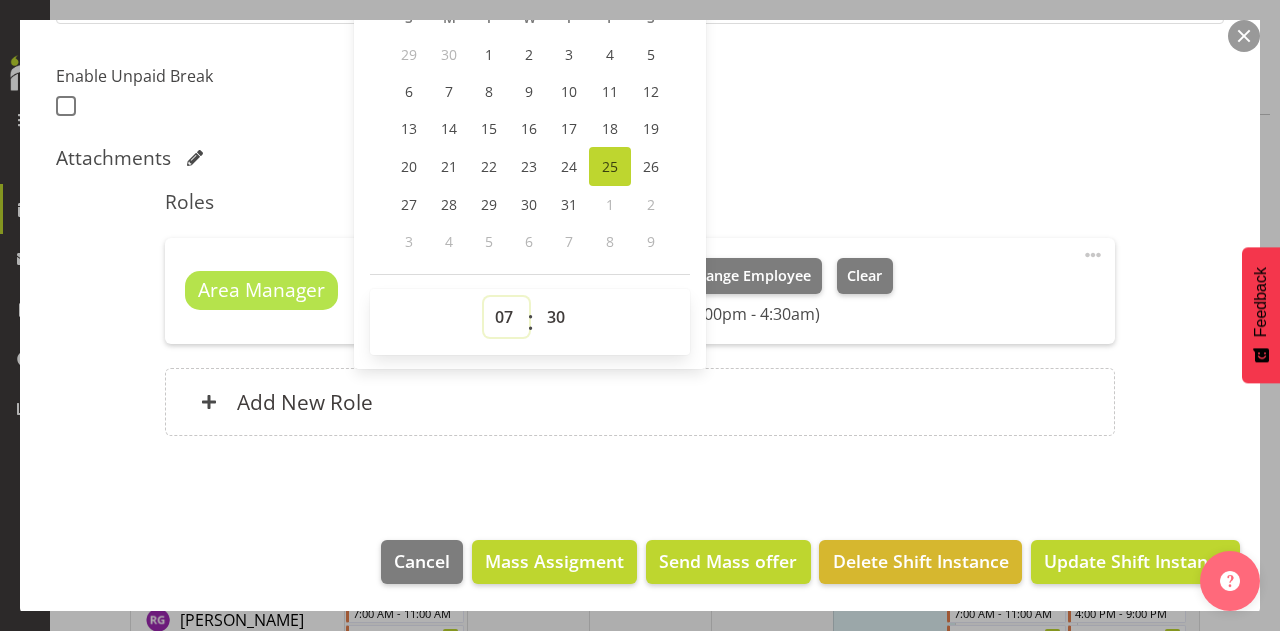 click on "00   01   02   03   04   05   06   07   08   09   10   11   12   13   14   15   16   17   18   19   20   21   22   23" at bounding box center [506, 317] 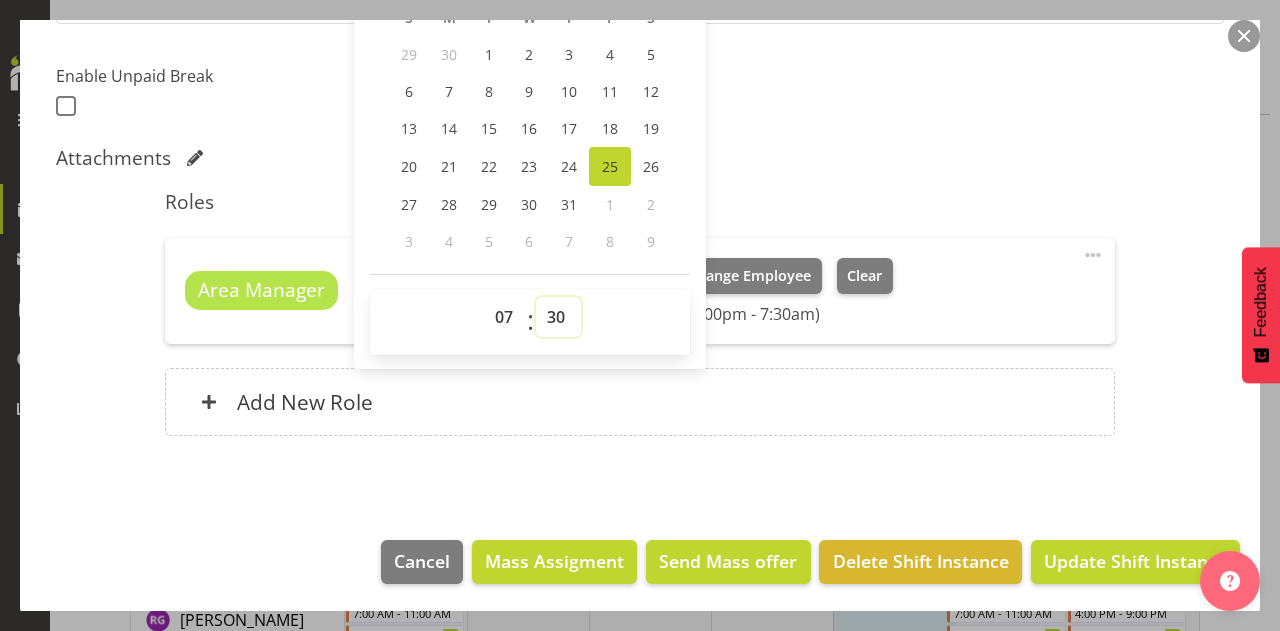 click on "00   01   02   03   04   05   06   07   08   09   10   11   12   13   14   15   16   17   18   19   20   21   22   23   24   25   26   27   28   29   30   31   32   33   34   35   36   37   38   39   40   41   42   43   44   45   46   47   48   49   50   51   52   53   54   55   56   57   58   59" at bounding box center (558, 317) 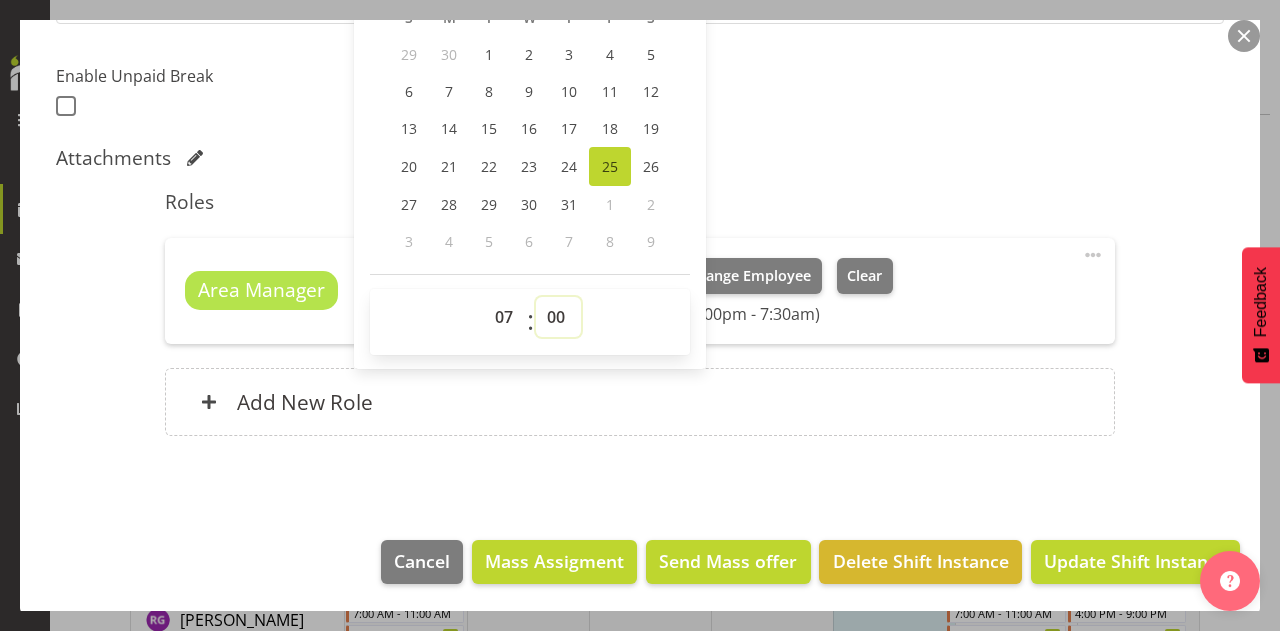 click on "00   01   02   03   04   05   06   07   08   09   10   11   12   13   14   15   16   17   18   19   20   21   22   23   24   25   26   27   28   29   30   31   32   33   34   35   36   37   38   39   40   41   42   43   44   45   46   47   48   49   50   51   52   53   54   55   56   57   58   59" at bounding box center [558, 317] 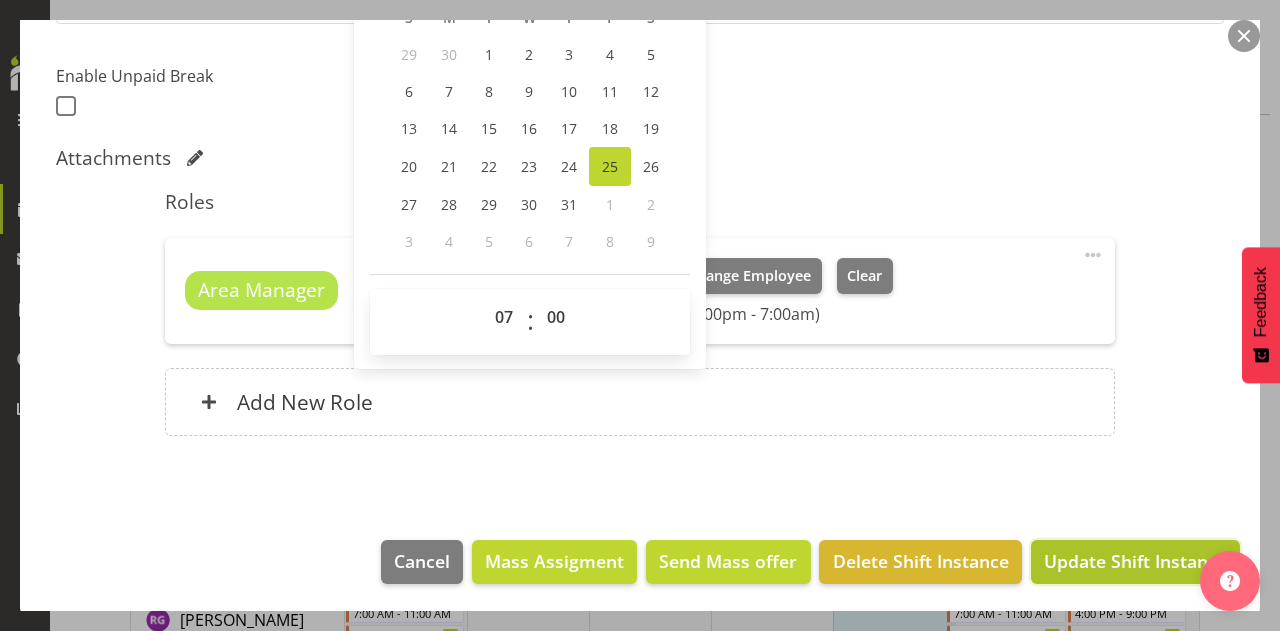 click on "Update Shift Instance" at bounding box center [1135, 561] 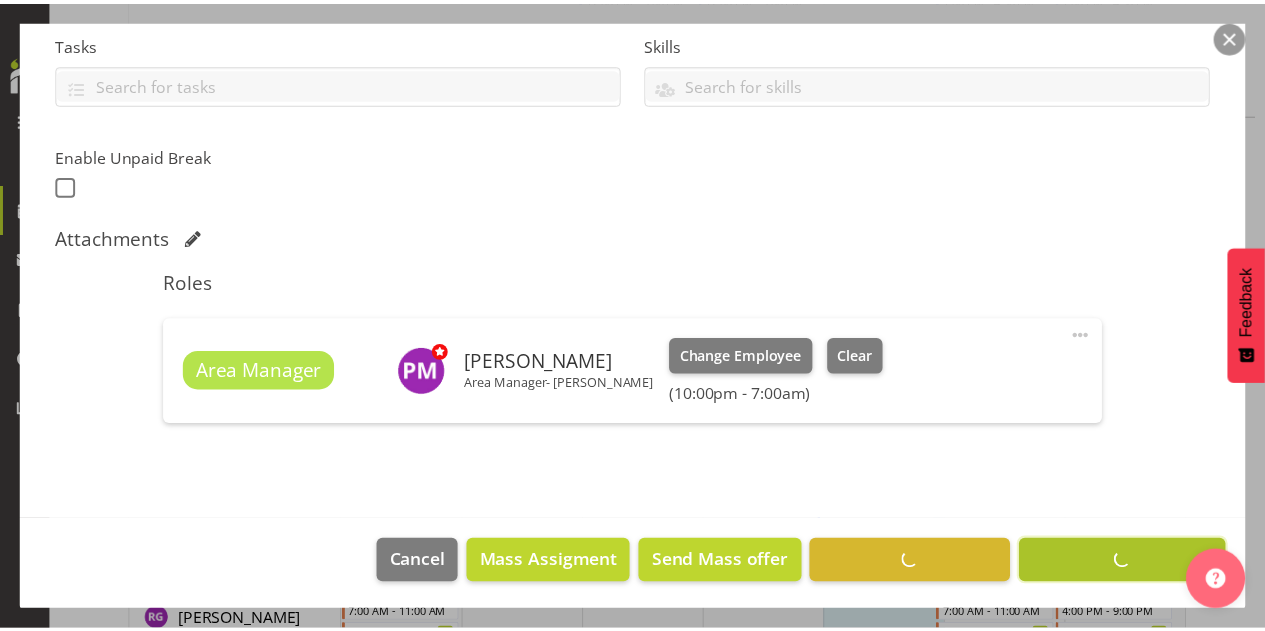 scroll, scrollTop: 2784, scrollLeft: 0, axis: vertical 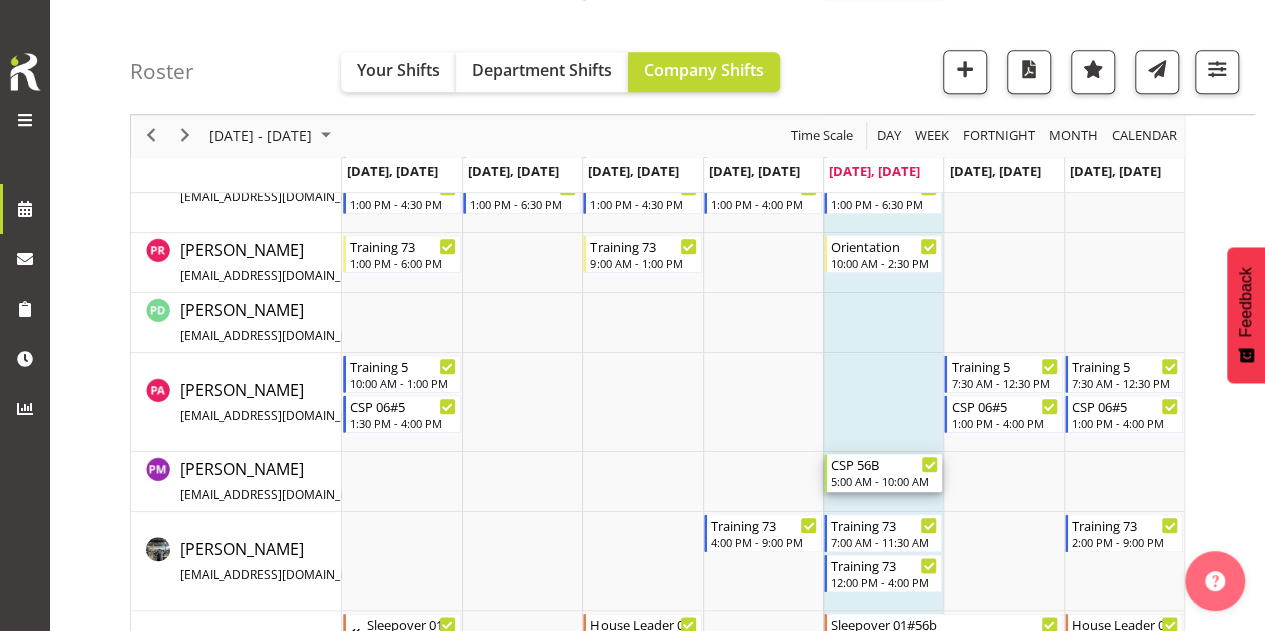 click on "5:00 AM - 10:00 AM" at bounding box center [884, 481] 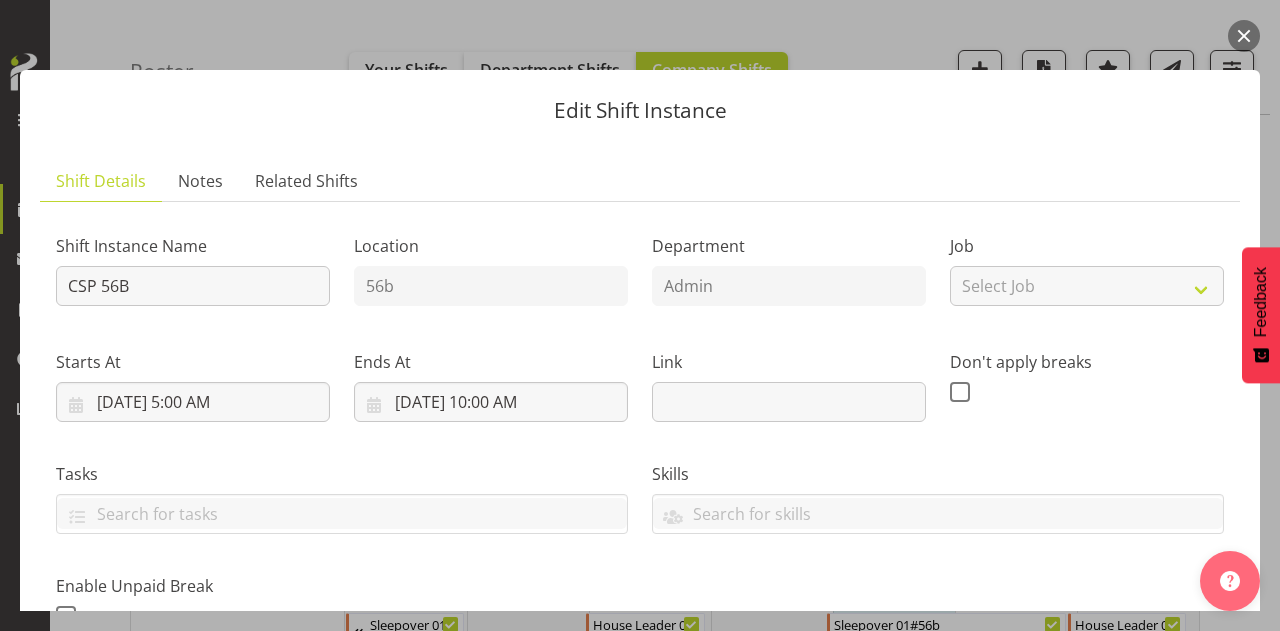 click at bounding box center (1244, 36) 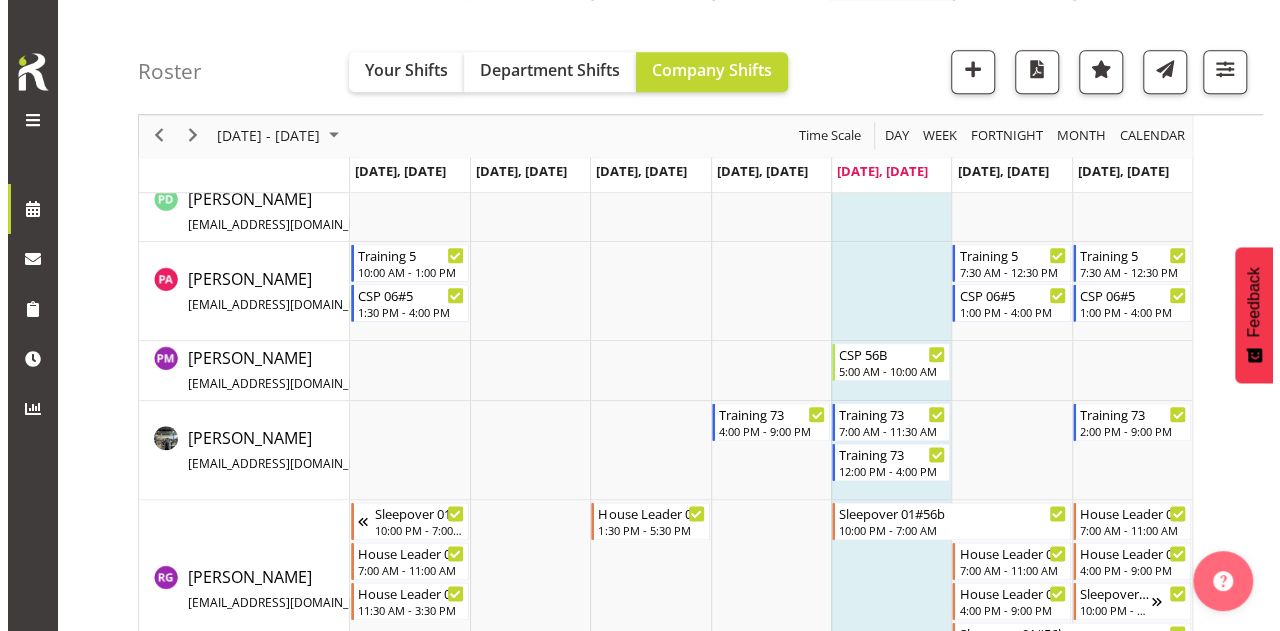 scroll, scrollTop: 4756, scrollLeft: 0, axis: vertical 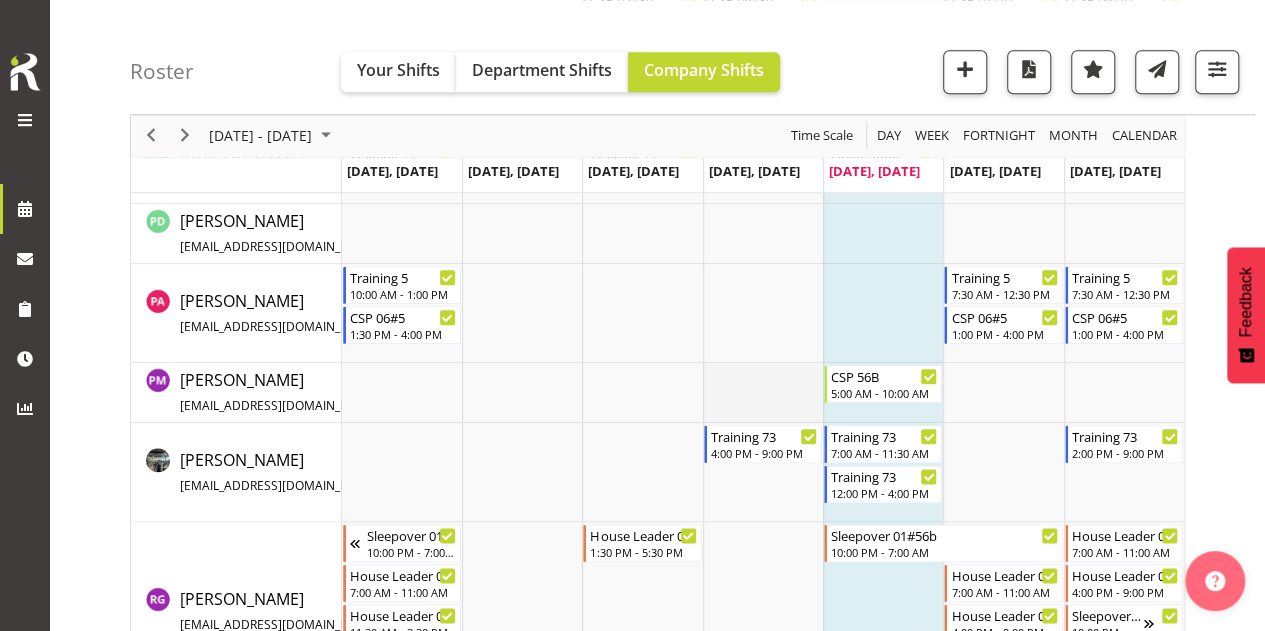 click at bounding box center [763, 393] 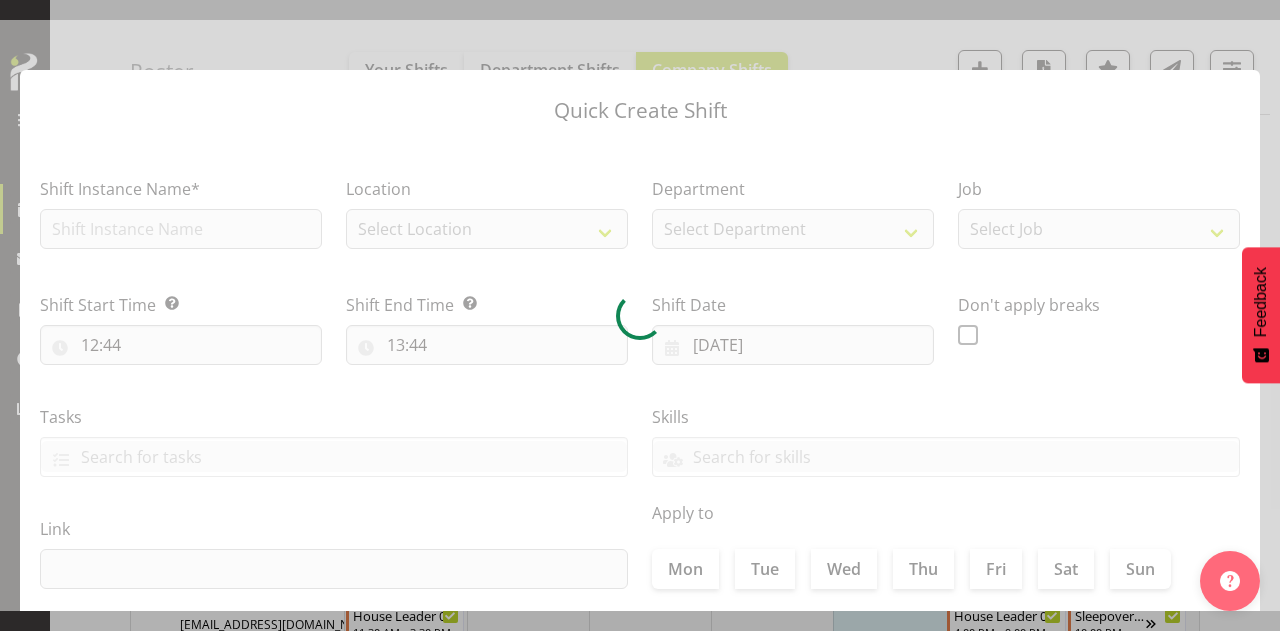 click at bounding box center [640, 315] 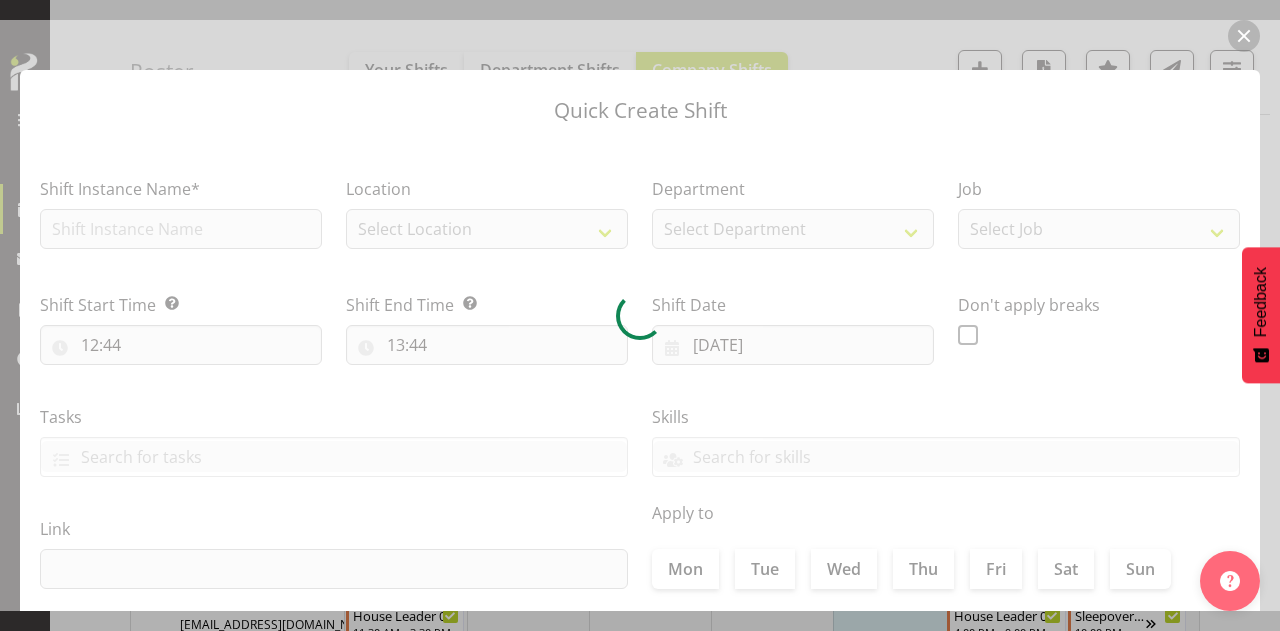 type on "[DATE]" 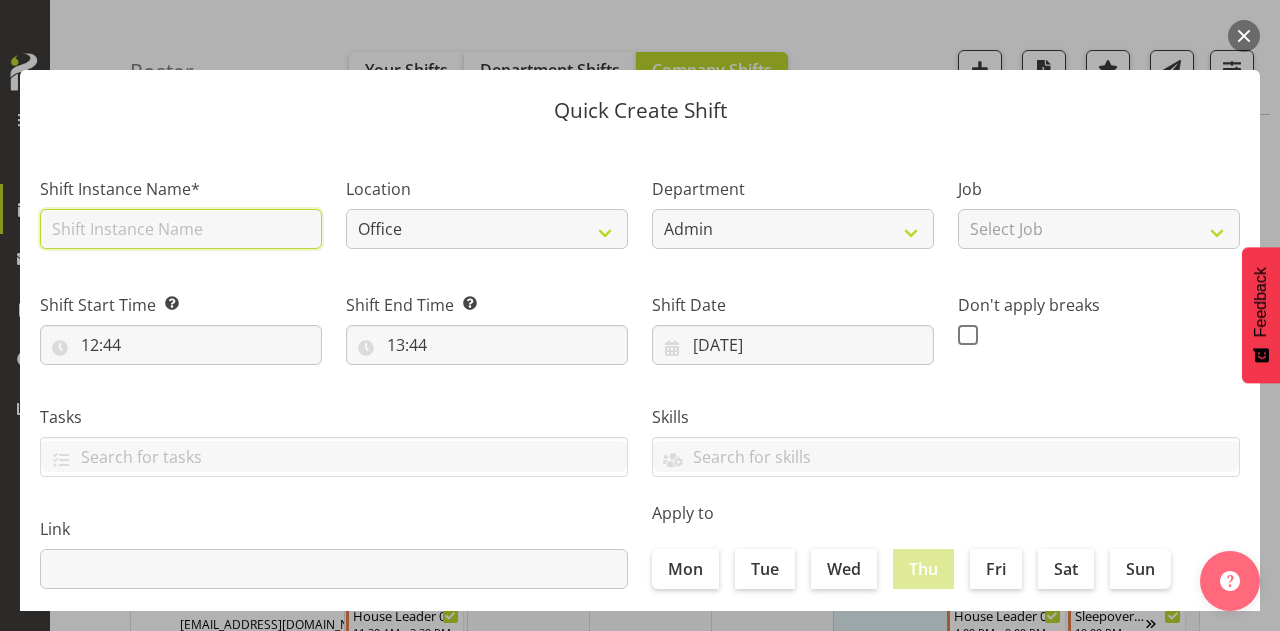 click at bounding box center [181, 229] 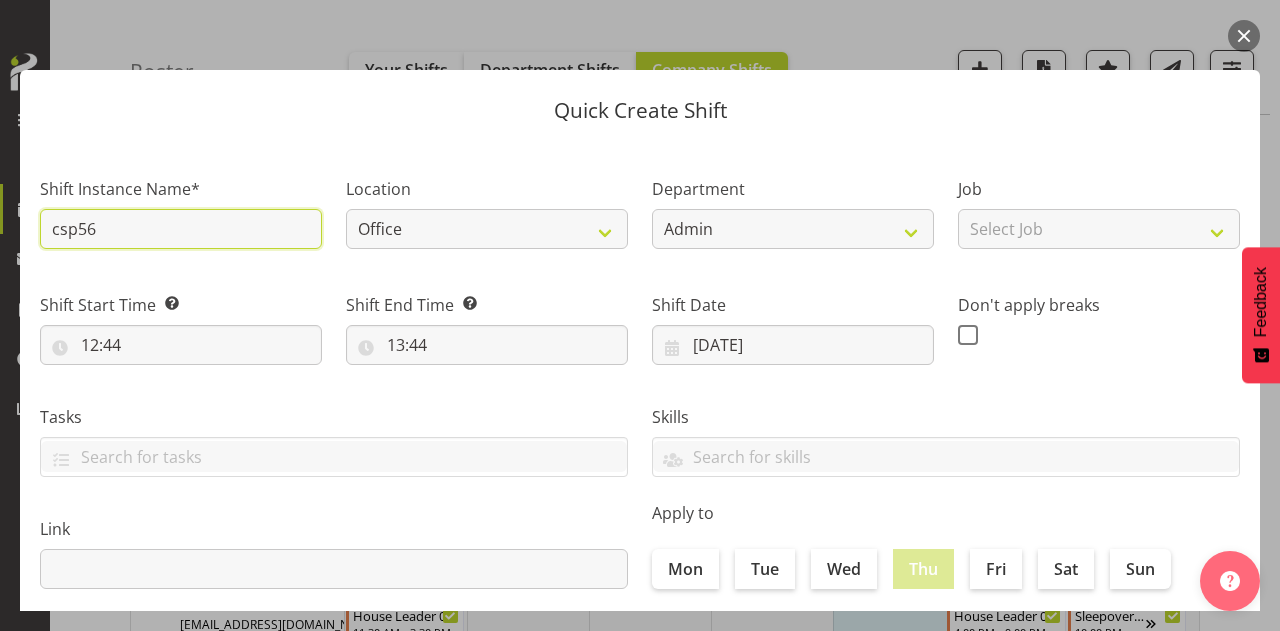 type on "CSP56B" 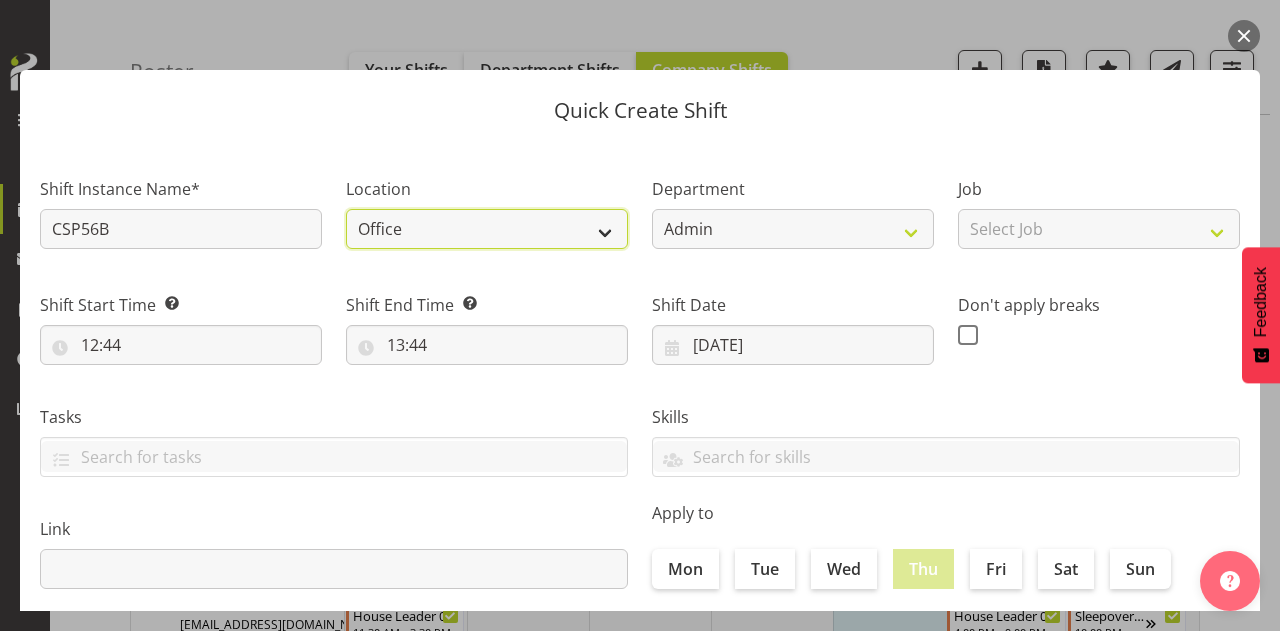 click on "Office
30
41
56b
65a
[PERSON_NAME]
[PERSON_NAME] Community
SIL" at bounding box center (487, 229) 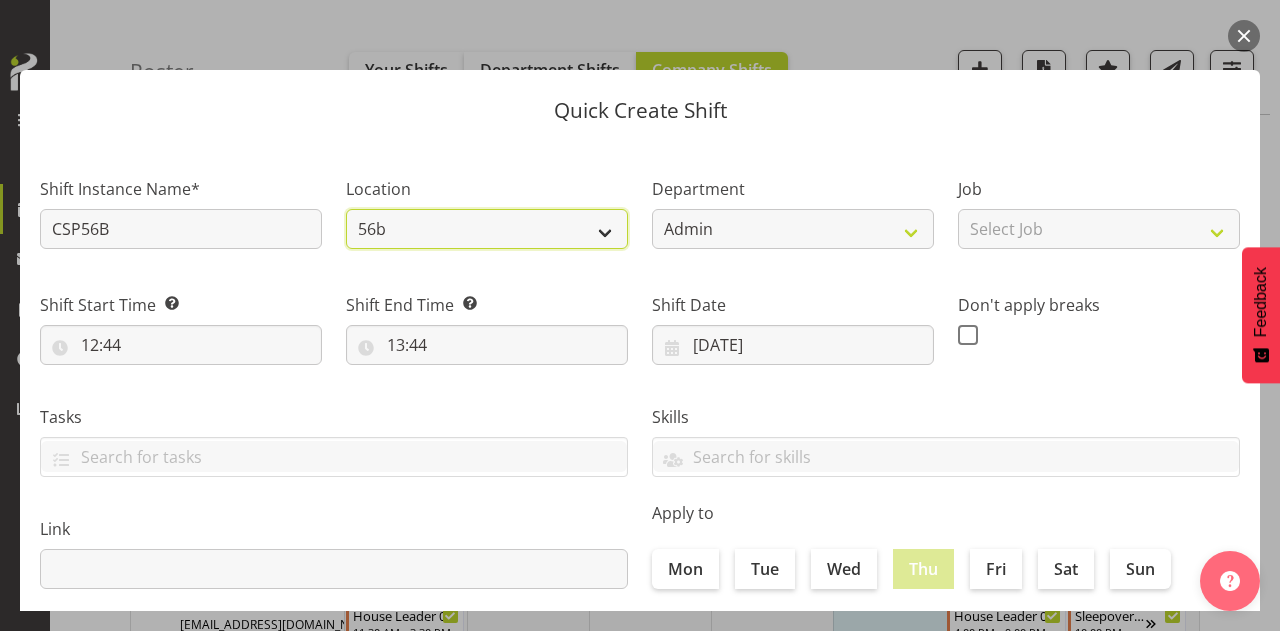 click on "Office
30
41
56b
65a
[PERSON_NAME]
[PERSON_NAME] Community
SIL" at bounding box center (487, 229) 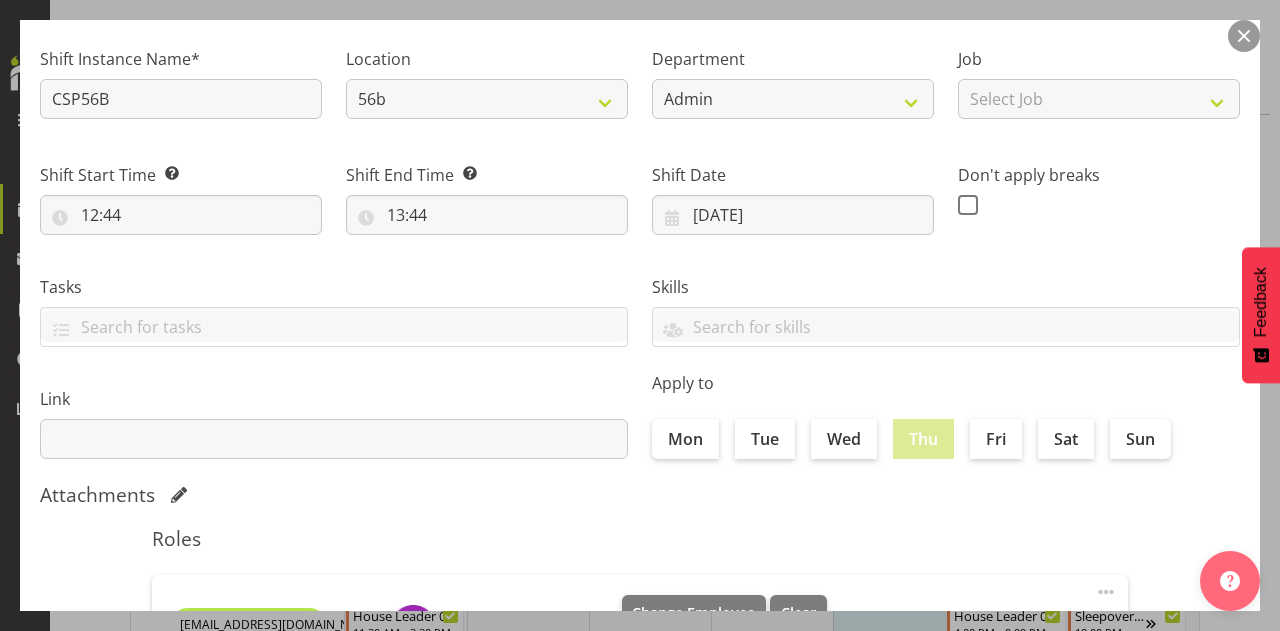 scroll, scrollTop: 142, scrollLeft: 0, axis: vertical 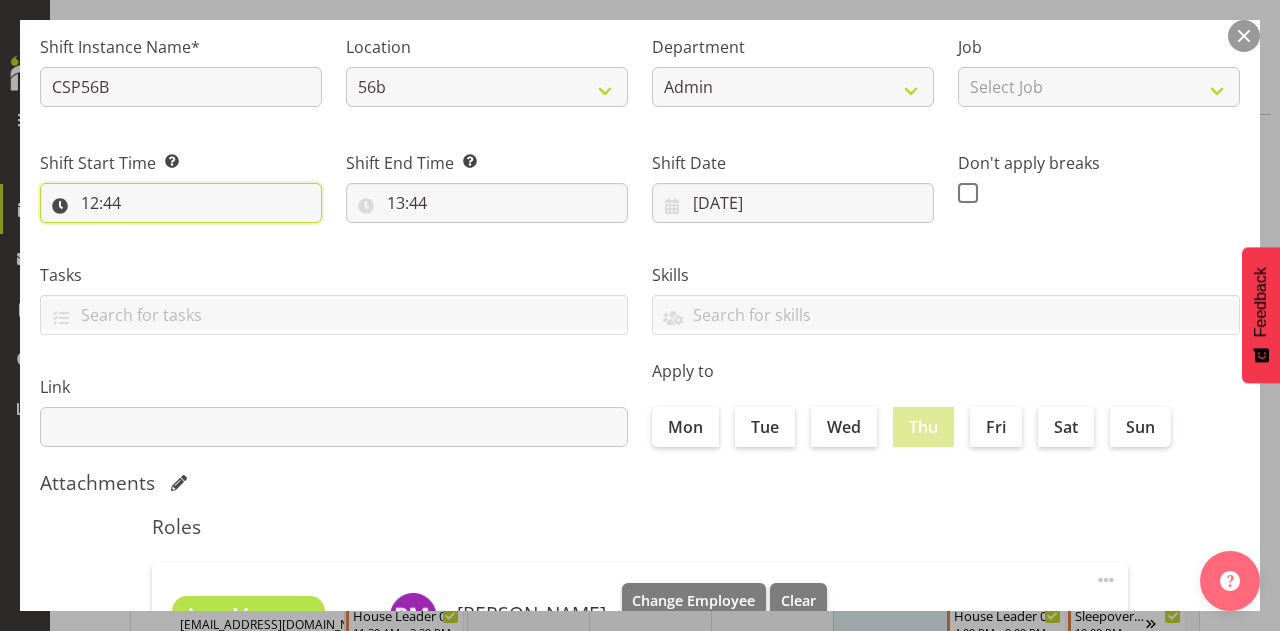 click on "12:44" at bounding box center (181, 203) 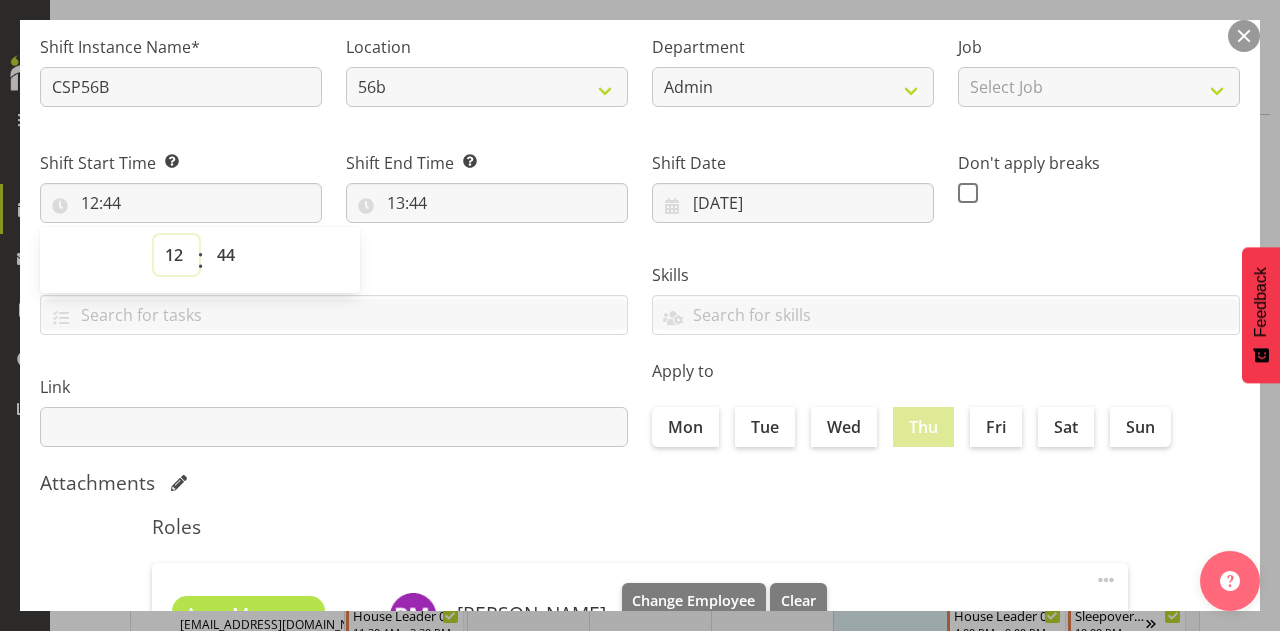 click on "00   01   02   03   04   05   06   07   08   09   10   11   12   13   14   15   16   17   18   19   20   21   22   23" at bounding box center [176, 255] 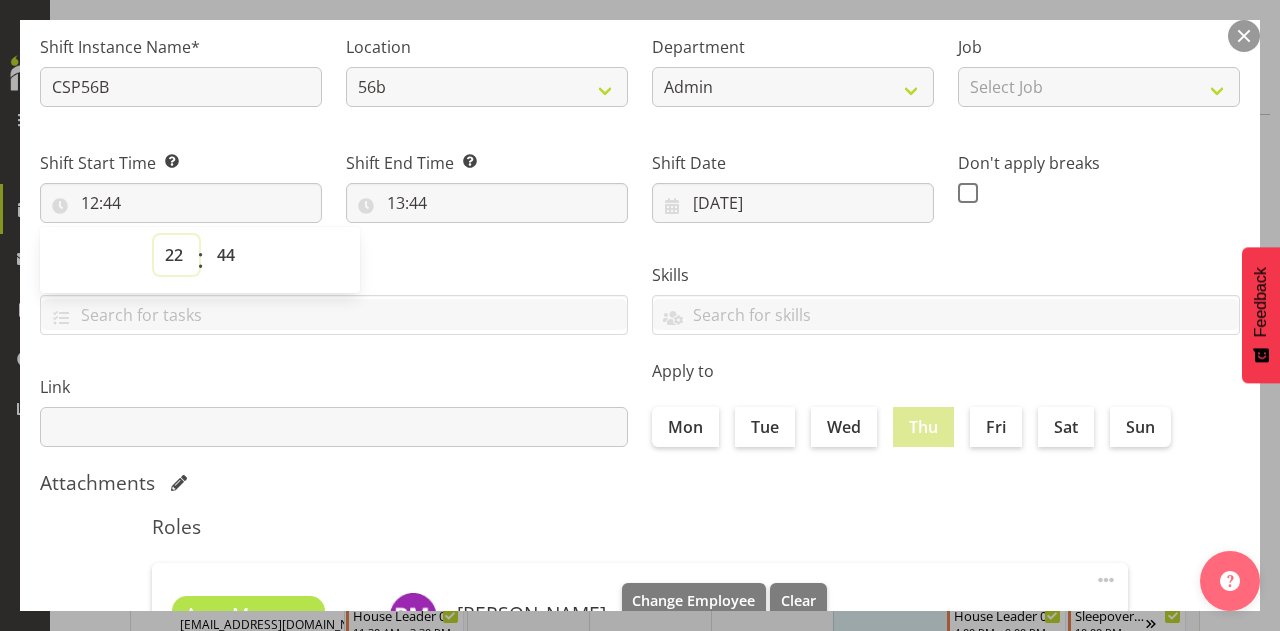 click on "00   01   02   03   04   05   06   07   08   09   10   11   12   13   14   15   16   17   18   19   20   21   22   23" at bounding box center [176, 255] 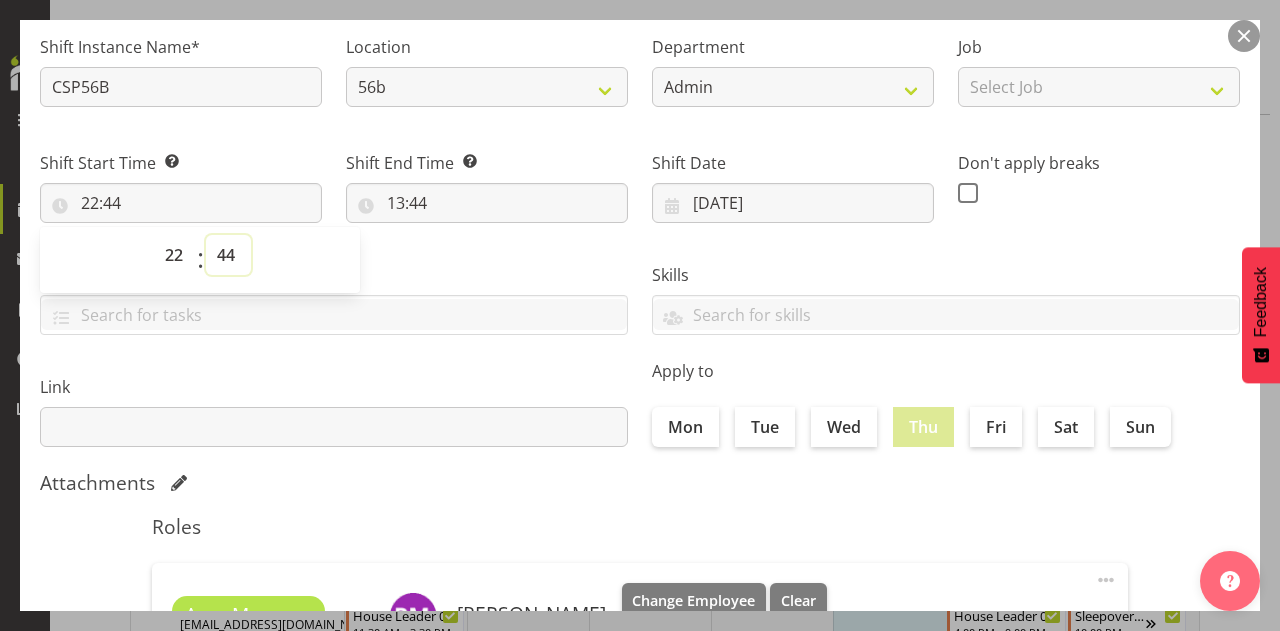 click on "00   01   02   03   04   05   06   07   08   09   10   11   12   13   14   15   16   17   18   19   20   21   22   23   24   25   26   27   28   29   30   31   32   33   34   35   36   37   38   39   40   41   42   43   44   45   46   47   48   49   50   51   52   53   54   55   56   57   58   59" at bounding box center (228, 255) 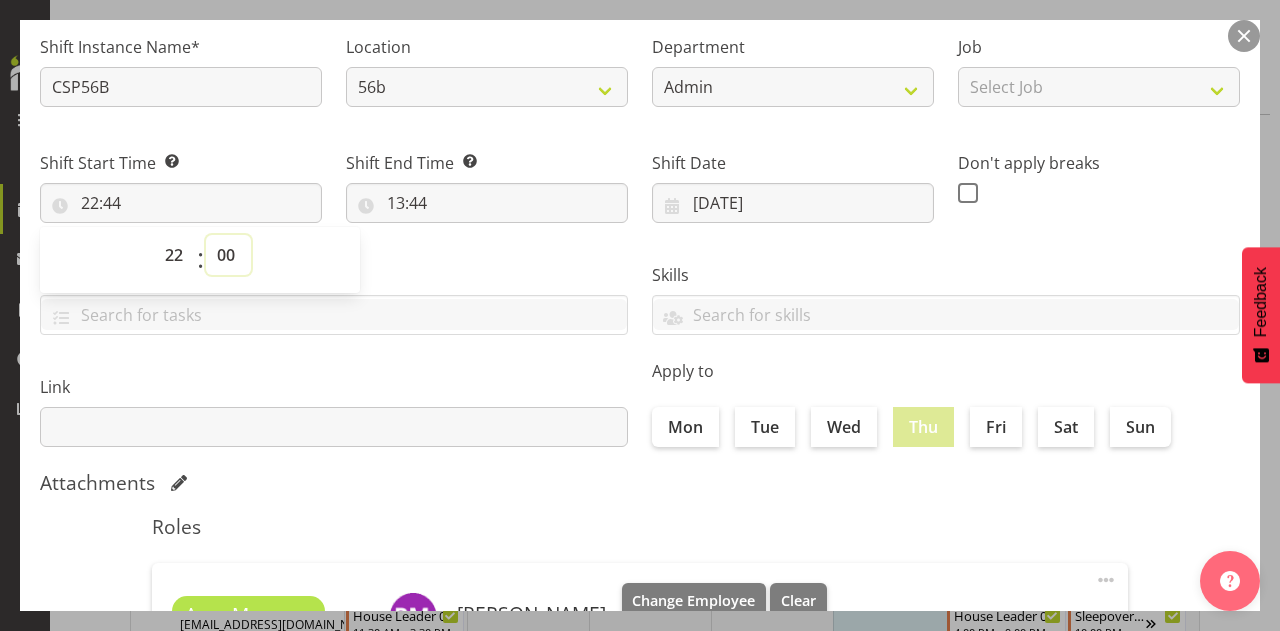click on "00   01   02   03   04   05   06   07   08   09   10   11   12   13   14   15   16   17   18   19   20   21   22   23   24   25   26   27   28   29   30   31   32   33   34   35   36   37   38   39   40   41   42   43   44   45   46   47   48   49   50   51   52   53   54   55   56   57   58   59" at bounding box center (228, 255) 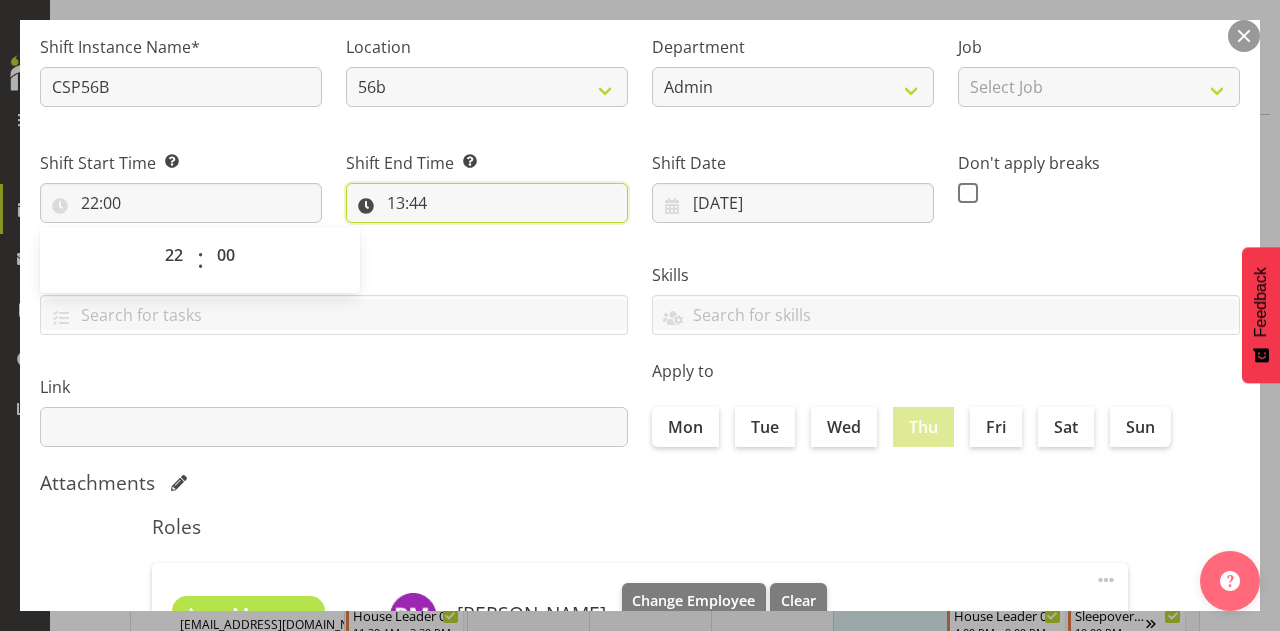 click on "13:44" at bounding box center (487, 203) 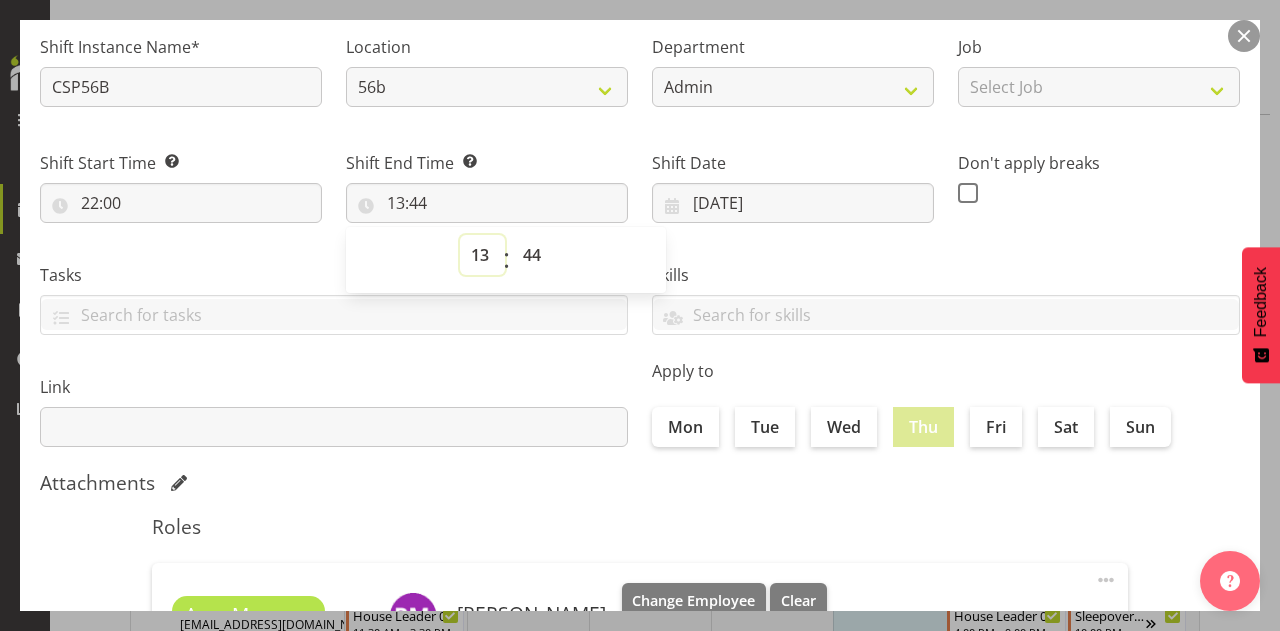 click on "00   01   02   03   04   05   06   07   08   09   10   11   12   13   14   15   16   17   18   19   20   21   22   23" at bounding box center [482, 255] 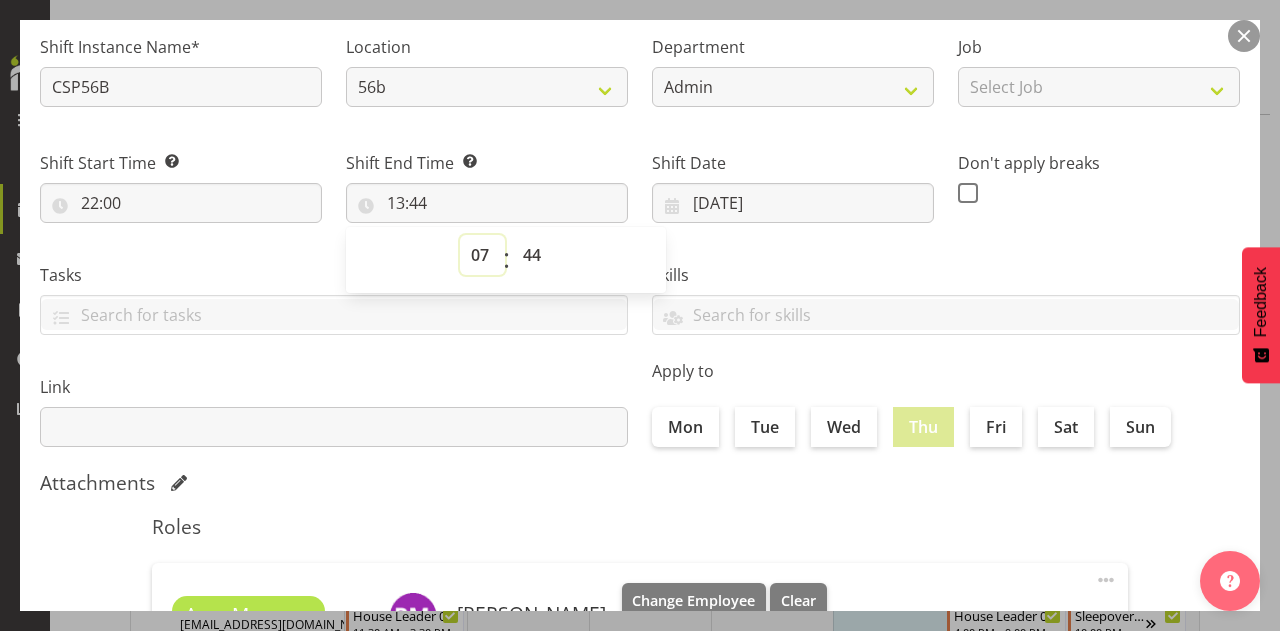 click on "00   01   02   03   04   05   06   07   08   09   10   11   12   13   14   15   16   17   18   19   20   21   22   23" at bounding box center [482, 255] 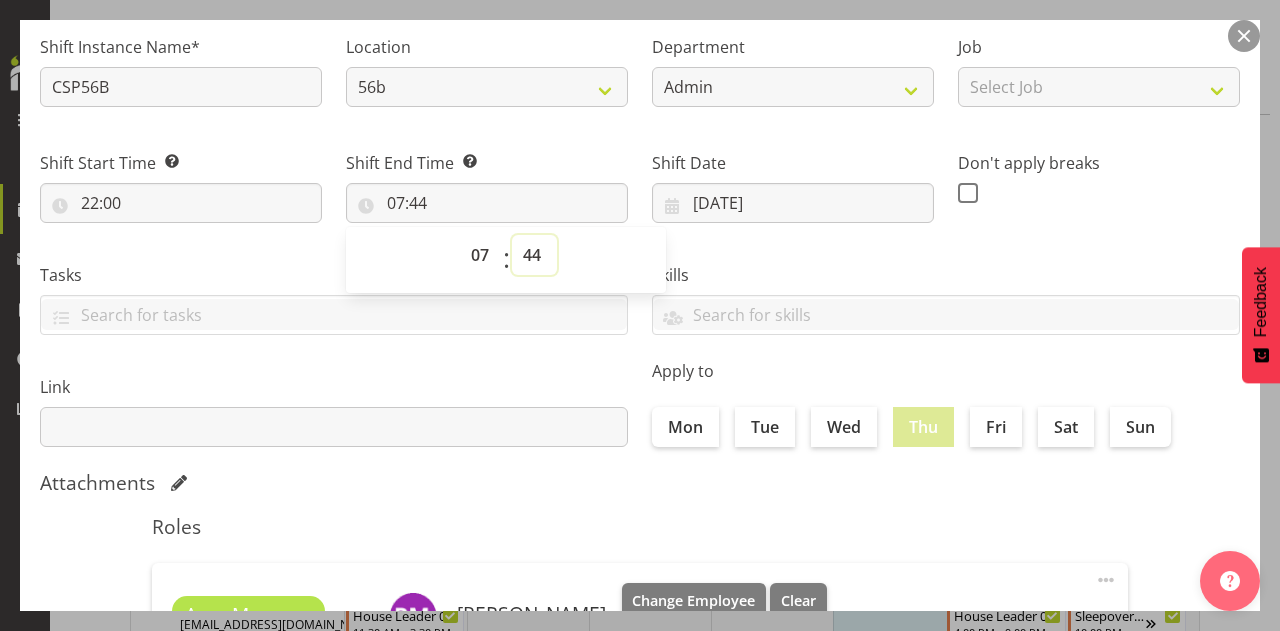 click on "00   01   02   03   04   05   06   07   08   09   10   11   12   13   14   15   16   17   18   19   20   21   22   23   24   25   26   27   28   29   30   31   32   33   34   35   36   37   38   39   40   41   42   43   44   45   46   47   48   49   50   51   52   53   54   55   56   57   58   59" at bounding box center [534, 255] 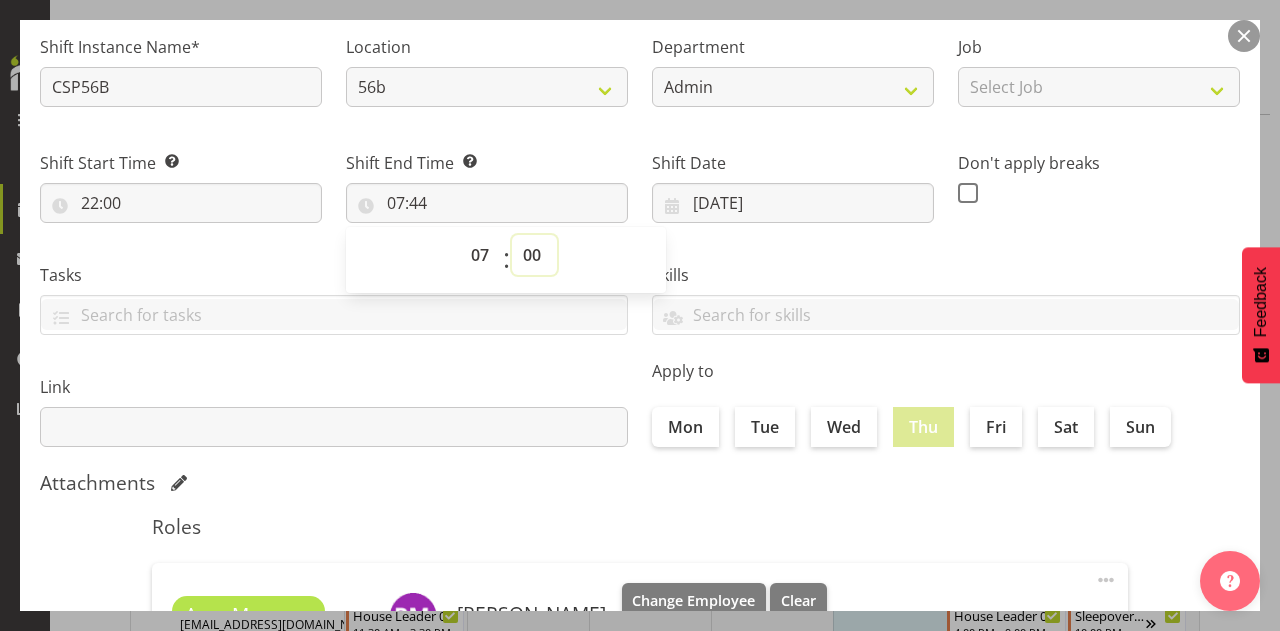 click on "00   01   02   03   04   05   06   07   08   09   10   11   12   13   14   15   16   17   18   19   20   21   22   23   24   25   26   27   28   29   30   31   32   33   34   35   36   37   38   39   40   41   42   43   44   45   46   47   48   49   50   51   52   53   54   55   56   57   58   59" at bounding box center [534, 255] 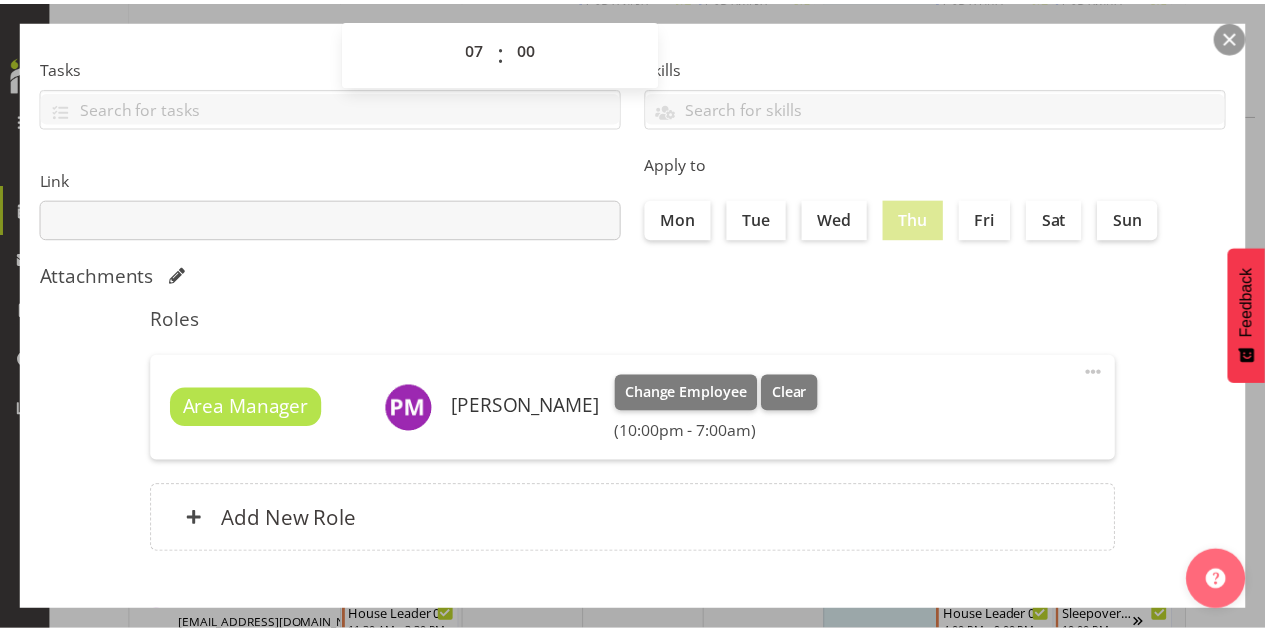 scroll, scrollTop: 428, scrollLeft: 0, axis: vertical 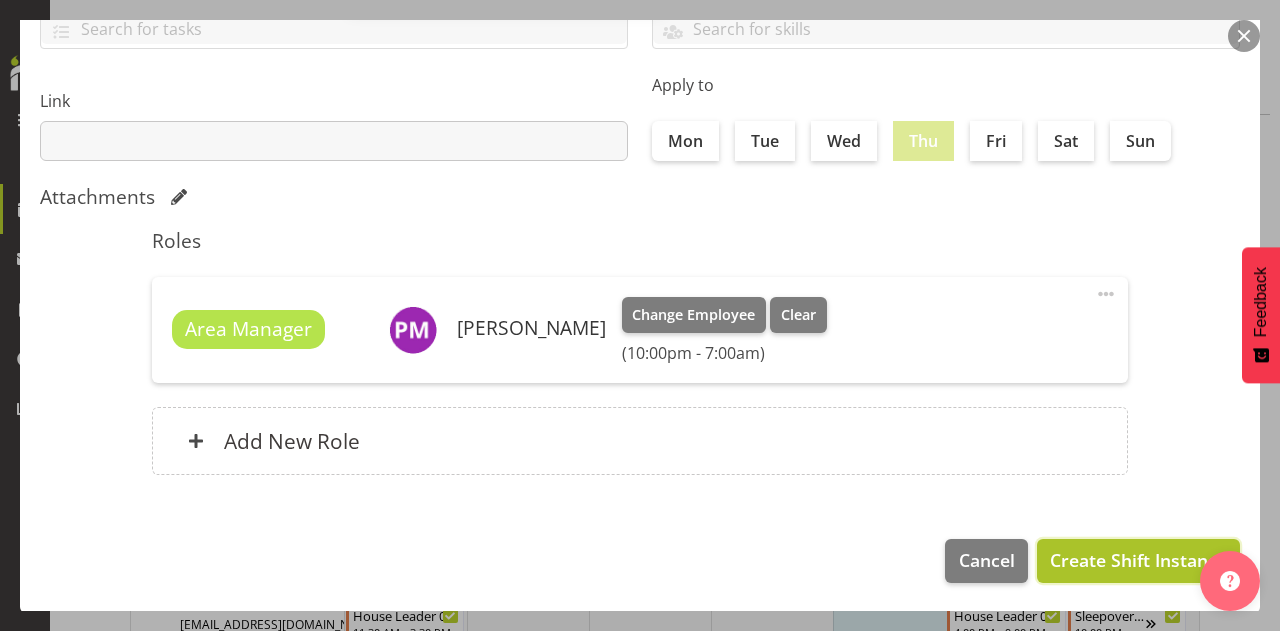 click on "Create Shift Instance" at bounding box center [1138, 560] 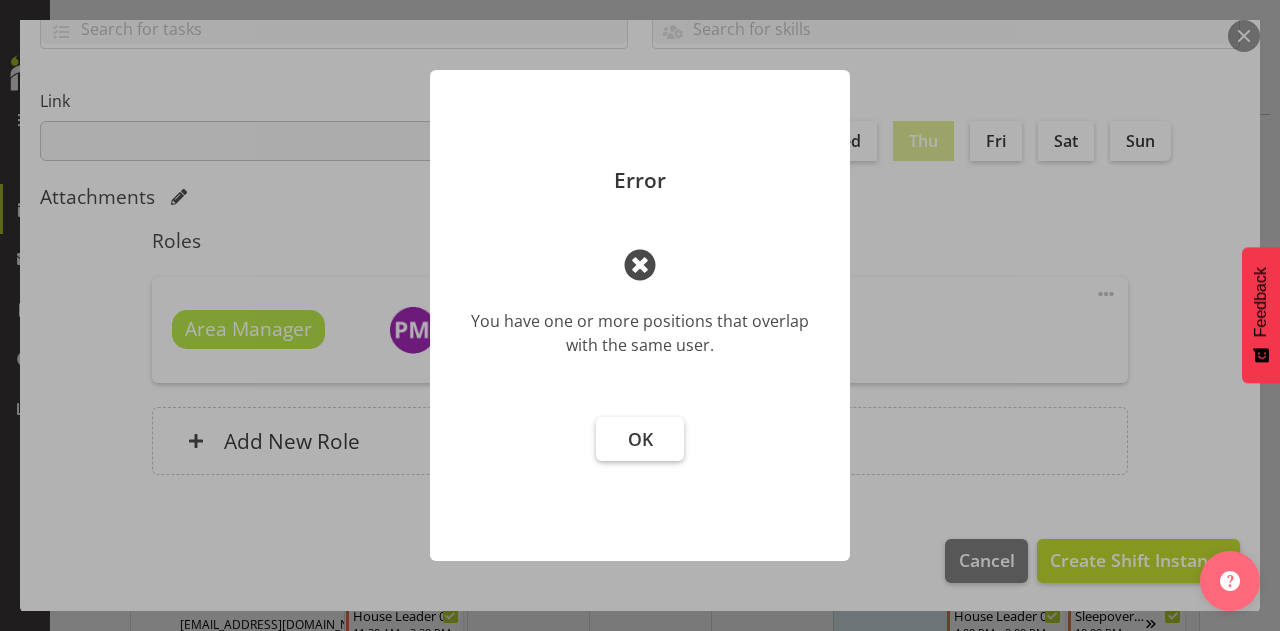 click on "OK" at bounding box center (640, 439) 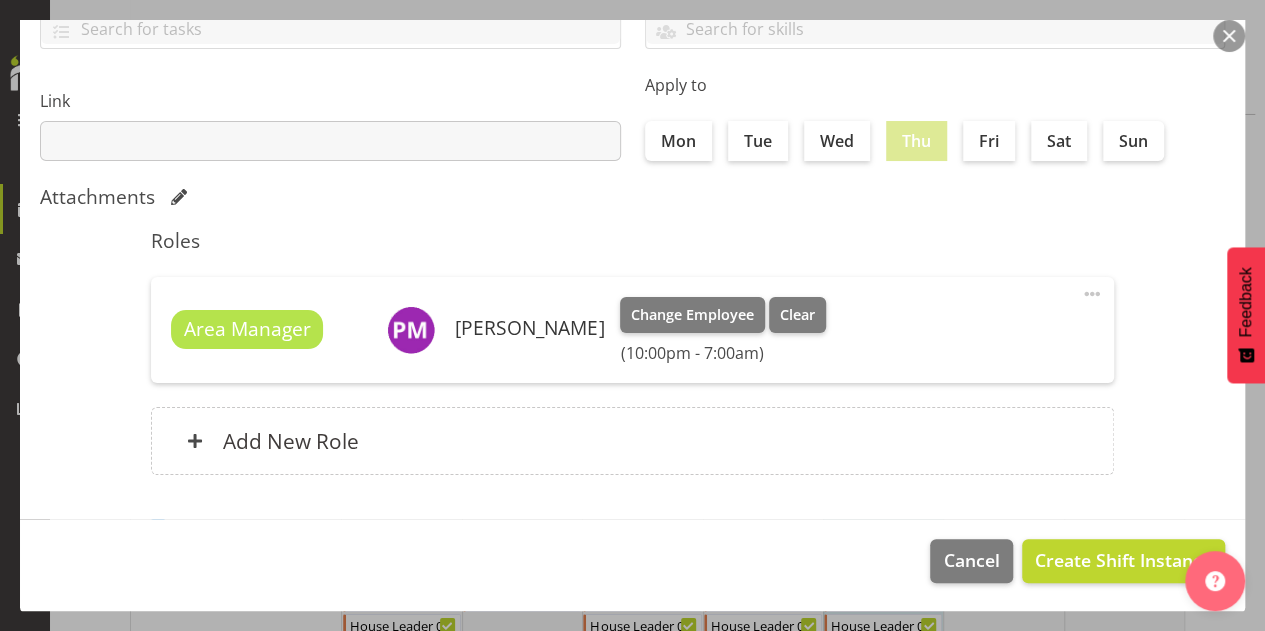 scroll, scrollTop: 3380, scrollLeft: 0, axis: vertical 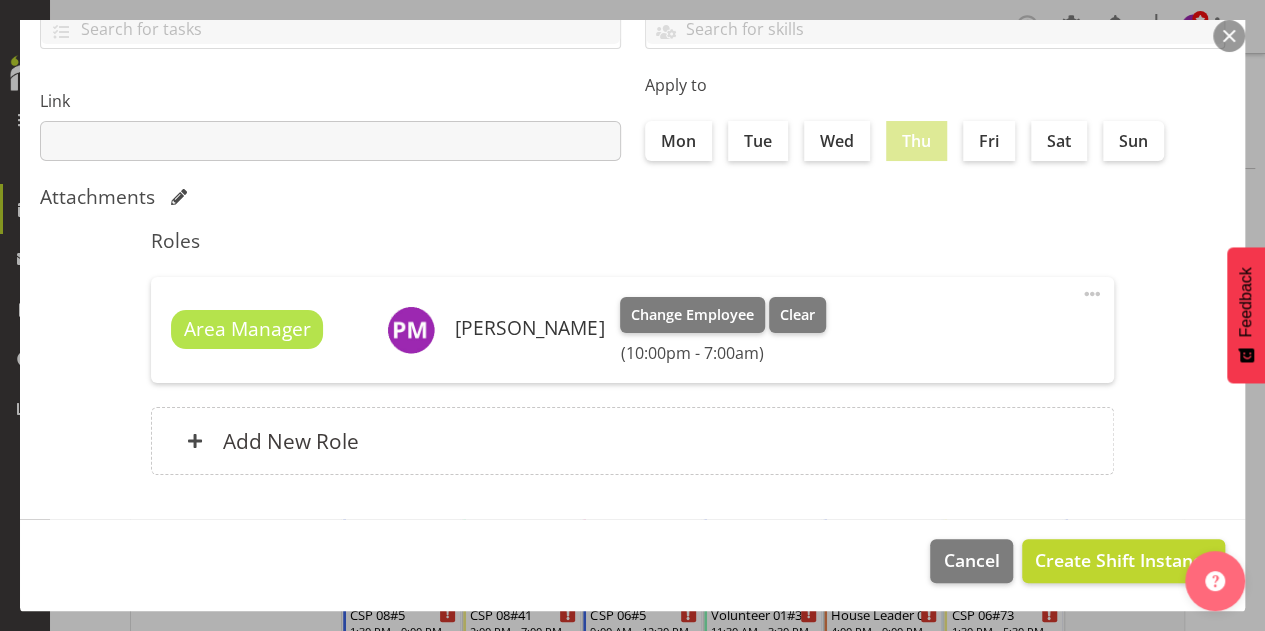 click at bounding box center (1229, 36) 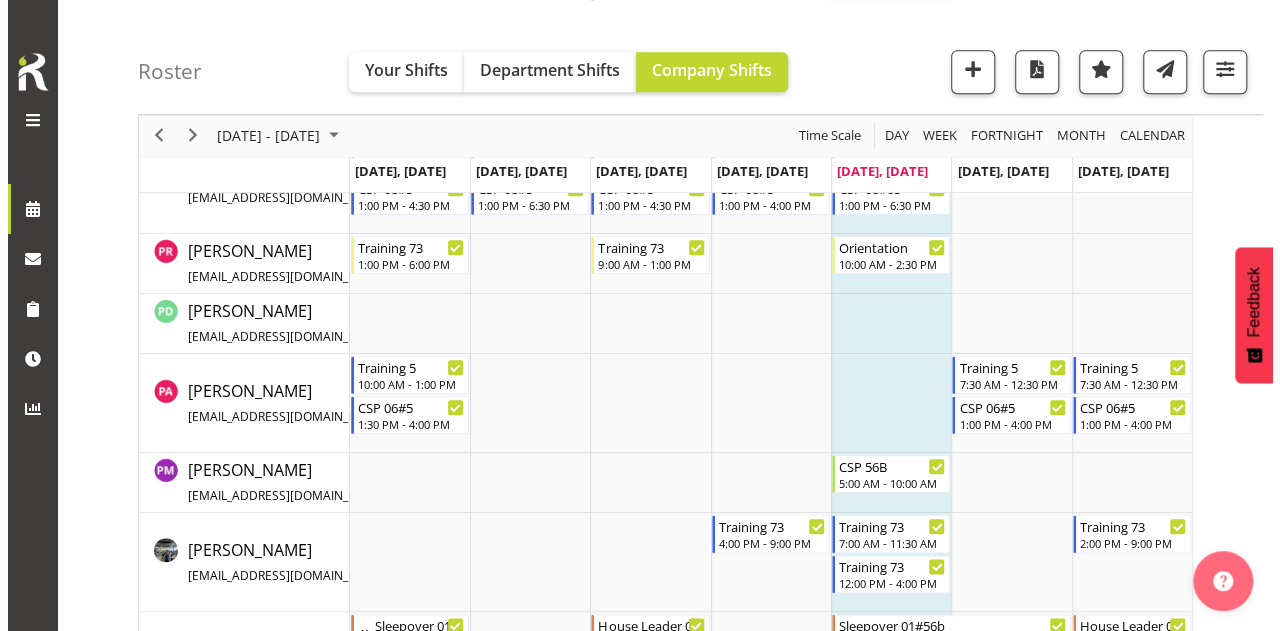 scroll, scrollTop: 4709, scrollLeft: 0, axis: vertical 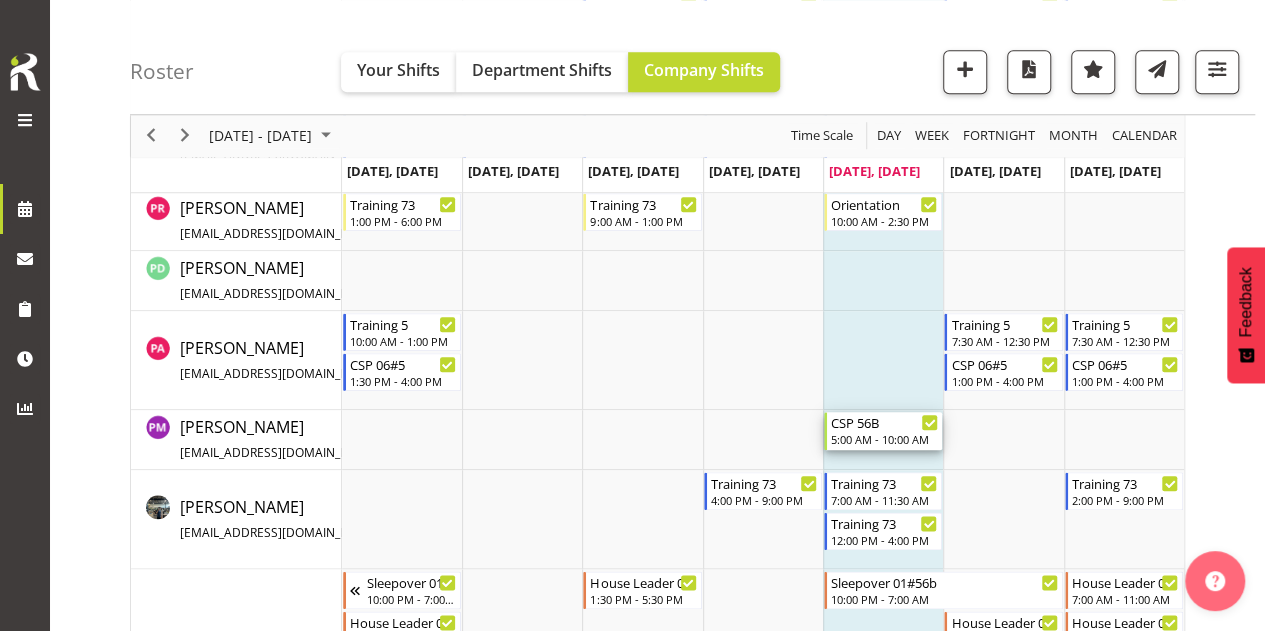 click on "5:00 AM - 10:00 AM" at bounding box center (884, 439) 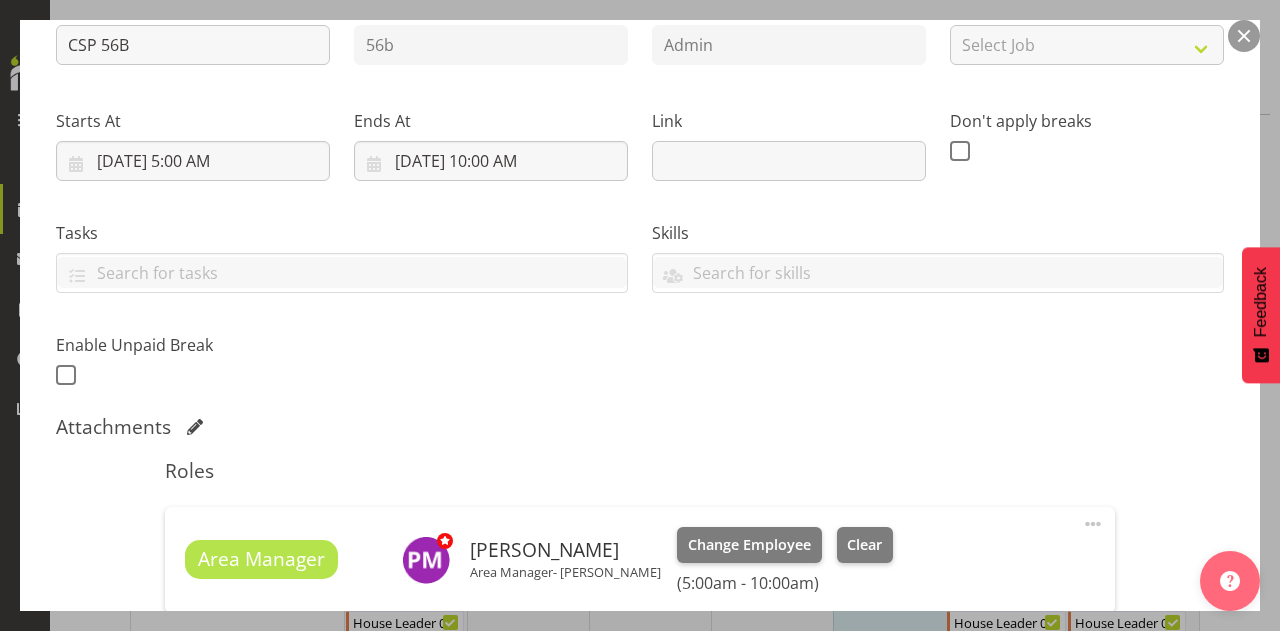 scroll, scrollTop: 240, scrollLeft: 0, axis: vertical 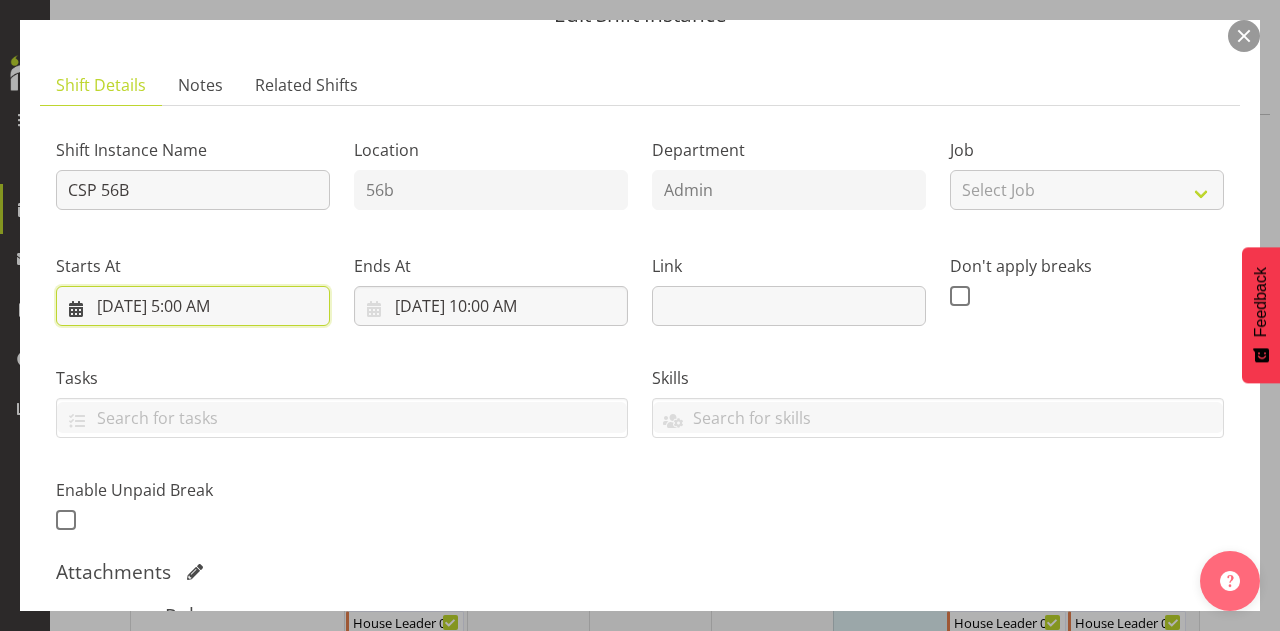 click on "[DATE] 5:00 AM" at bounding box center [193, 306] 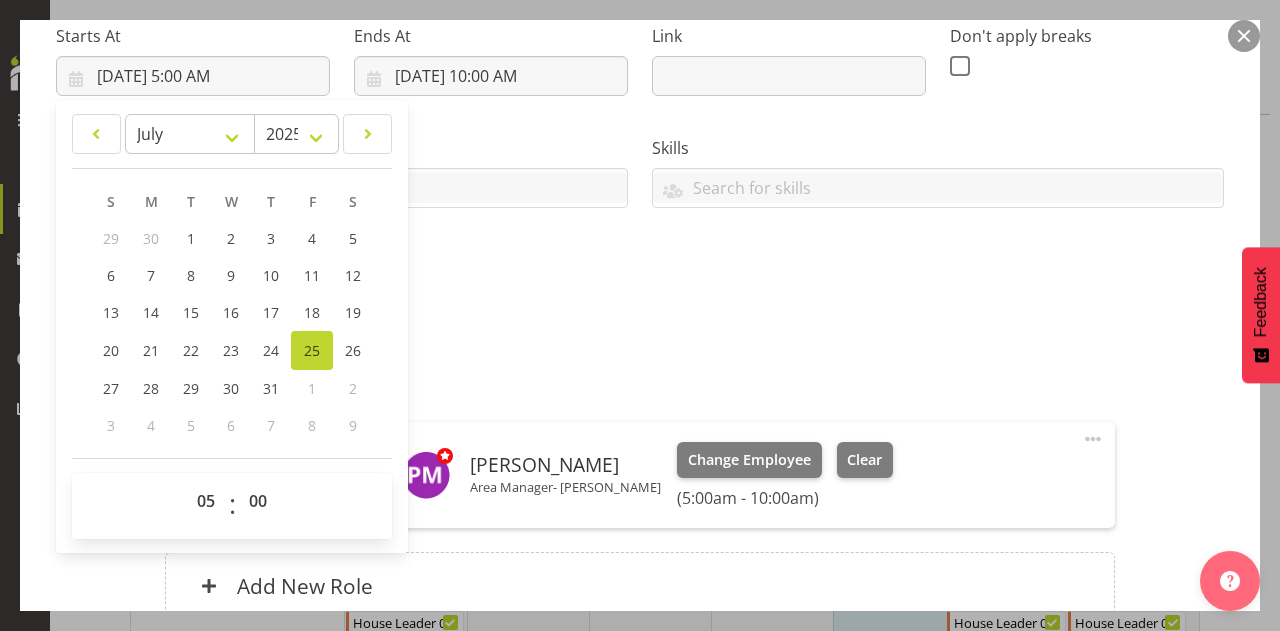 scroll, scrollTop: 320, scrollLeft: 0, axis: vertical 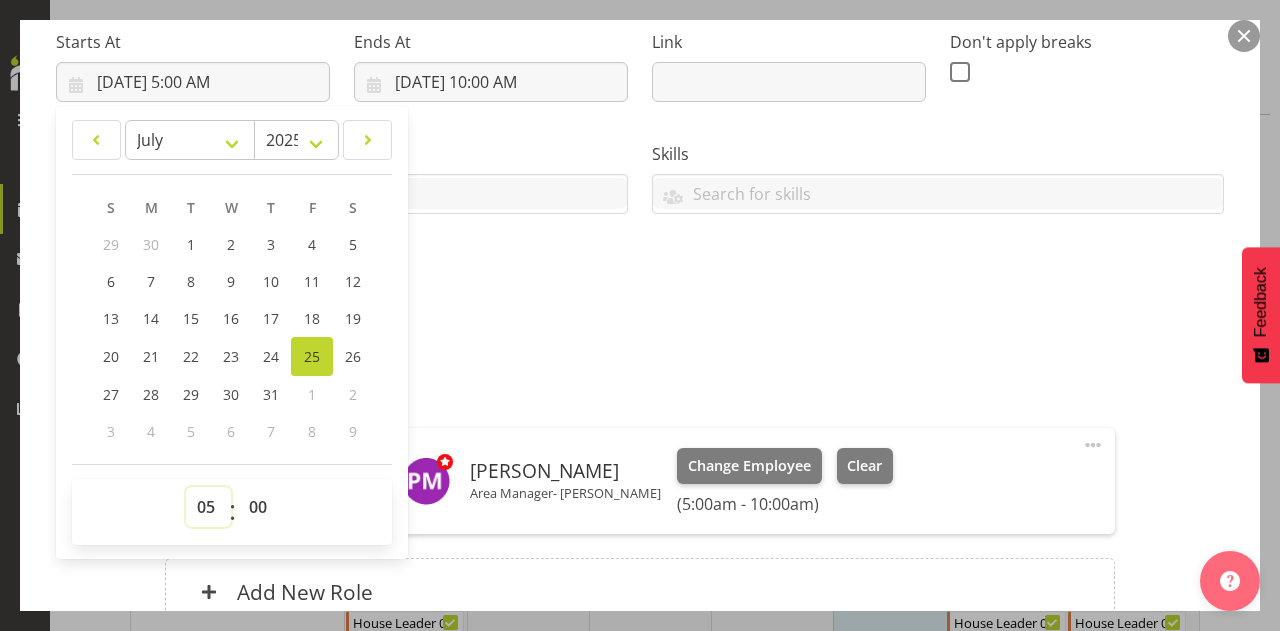 click on "00   01   02   03   04   05   06   07   08   09   10   11   12   13   14   15   16   17   18   19   20   21   22   23" at bounding box center [208, 507] 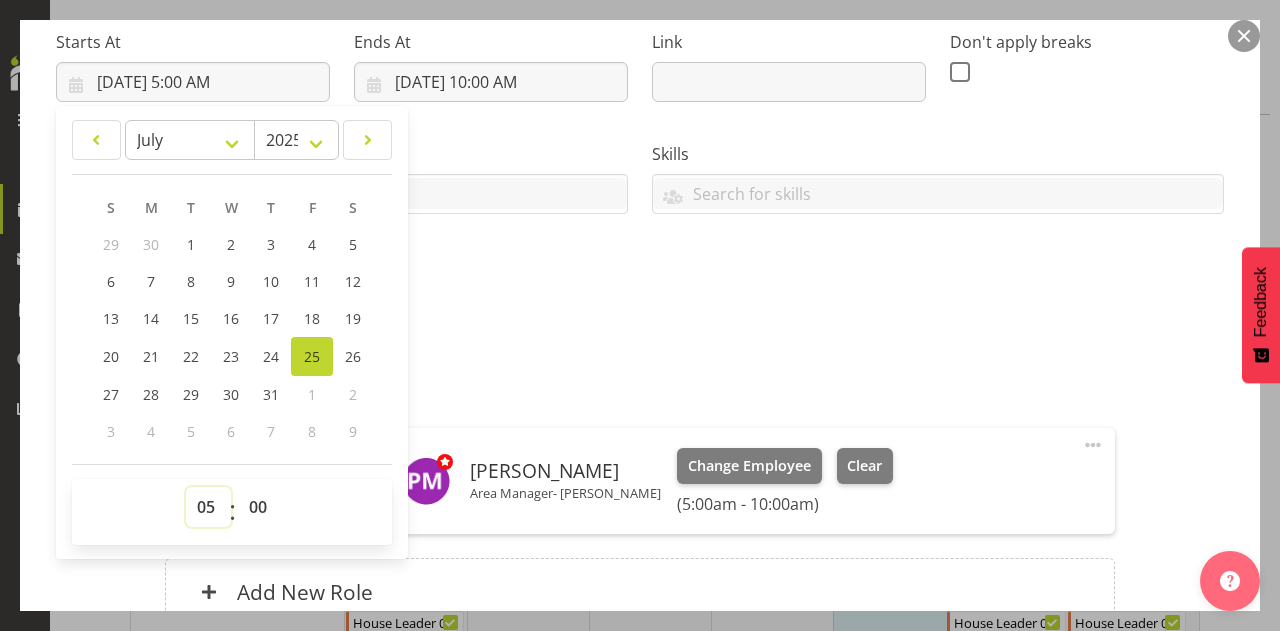 select on "7" 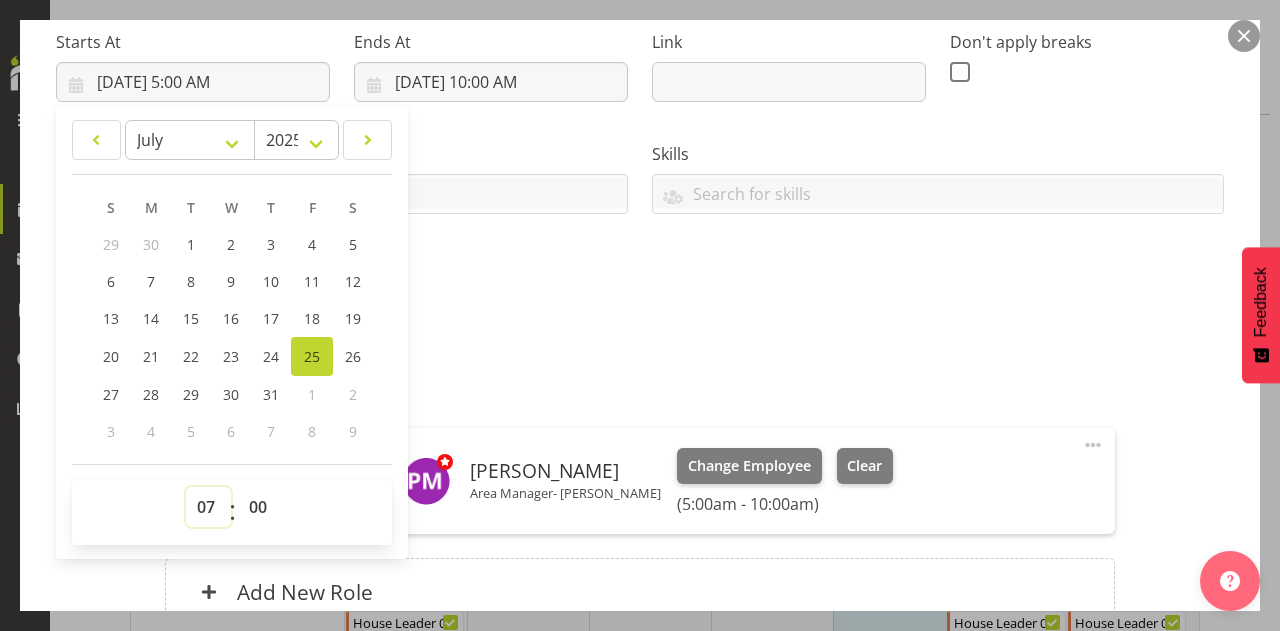 click on "00   01   02   03   04   05   06   07   08   09   10   11   12   13   14   15   16   17   18   19   20   21   22   23" at bounding box center (208, 507) 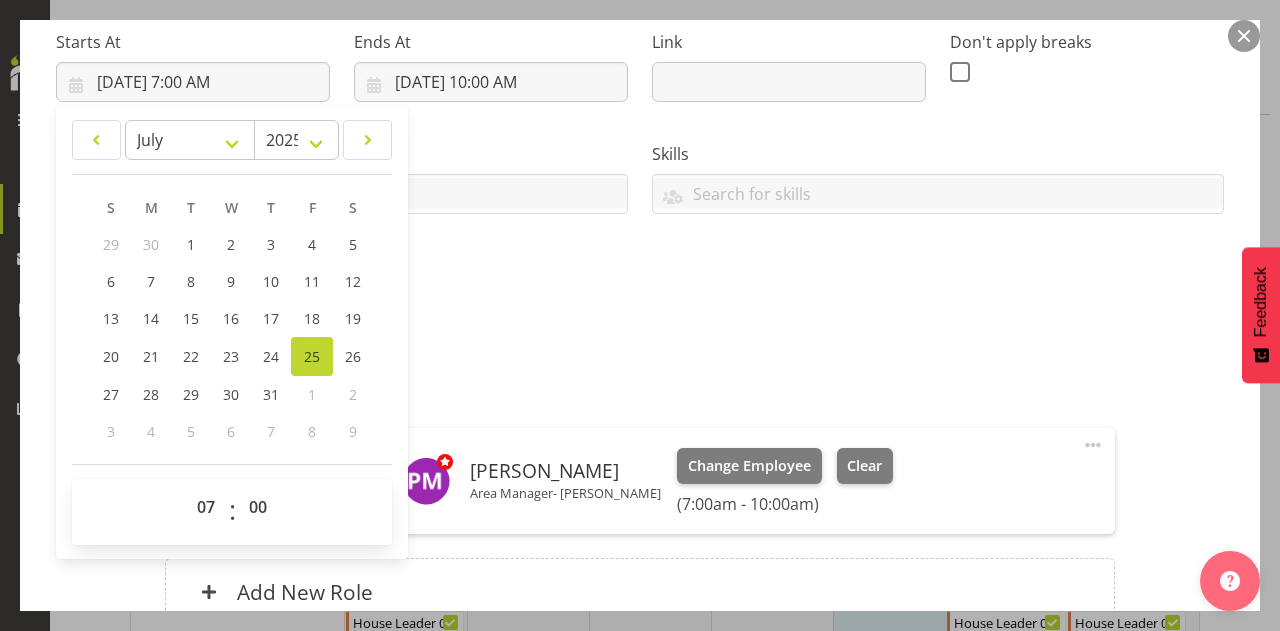 click on "Shift Instance Name CSP 56B   Location 56b   Department Admin   Job  Select Job  Create new job   Accounts Admin Art Coordinator Community Leader Community Support Person Community Support Person-Casual House Leader Office Admin Senior Coordinator Service Manager Volunteer
Starts At
[DATE] 7:00 AM  January   February   March   April   May   June   July   August   September   October   November   [DATE]   2034   2033   2032   2031   2030   2029   2028   2027   2026   2025   2024   2023   2022   2021   2020   2019   2018   2017   2016   2015   2014   2013   2012   2011   2010   2009   2008   2007   2006   2005   2004   2003   2002   2001   2000   1999   1998   1997   1996   1995   1994   1993   1992   1991   1990   1989   1988   1987   1986   1985   1984   1983   1982   1981   1980   1979   1978   1977   1976   1975   1974   1973   1972   1971   1970   1969   1968   1967   1966   1965   1964   1963   1962   1961   1960   1959   1958   1957   1956   1955   1954   1953   1952  S" at bounding box center (640, 105) 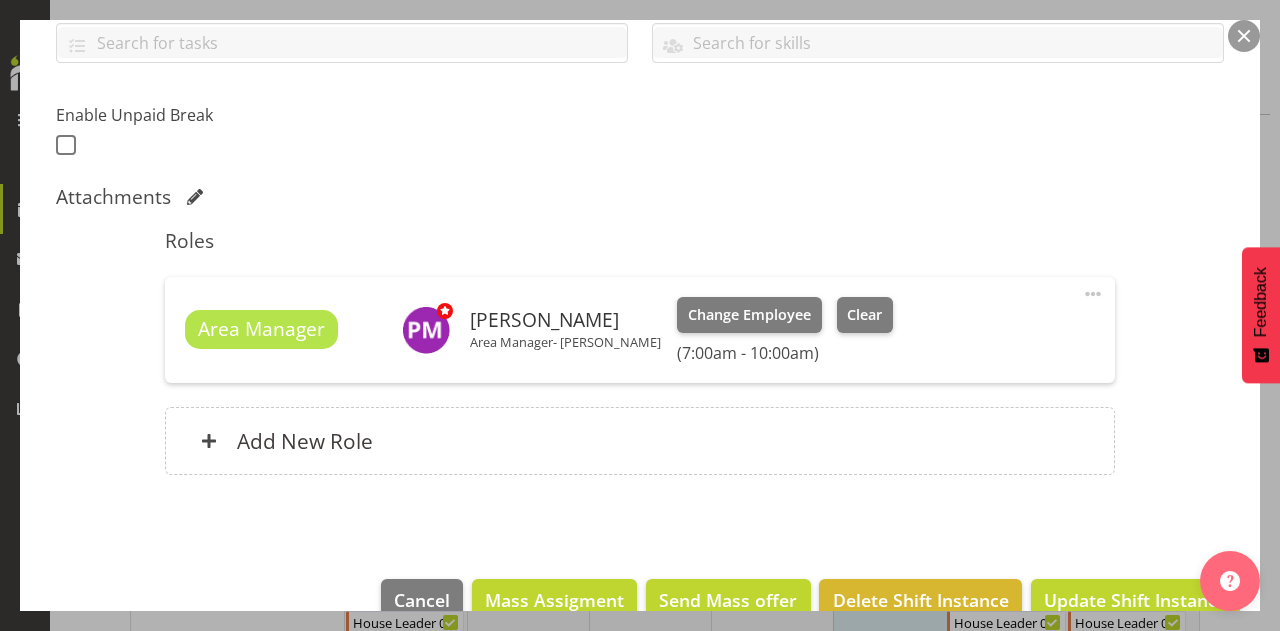 scroll, scrollTop: 510, scrollLeft: 0, axis: vertical 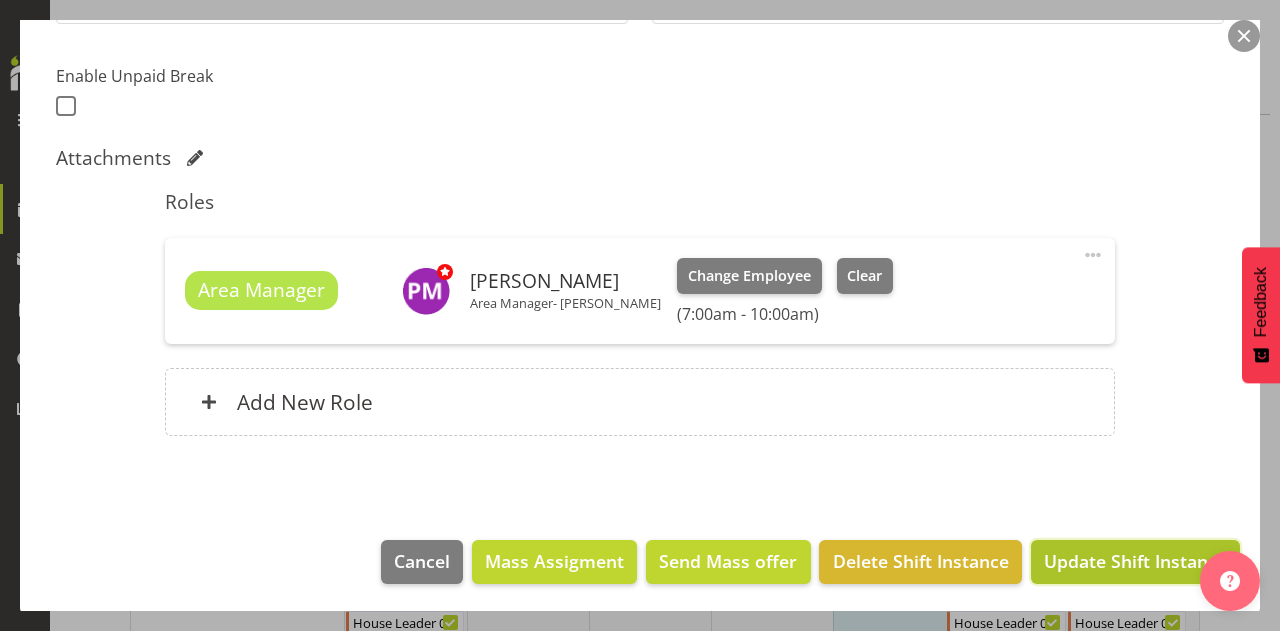 click on "Update Shift Instance" at bounding box center (1135, 561) 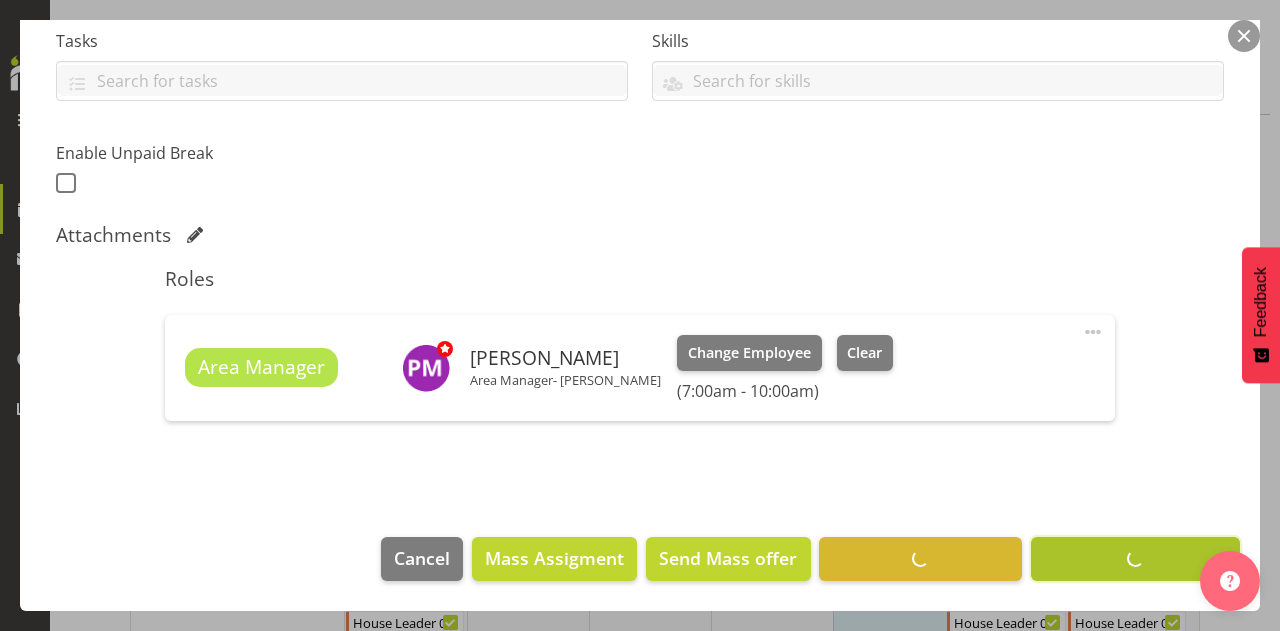 scroll, scrollTop: 430, scrollLeft: 0, axis: vertical 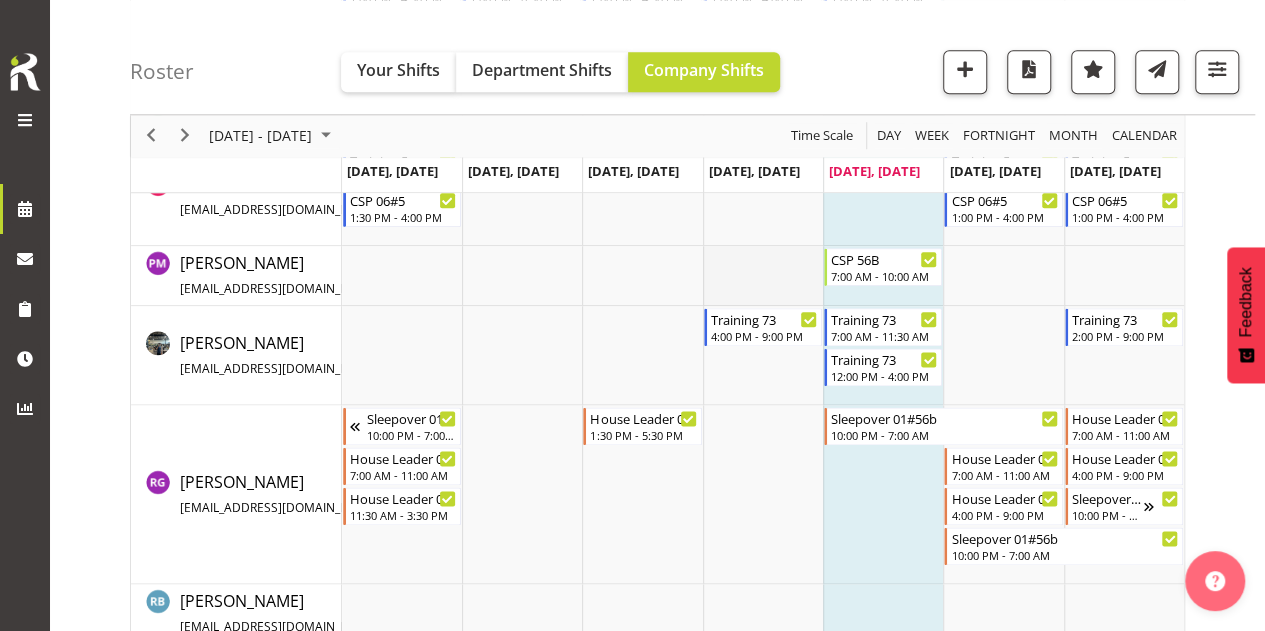 click at bounding box center [763, 276] 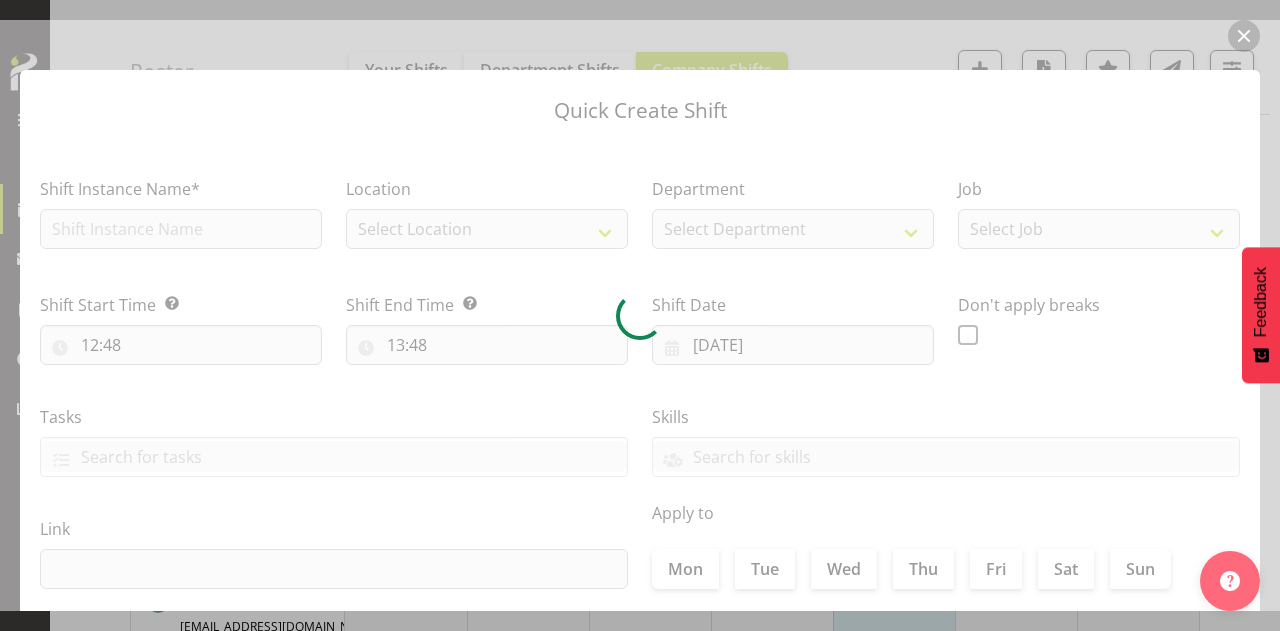 type on "[DATE]" 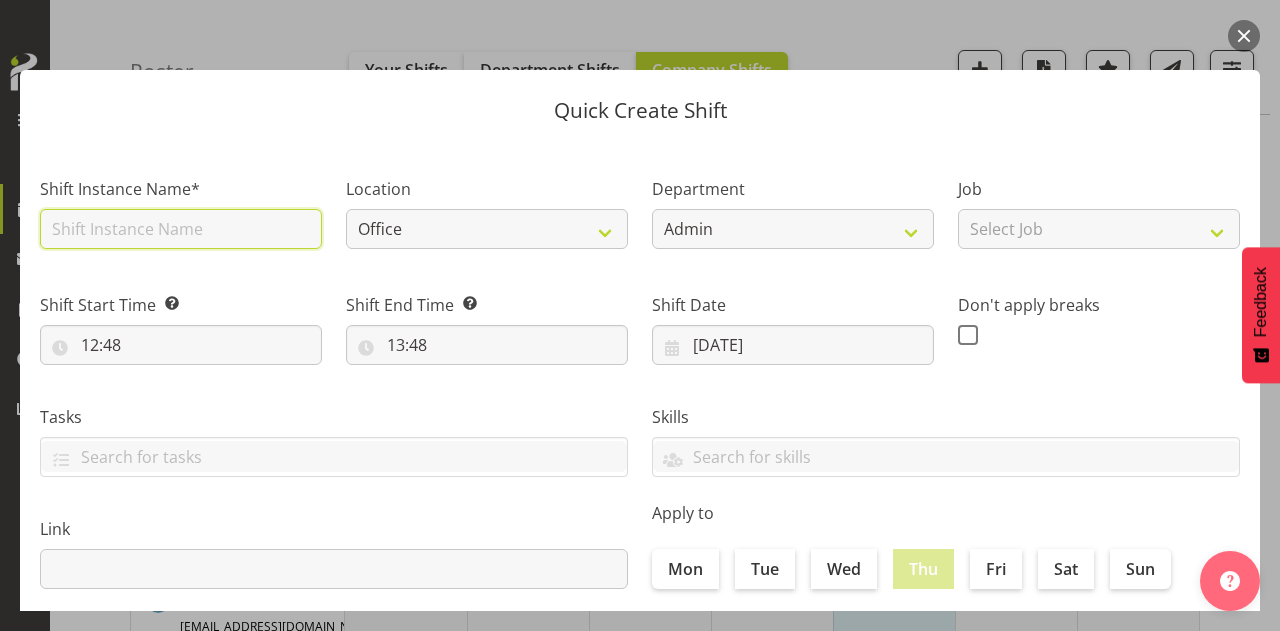click at bounding box center (181, 229) 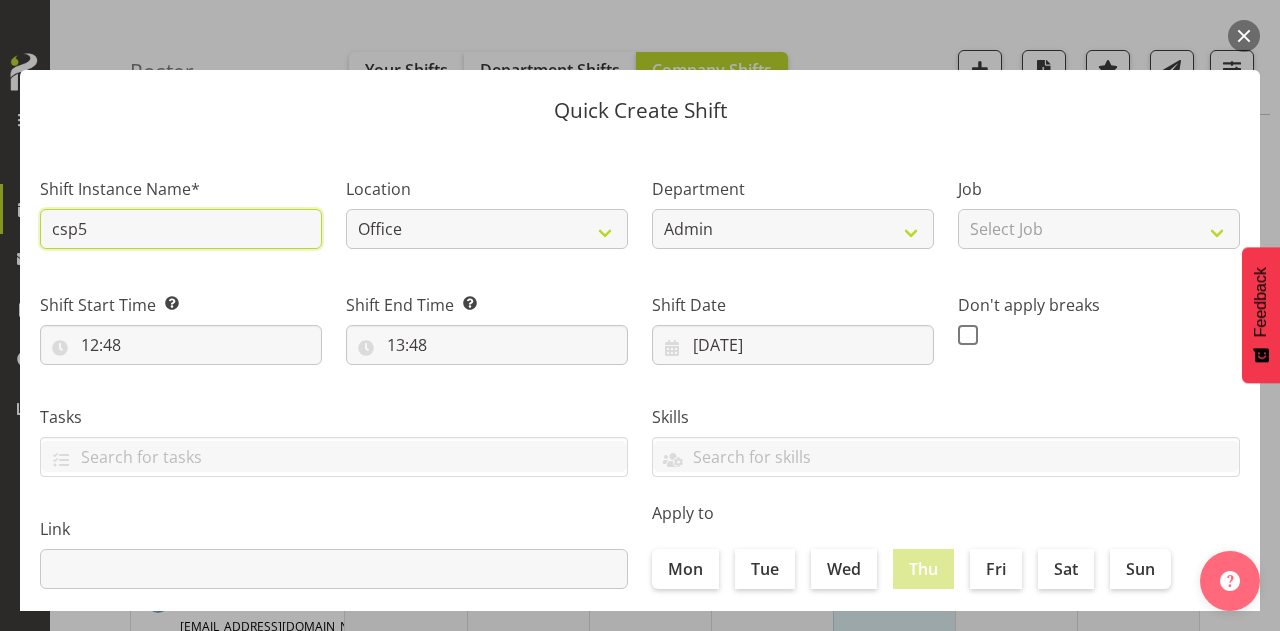 type on "CSP56B" 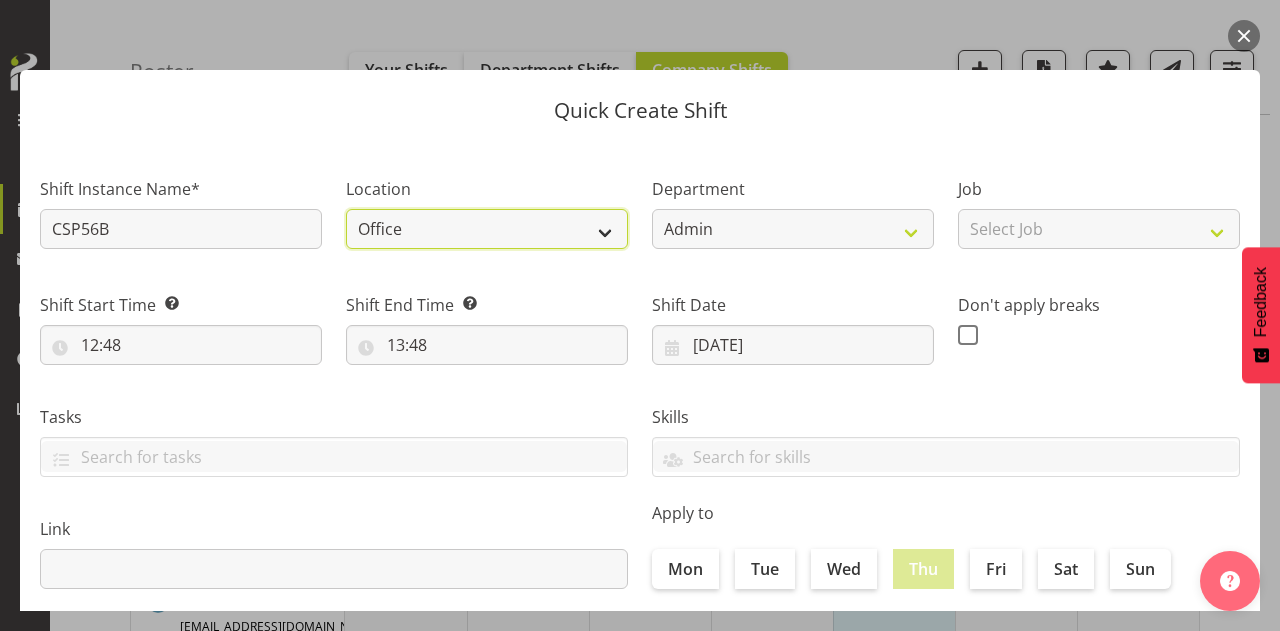 click on "Office
30
41
56b
65a
[PERSON_NAME]
[PERSON_NAME] Community
SIL" at bounding box center [487, 229] 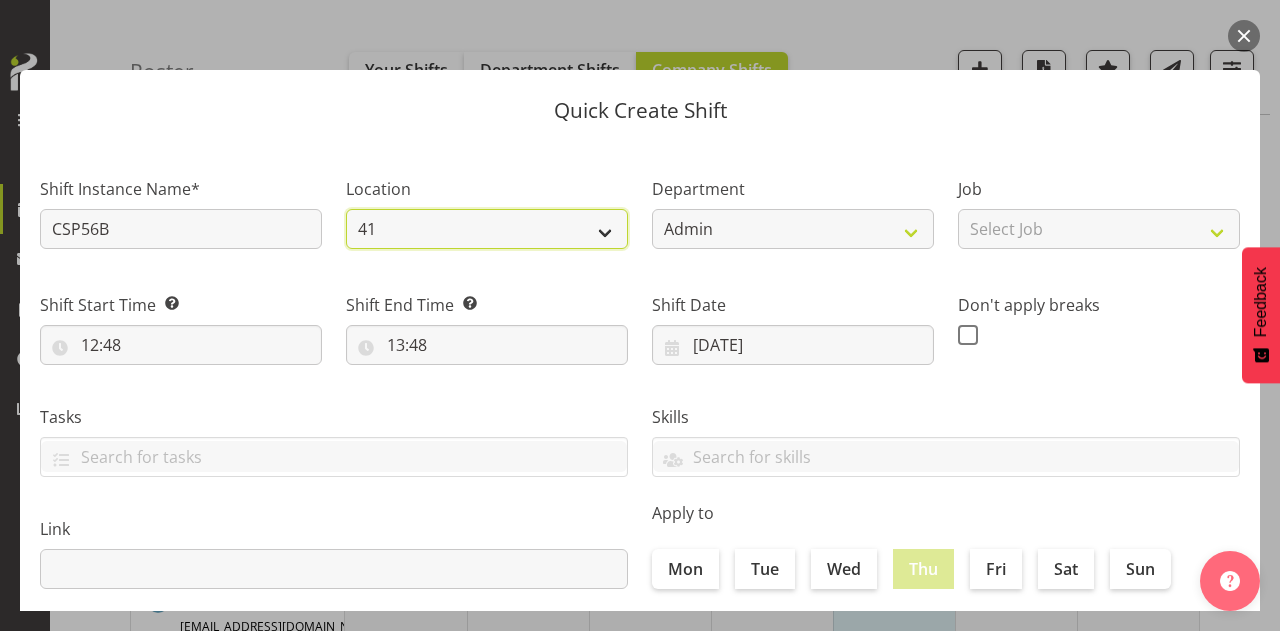 click on "Office
30
41
56b
65a
[PERSON_NAME]
[PERSON_NAME] Community
SIL" at bounding box center [487, 229] 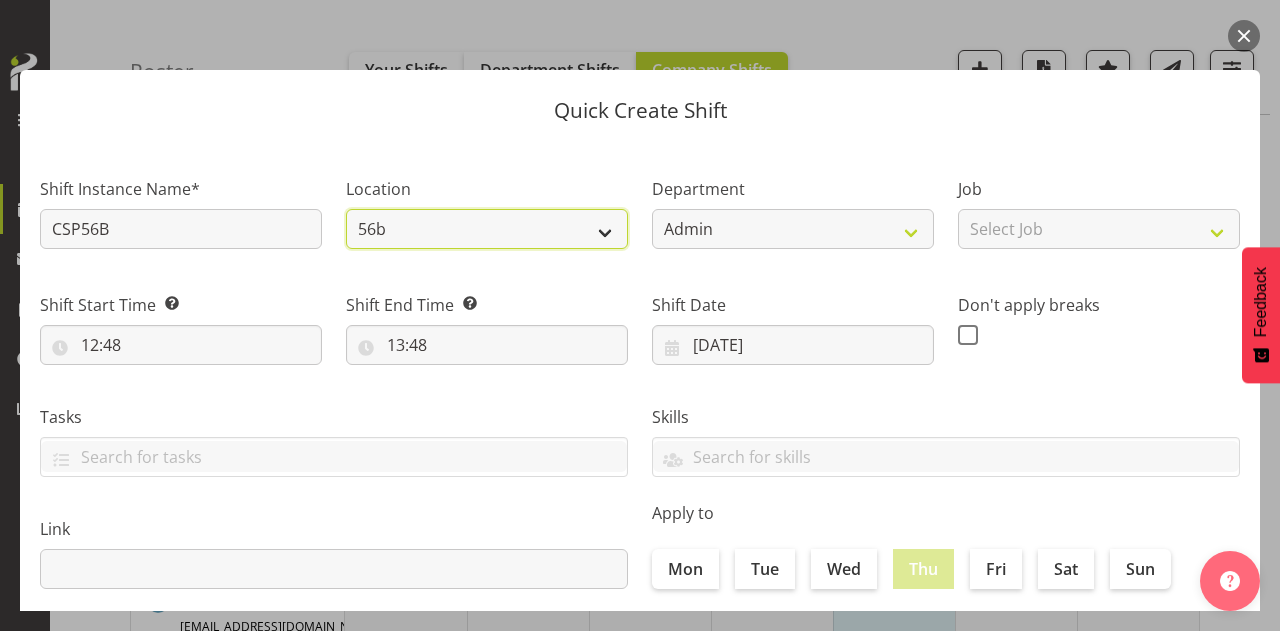 click on "Office
30
41
56b
65a
[PERSON_NAME]
[PERSON_NAME] Community
SIL" at bounding box center (487, 229) 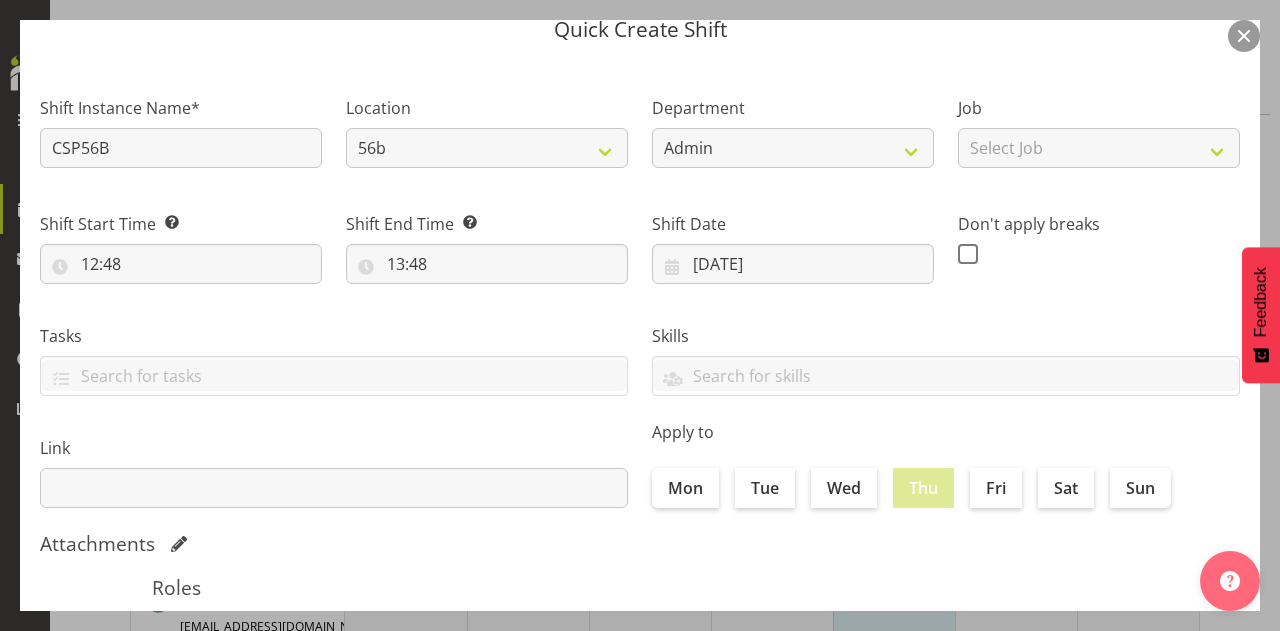 scroll, scrollTop: 86, scrollLeft: 0, axis: vertical 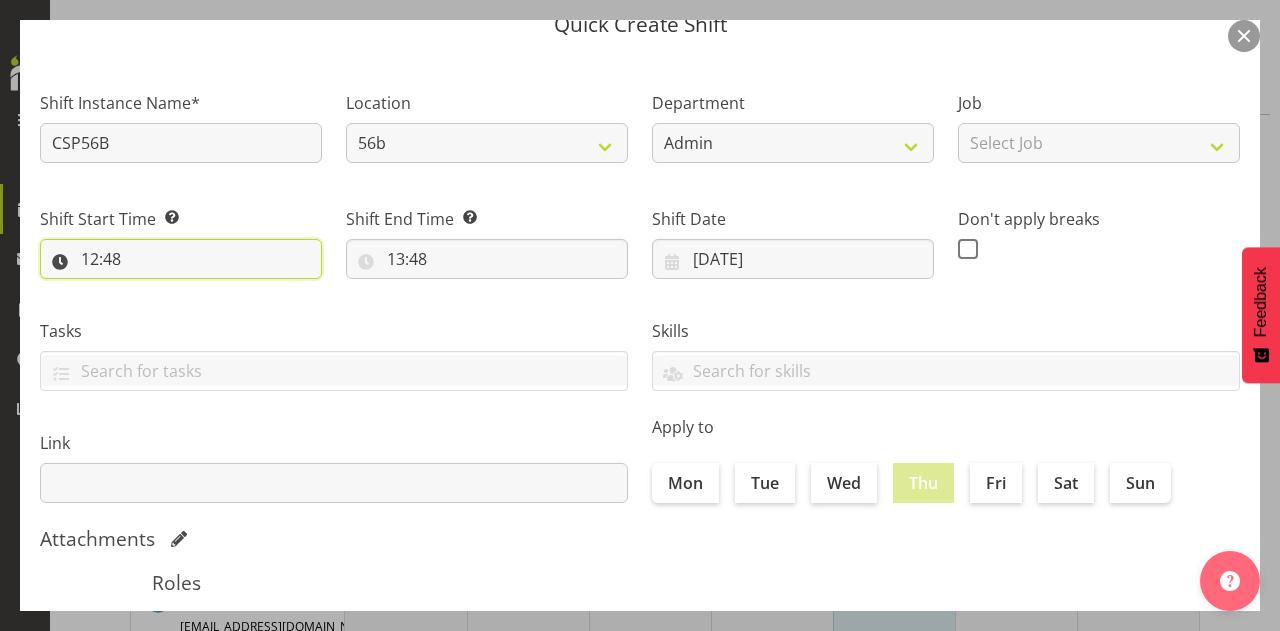 click on "12:48" at bounding box center [181, 259] 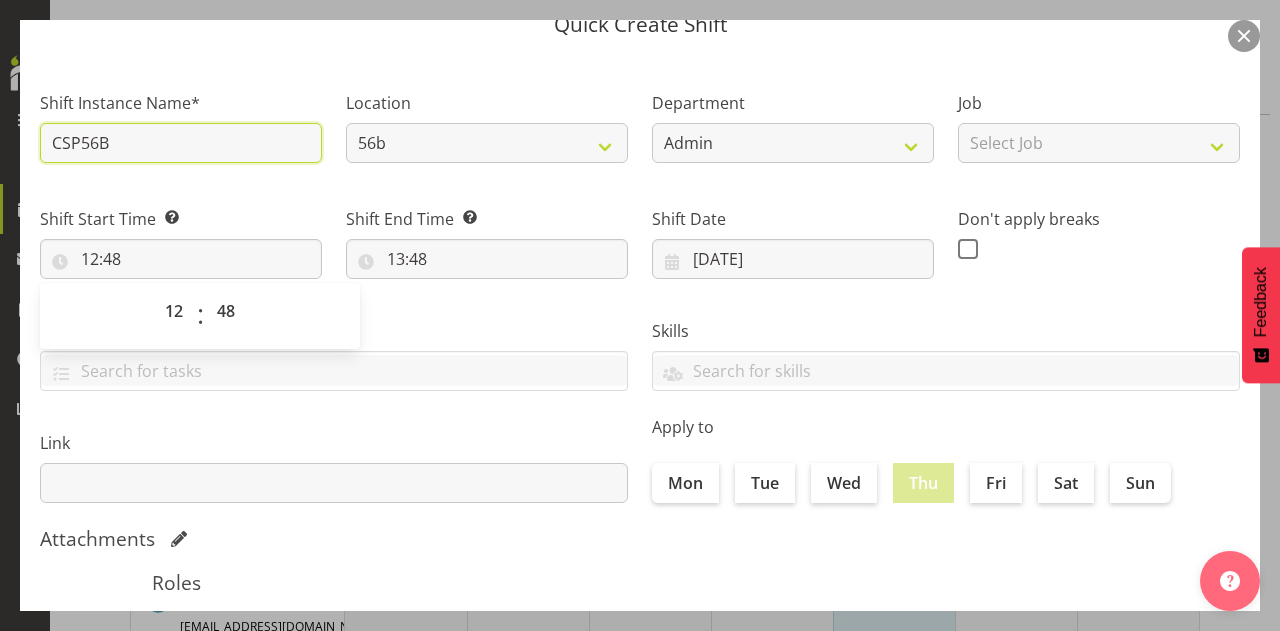 click on "CSP56B" at bounding box center (181, 143) 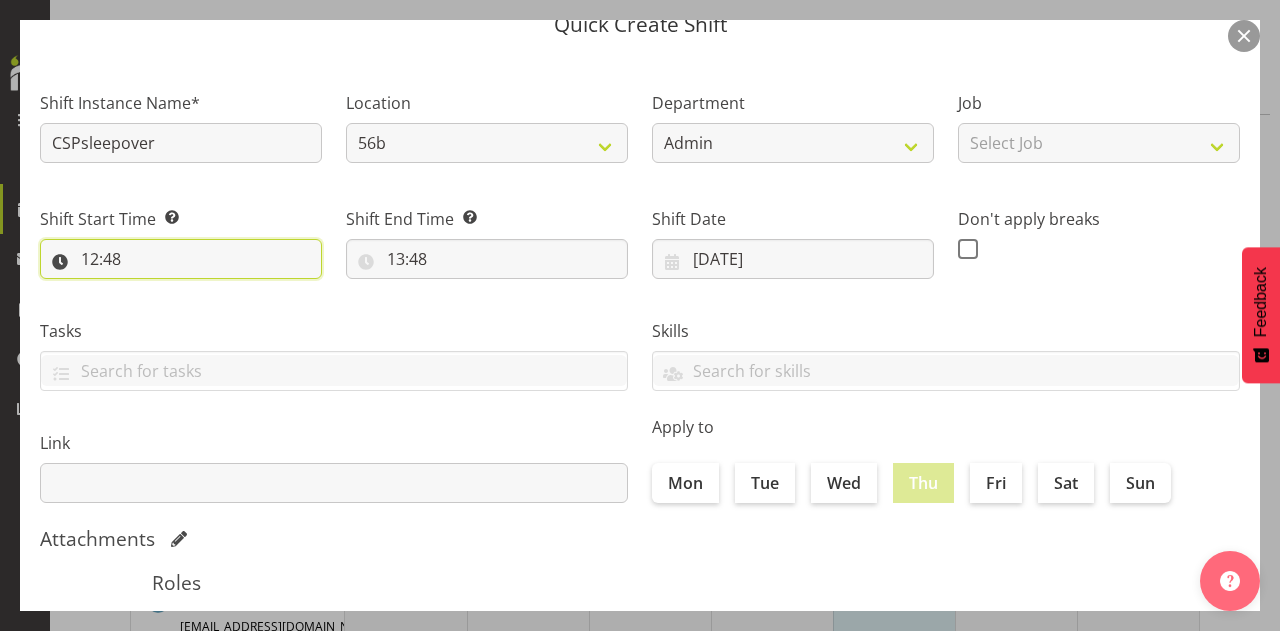 click on "12:48" at bounding box center (181, 259) 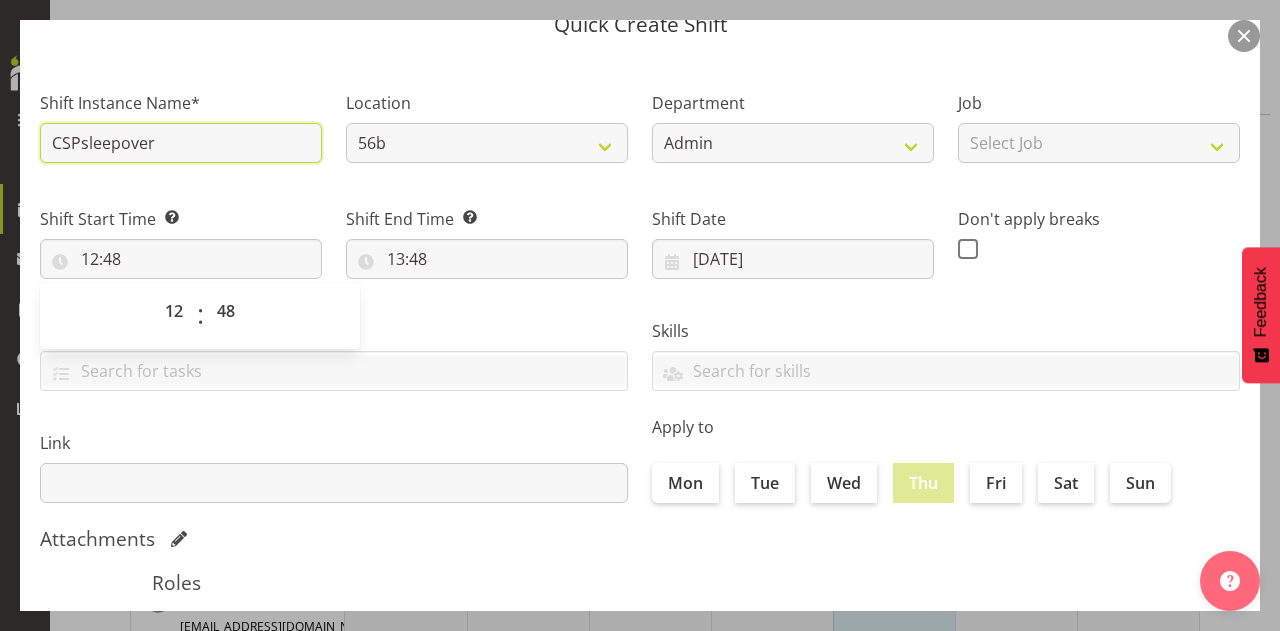 click on "CSPsleepover" at bounding box center (181, 143) 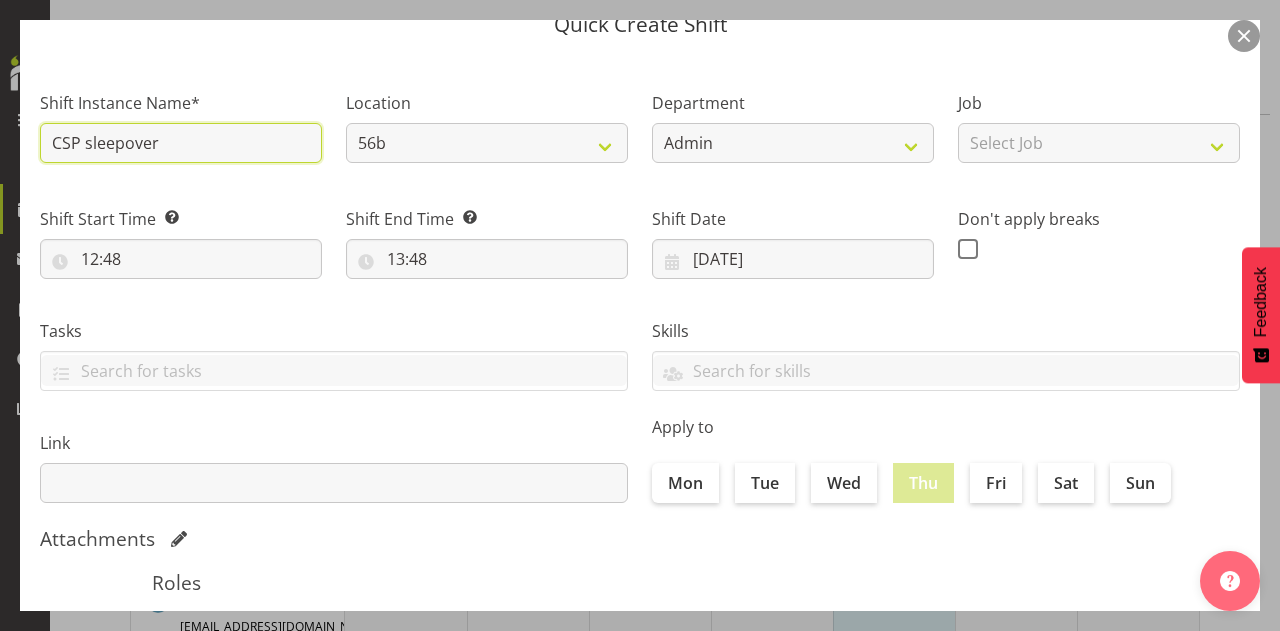click on "CSP sleepover" at bounding box center [181, 143] 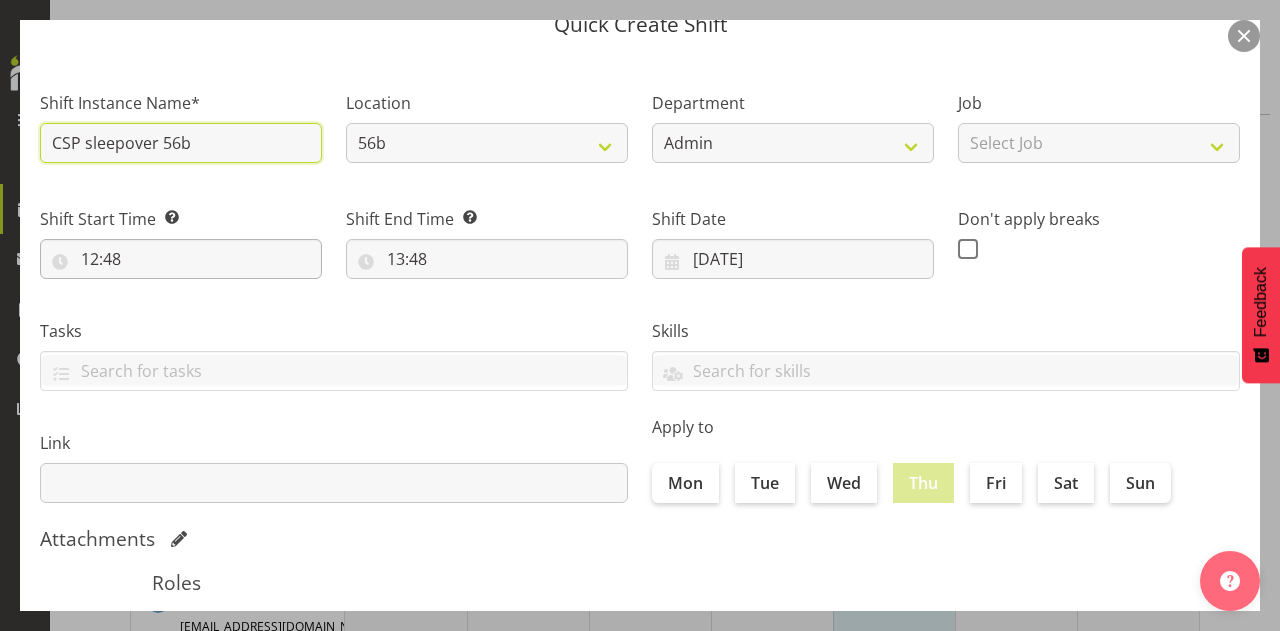 type on "CSP sleepover 56b" 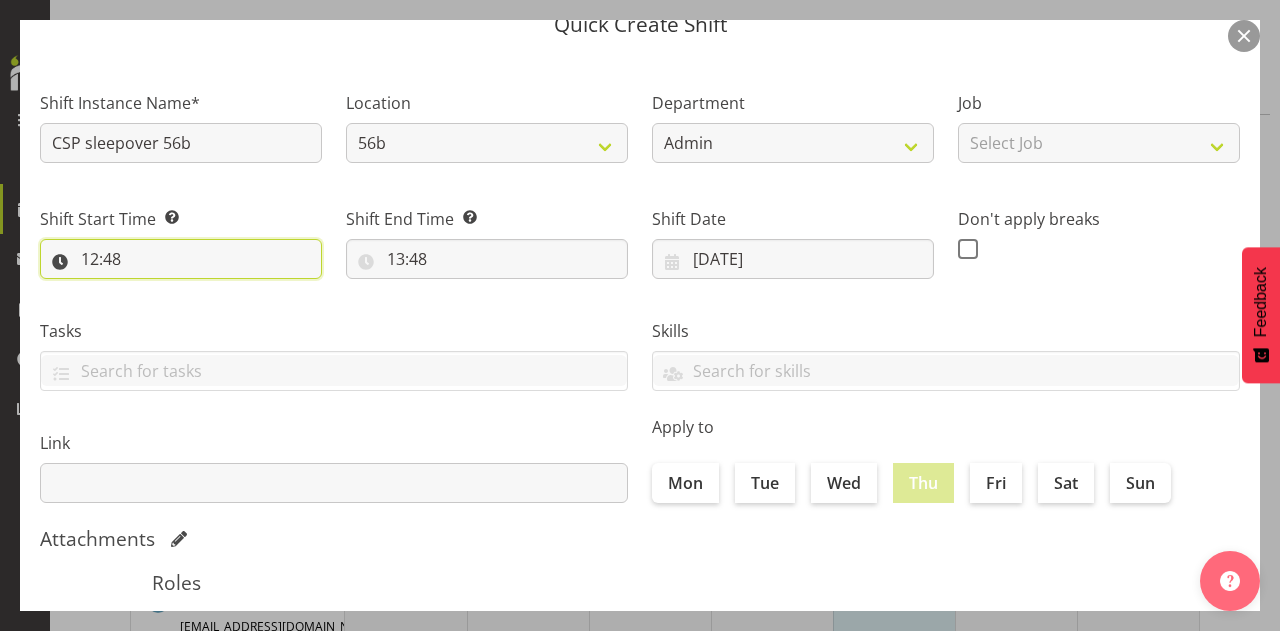 click on "12:48" at bounding box center (181, 259) 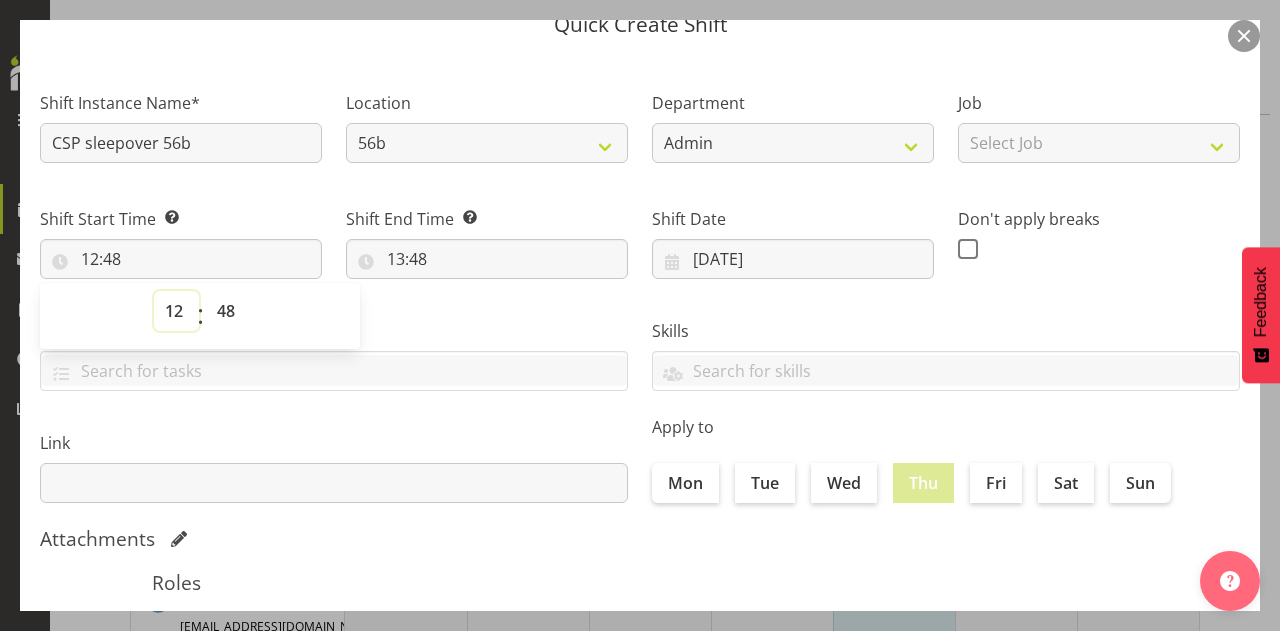 click on "00   01   02   03   04   05   06   07   08   09   10   11   12   13   14   15   16   17   18   19   20   21   22   23" at bounding box center [176, 311] 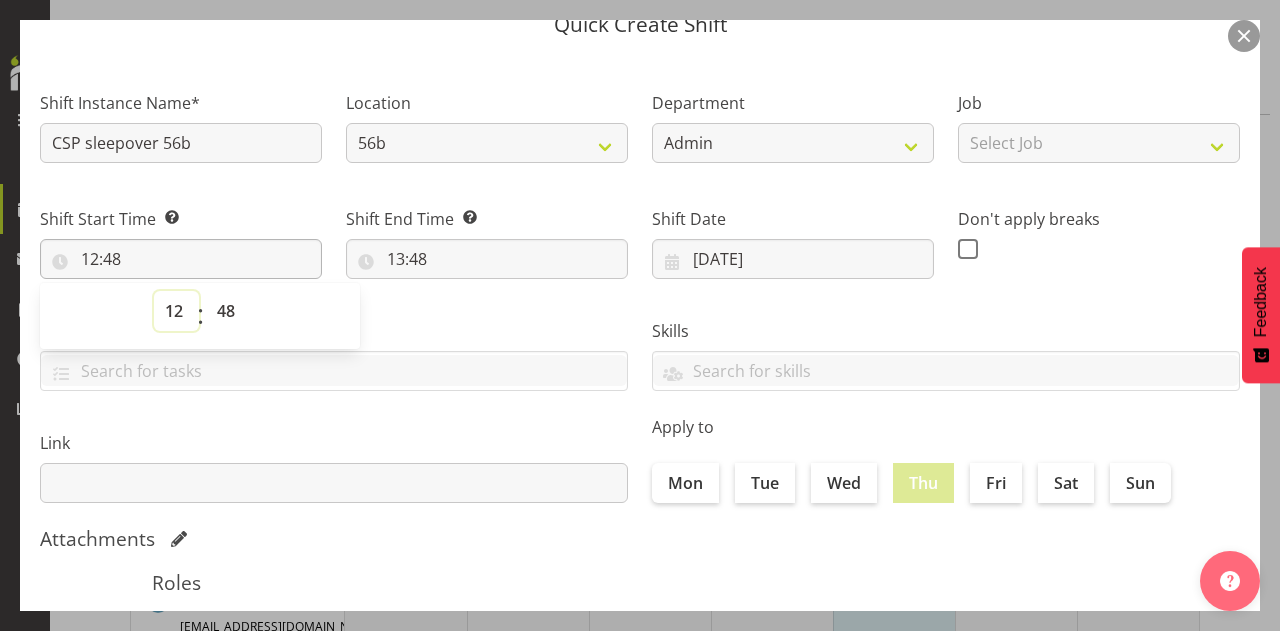 select on "22" 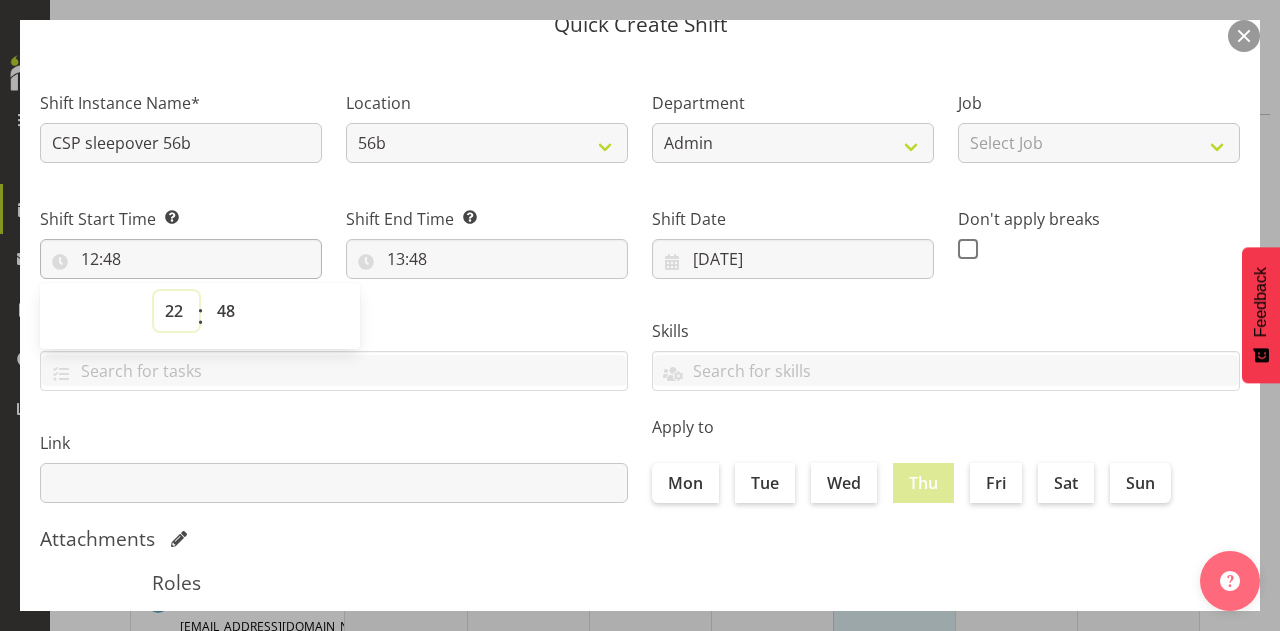 click on "00   01   02   03   04   05   06   07   08   09   10   11   12   13   14   15   16   17   18   19   20   21   22   23" at bounding box center (176, 311) 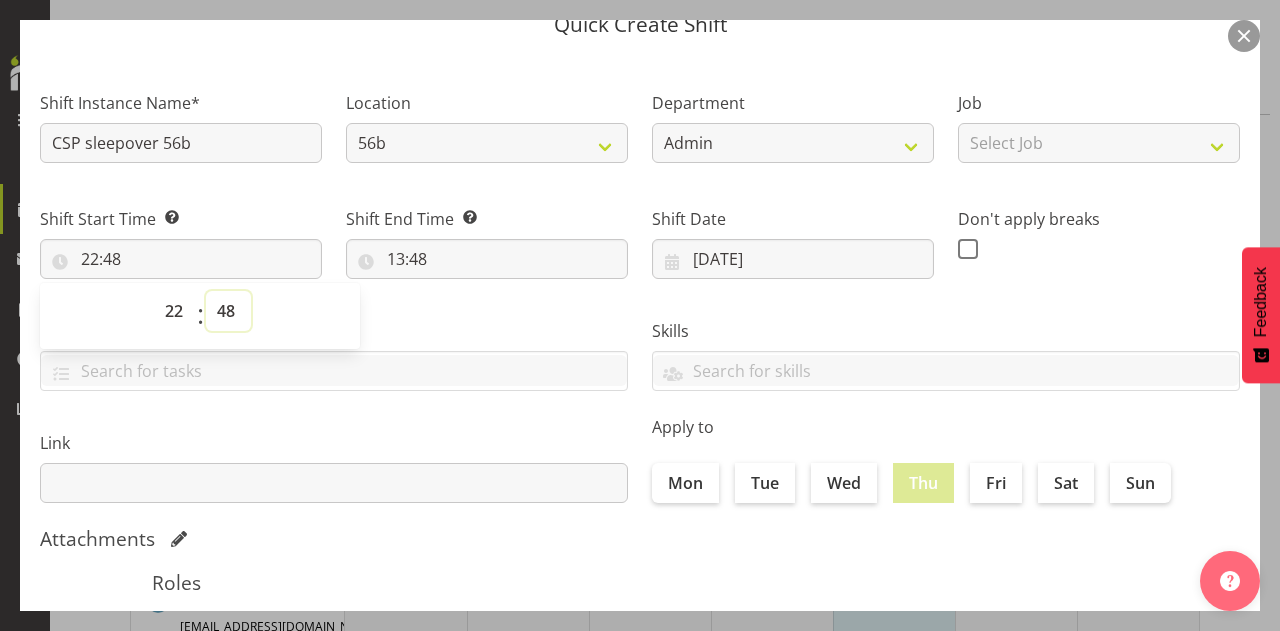 click on "00   01   02   03   04   05   06   07   08   09   10   11   12   13   14   15   16   17   18   19   20   21   22   23   24   25   26   27   28   29   30   31   32   33   34   35   36   37   38   39   40   41   42   43   44   45   46   47   48   49   50   51   52   53   54   55   56   57   58   59" at bounding box center (228, 311) 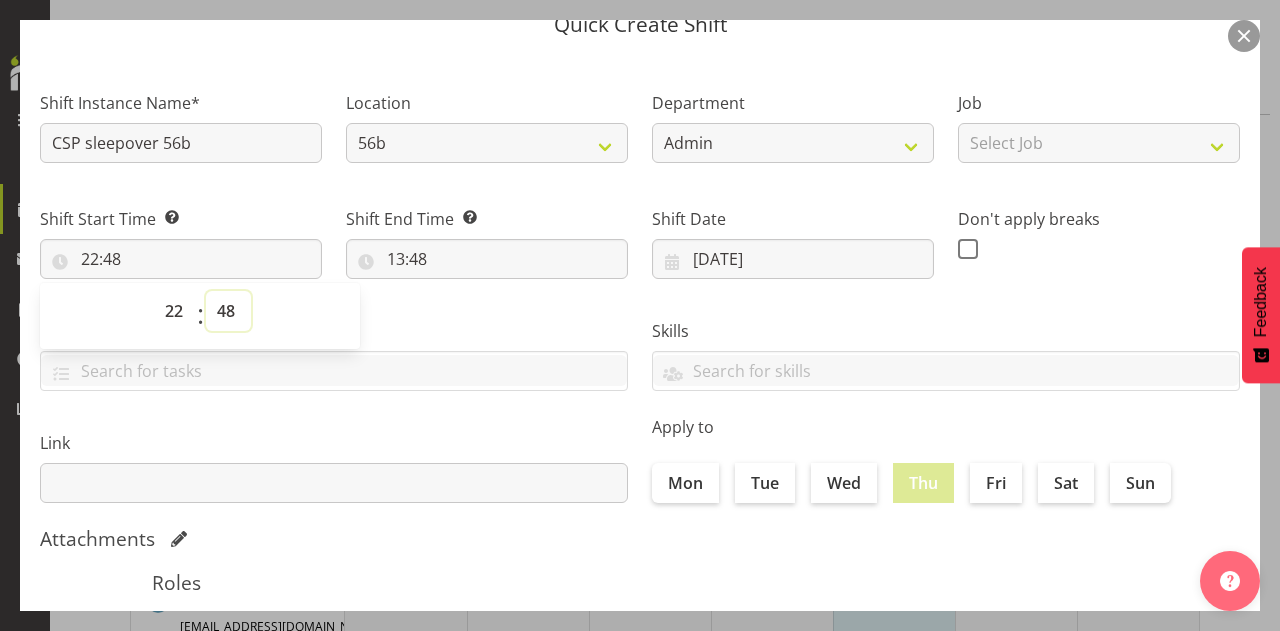 select on "0" 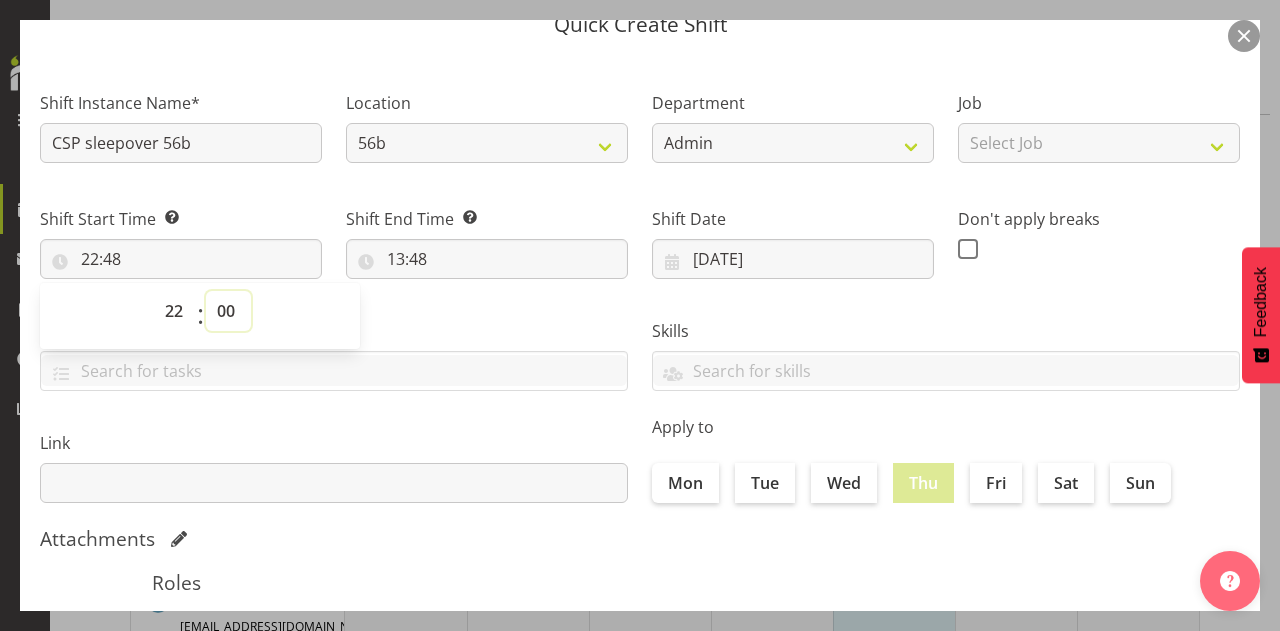 click on "00   01   02   03   04   05   06   07   08   09   10   11   12   13   14   15   16   17   18   19   20   21   22   23   24   25   26   27   28   29   30   31   32   33   34   35   36   37   38   39   40   41   42   43   44   45   46   47   48   49   50   51   52   53   54   55   56   57   58   59" at bounding box center [228, 311] 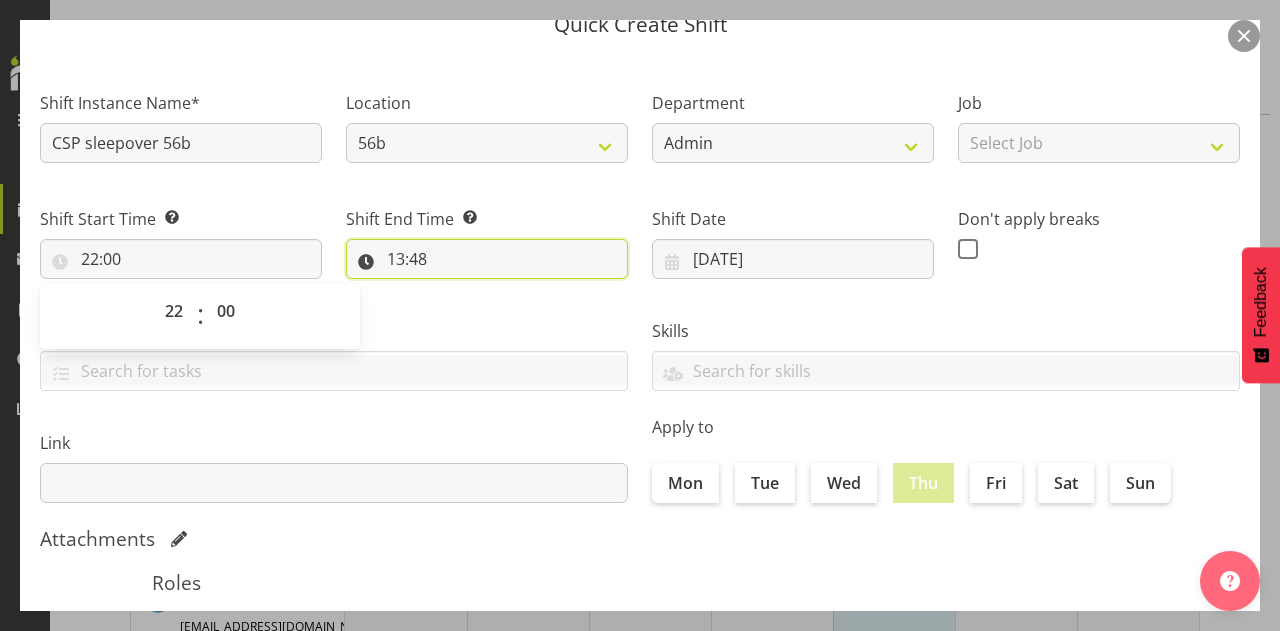 click on "13:48" at bounding box center [487, 259] 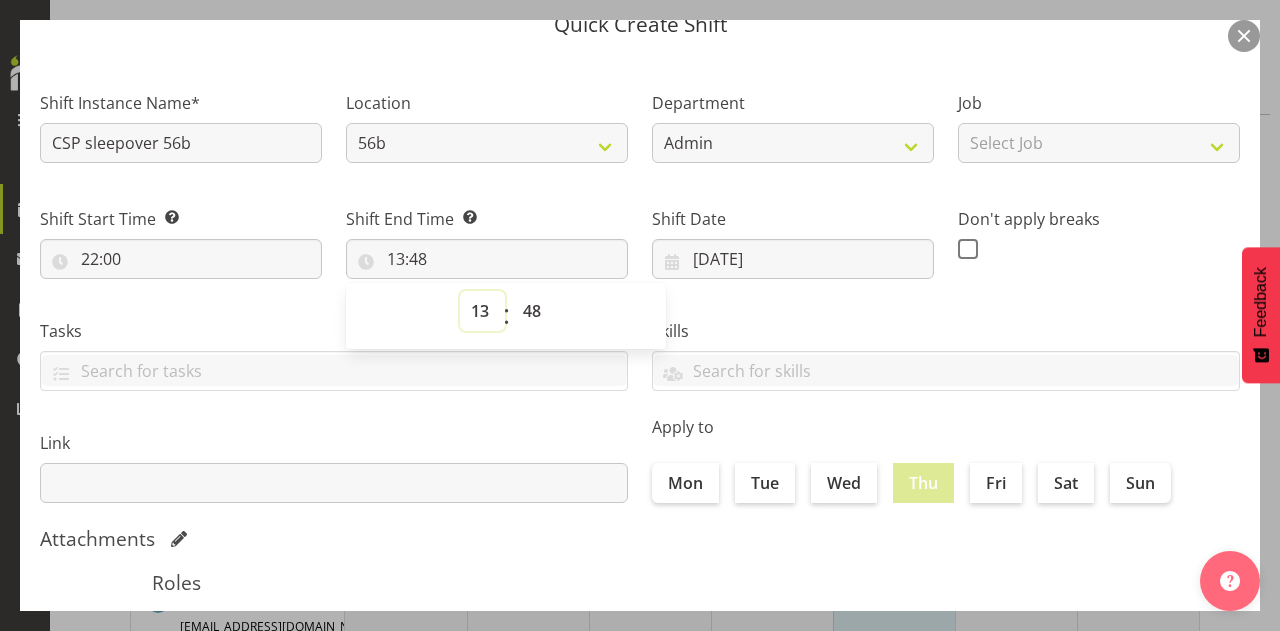 click on "00   01   02   03   04   05   06   07   08   09   10   11   12   13   14   15   16   17   18   19   20   21   22   23" at bounding box center (482, 311) 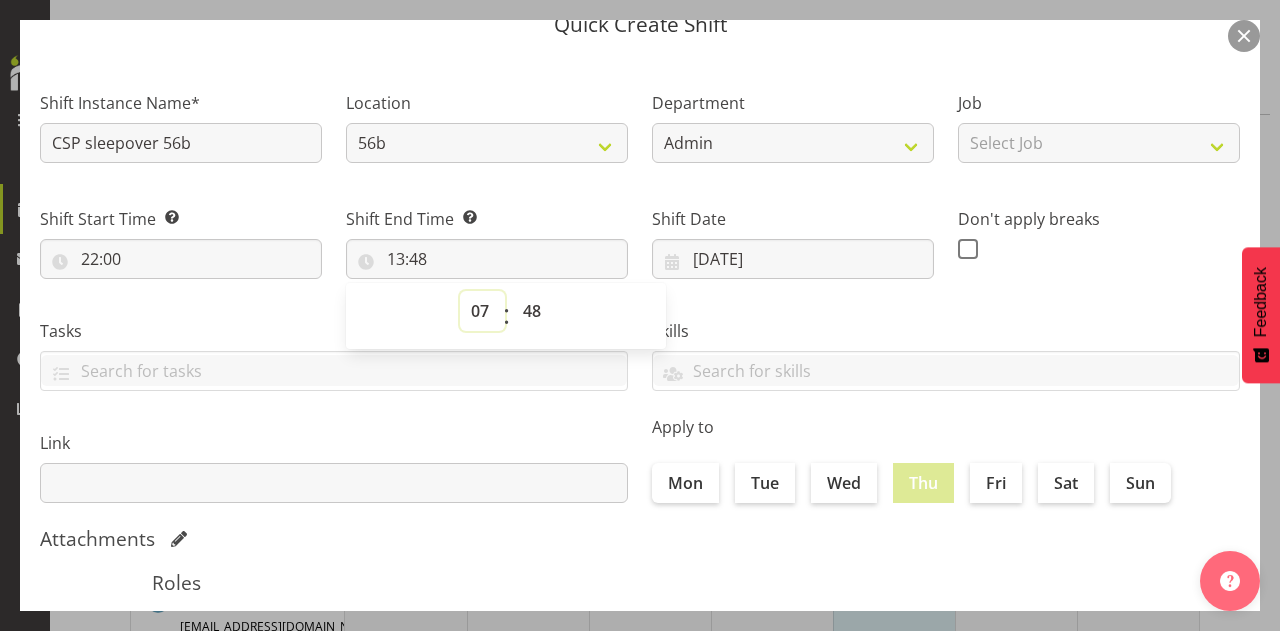 click on "00   01   02   03   04   05   06   07   08   09   10   11   12   13   14   15   16   17   18   19   20   21   22   23" at bounding box center (482, 311) 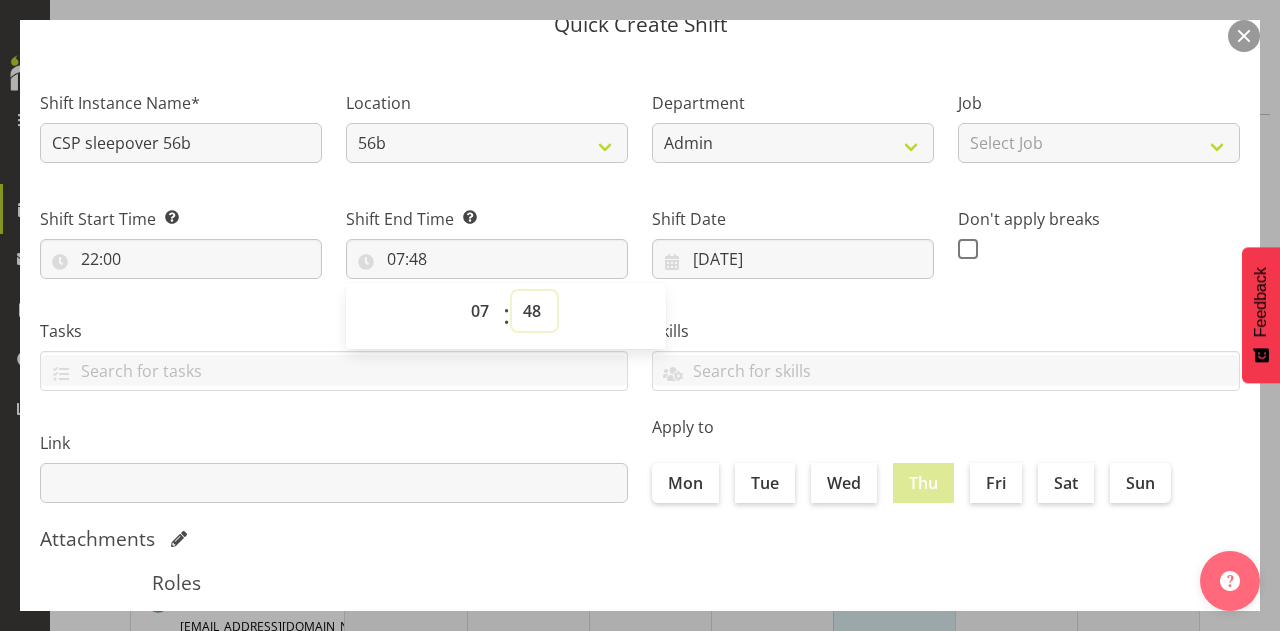 click on "00   01   02   03   04   05   06   07   08   09   10   11   12   13   14   15   16   17   18   19   20   21   22   23   24   25   26   27   28   29   30   31   32   33   34   35   36   37   38   39   40   41   42   43   44   45   46   47   48   49   50   51   52   53   54   55   56   57   58   59" at bounding box center (534, 311) 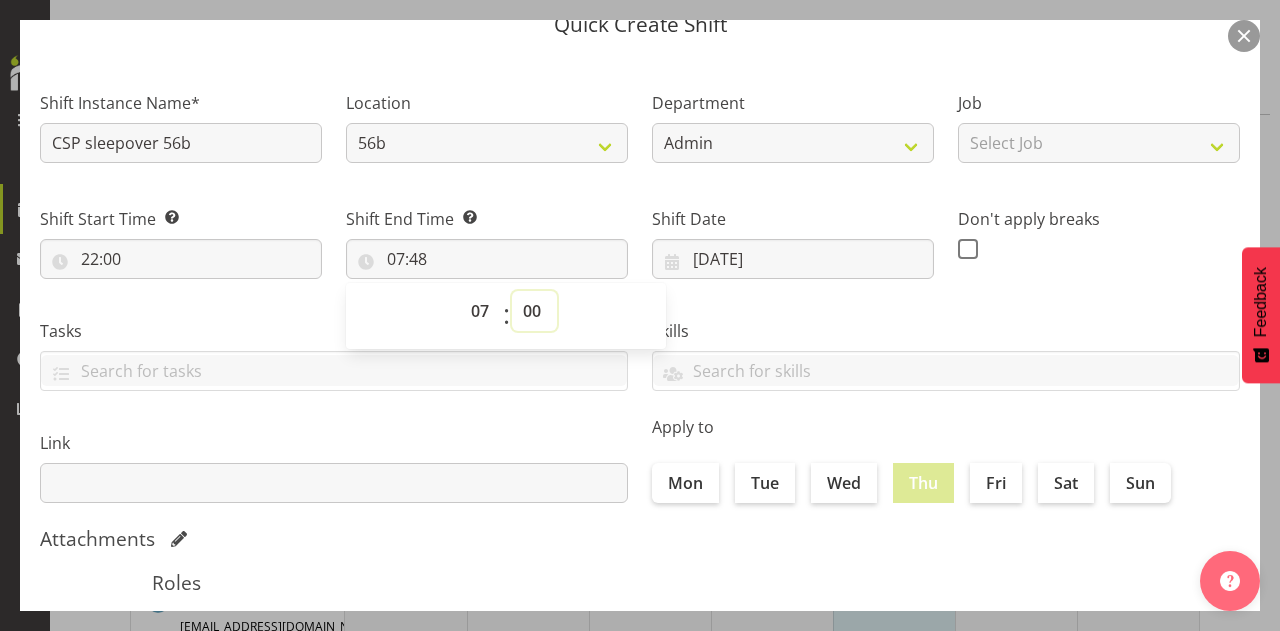 click on "00   01   02   03   04   05   06   07   08   09   10   11   12   13   14   15   16   17   18   19   20   21   22   23   24   25   26   27   28   29   30   31   32   33   34   35   36   37   38   39   40   41   42   43   44   45   46   47   48   49   50   51   52   53   54   55   56   57   58   59" at bounding box center (534, 311) 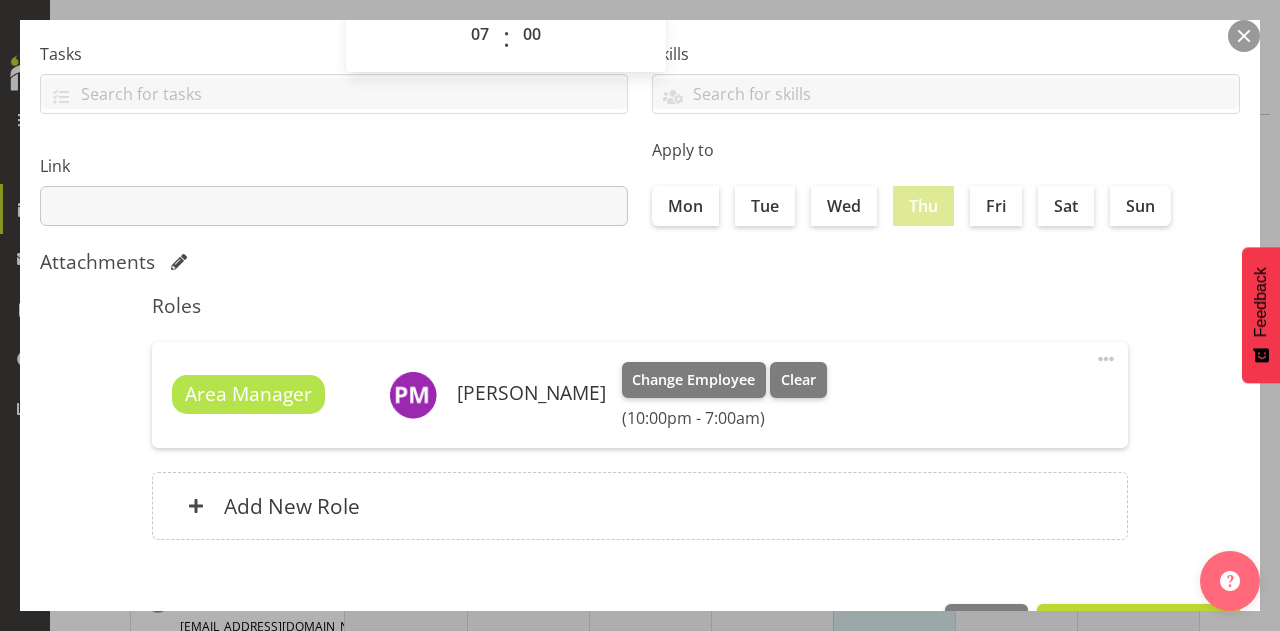 scroll, scrollTop: 428, scrollLeft: 0, axis: vertical 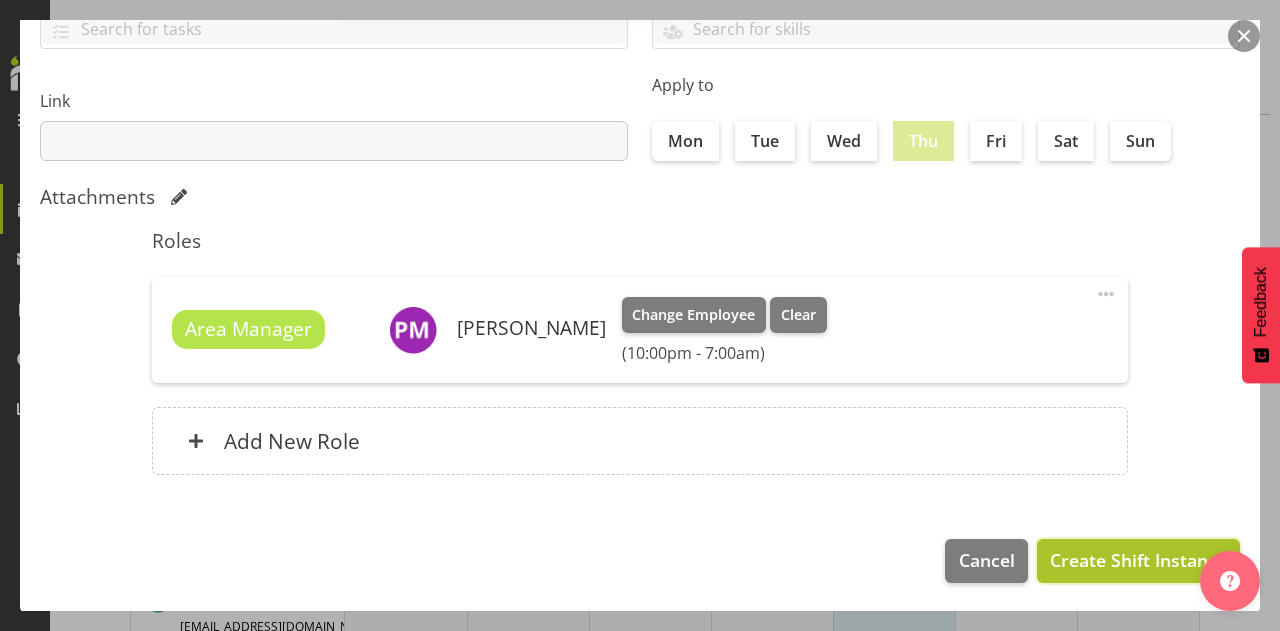 click on "Create Shift Instance" at bounding box center (1138, 560) 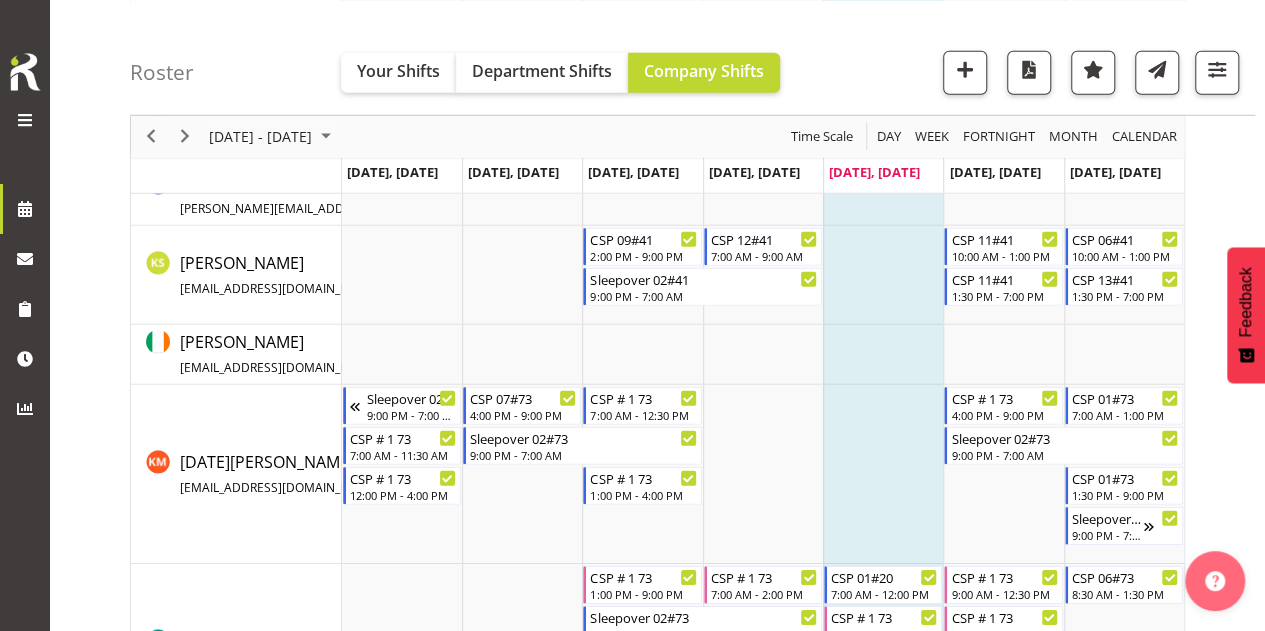 scroll, scrollTop: 5598, scrollLeft: 0, axis: vertical 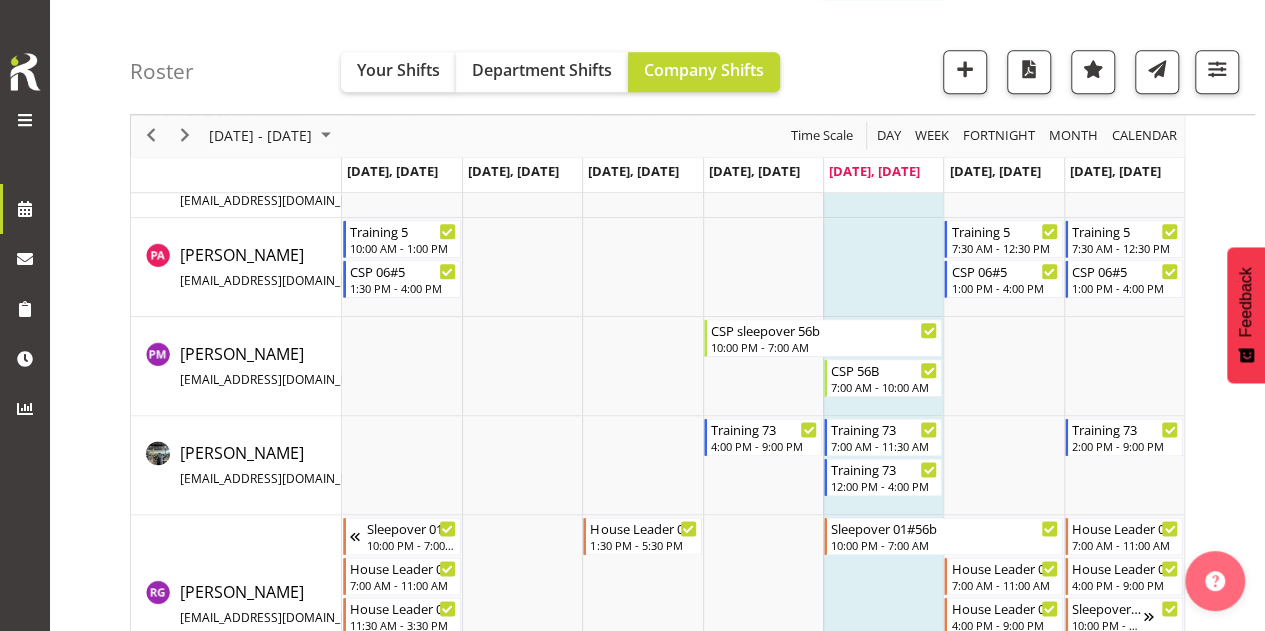 click at bounding box center (883, 366) 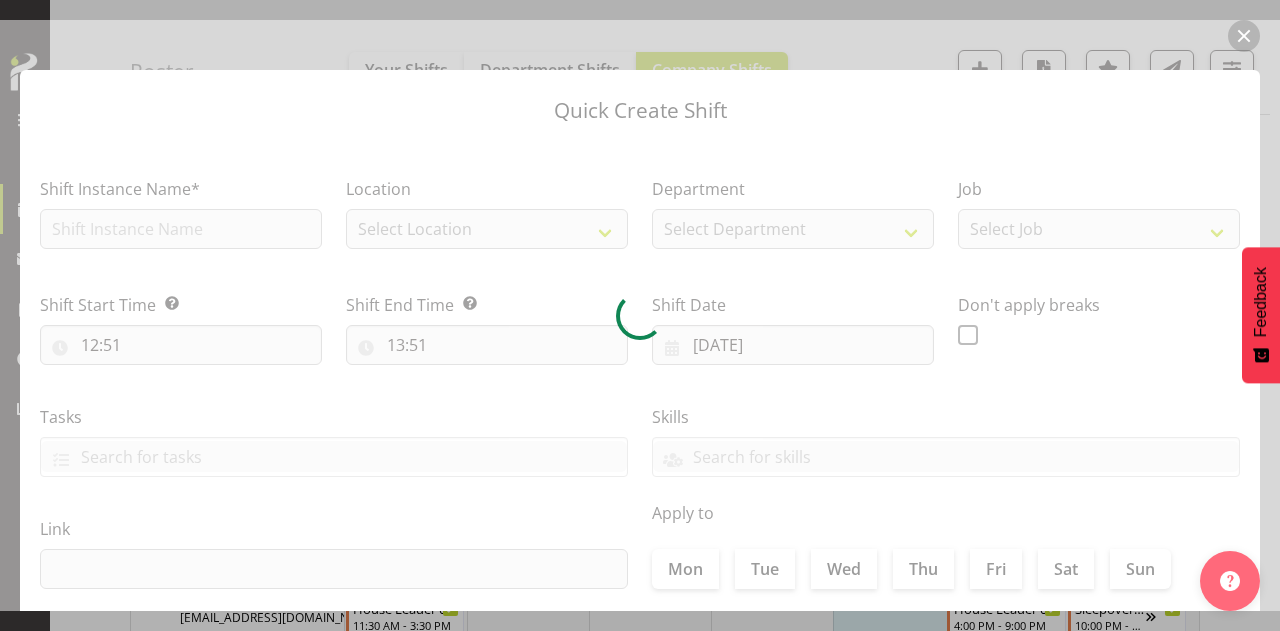 checkbox on "true" 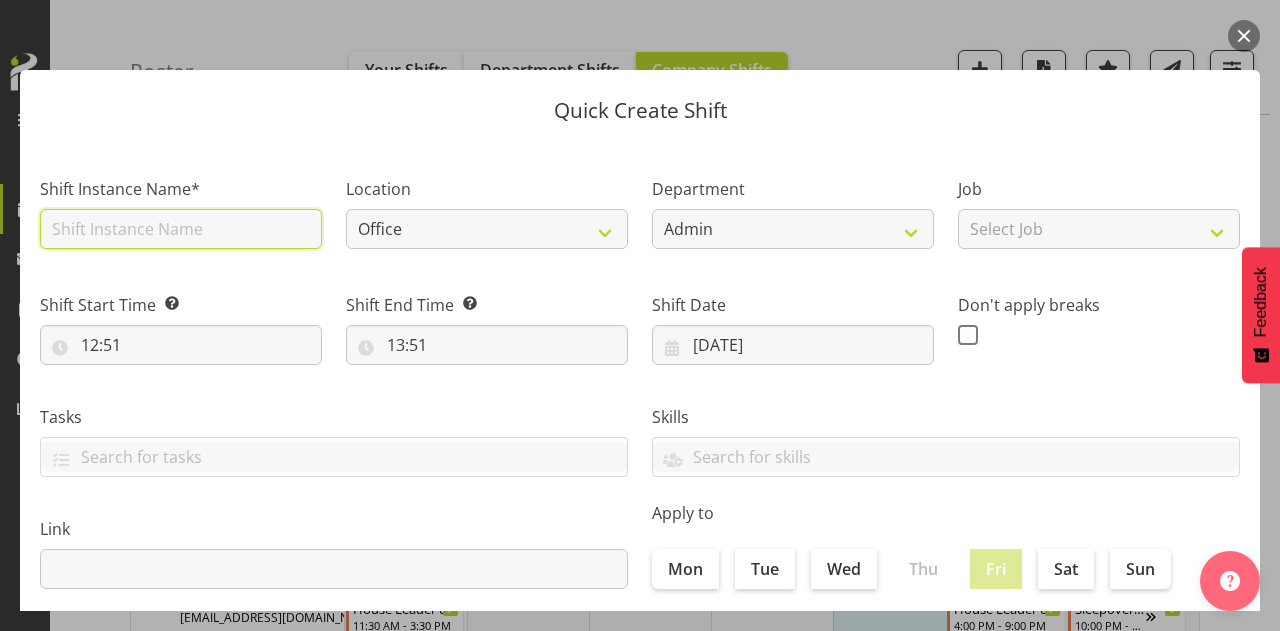 click at bounding box center (181, 229) 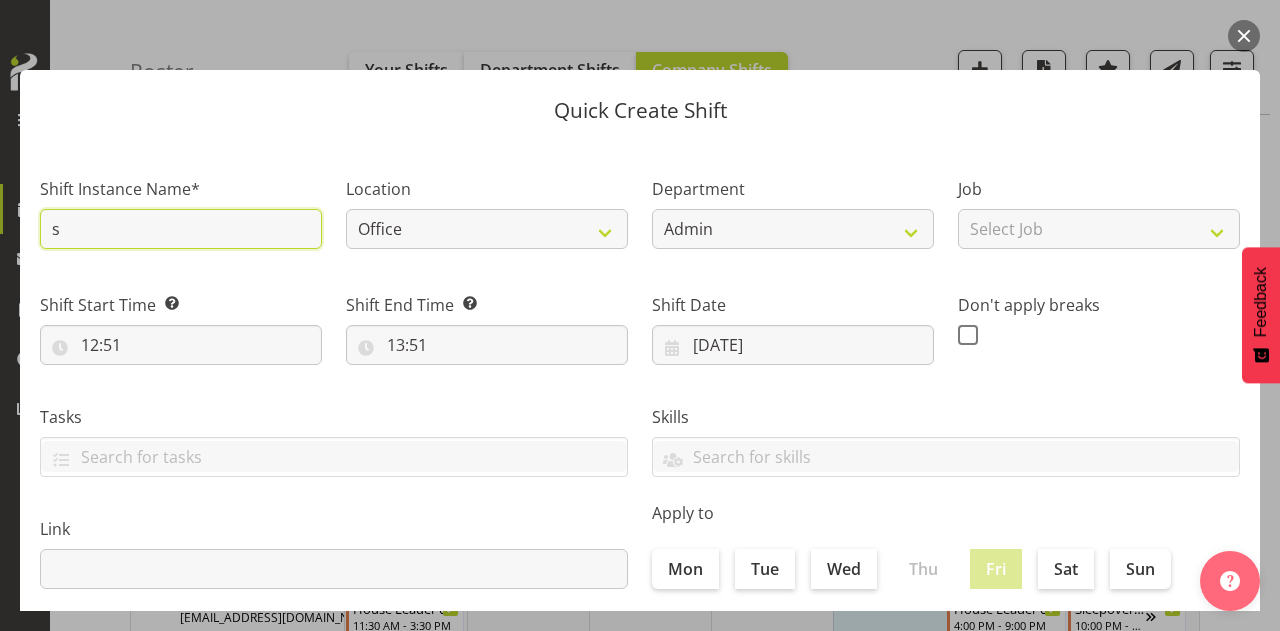 type on "Sleepover 01#56b" 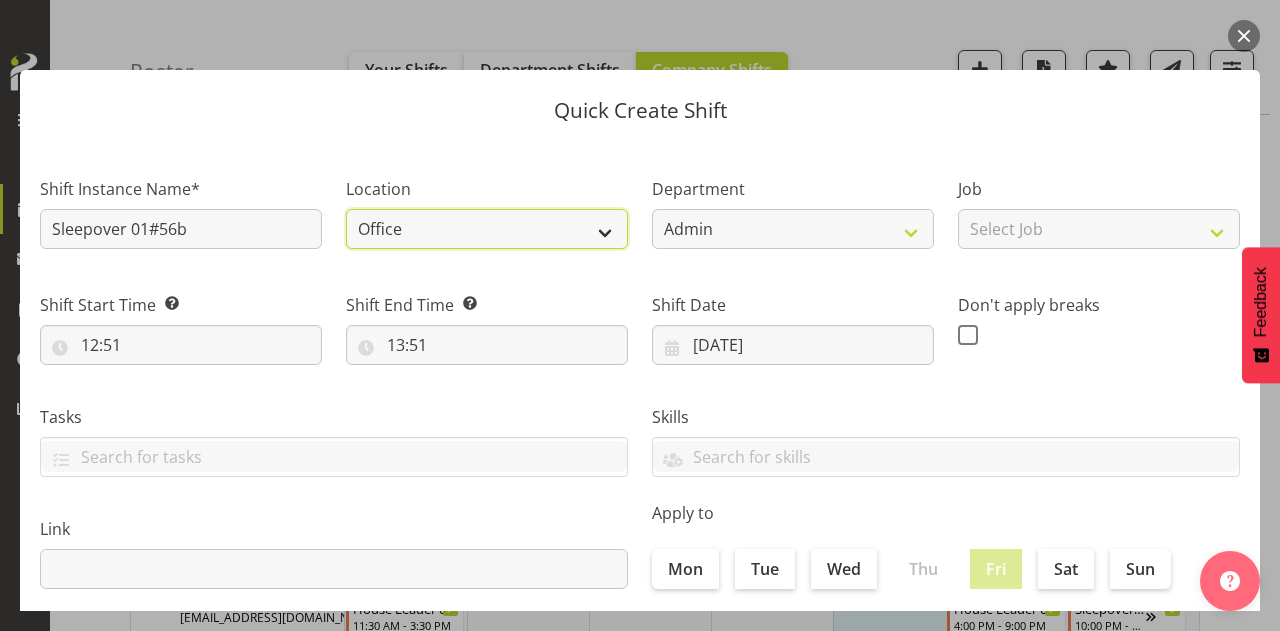 click on "Office
30
41
56b
65a
[PERSON_NAME]
[PERSON_NAME] Community
SIL" at bounding box center (487, 229) 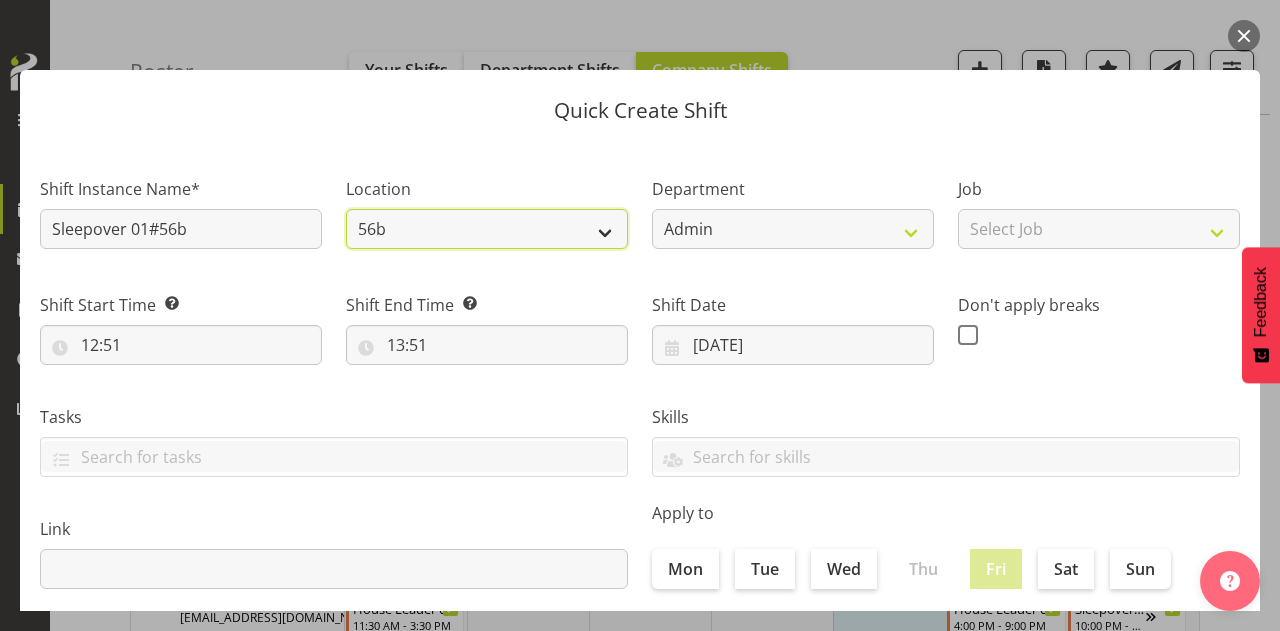 click on "Office
30
41
56b
65a
[PERSON_NAME]
[PERSON_NAME] Community
SIL" at bounding box center [487, 229] 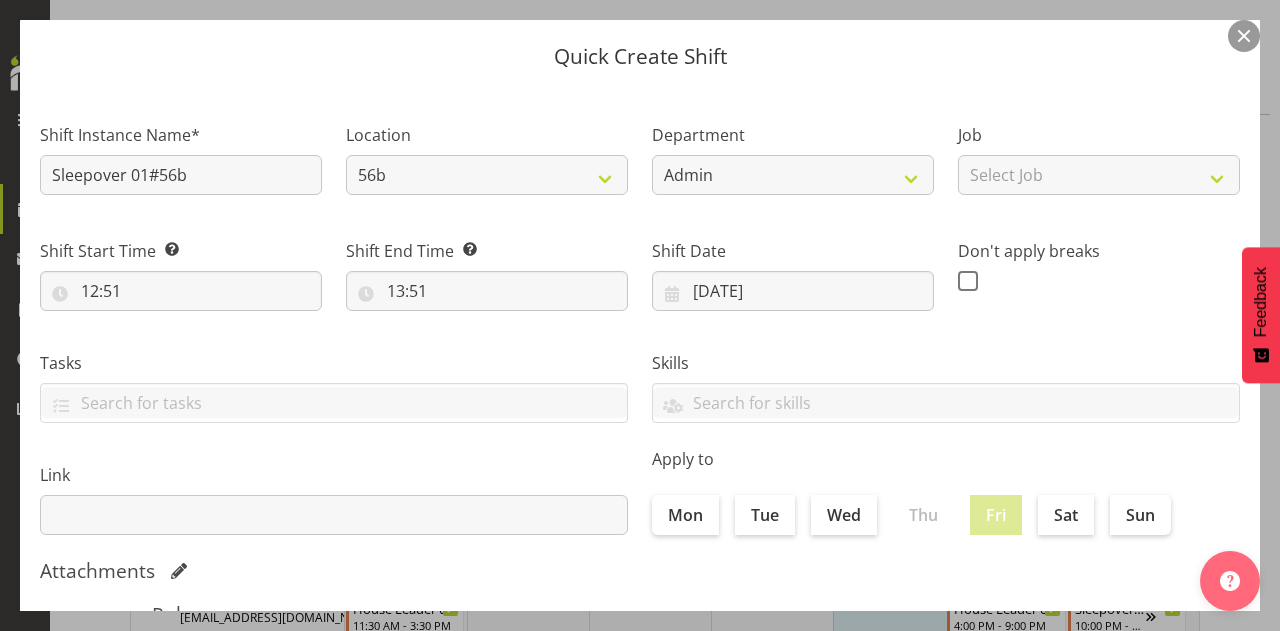 scroll, scrollTop: 168, scrollLeft: 0, axis: vertical 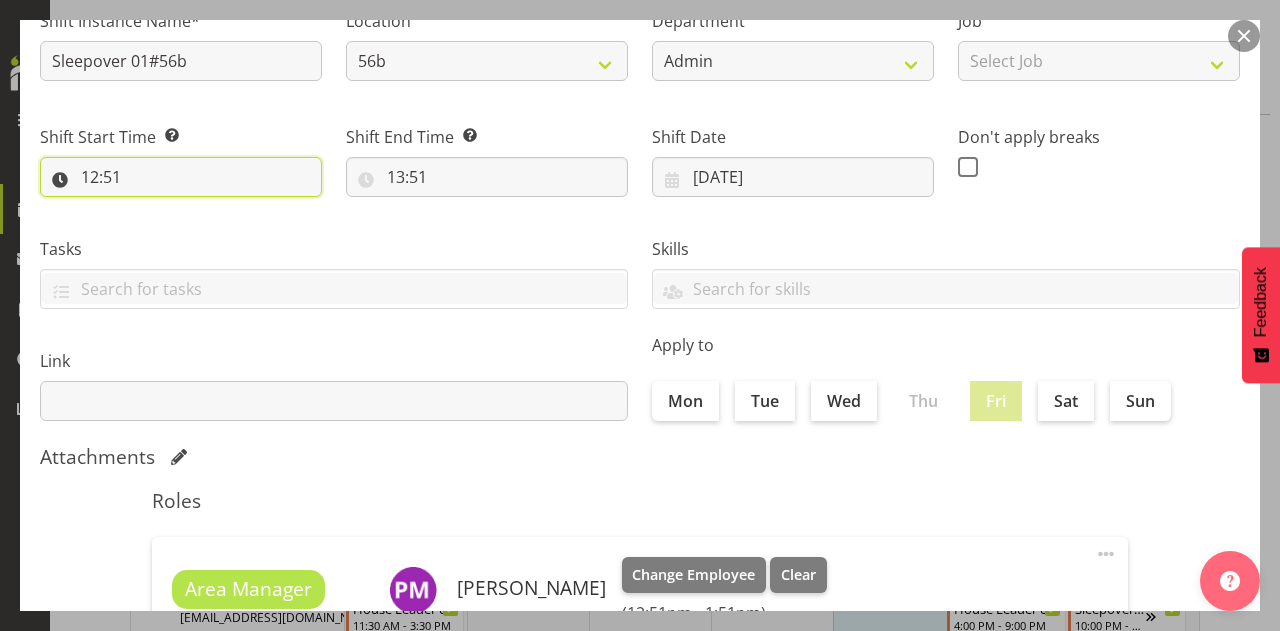 click on "12:51" at bounding box center (181, 177) 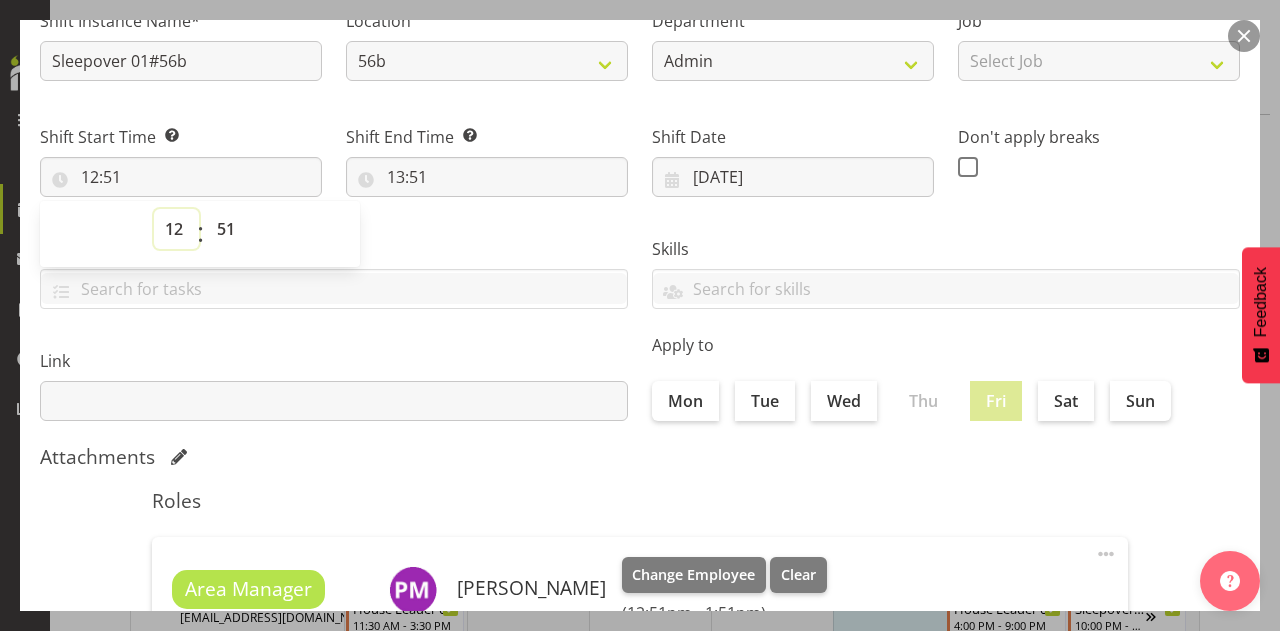 click on "00   01   02   03   04   05   06   07   08   09   10   11   12   13   14   15   16   17   18   19   20   21   22   23" at bounding box center (176, 229) 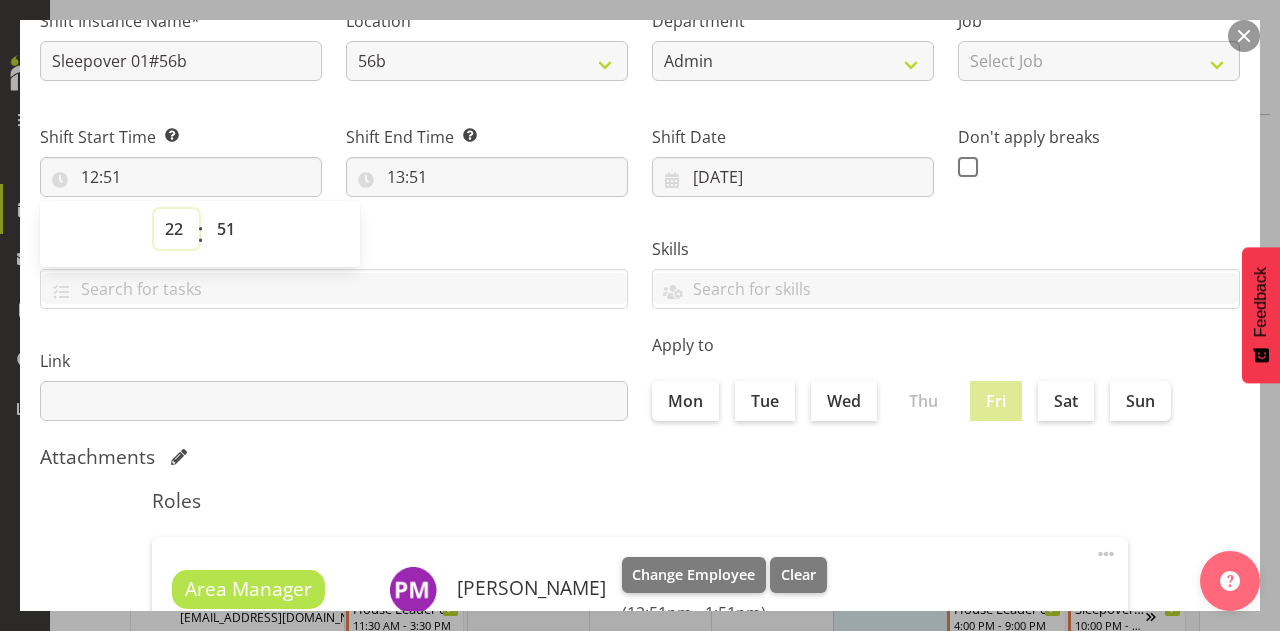 click on "00   01   02   03   04   05   06   07   08   09   10   11   12   13   14   15   16   17   18   19   20   21   22   23" at bounding box center [176, 229] 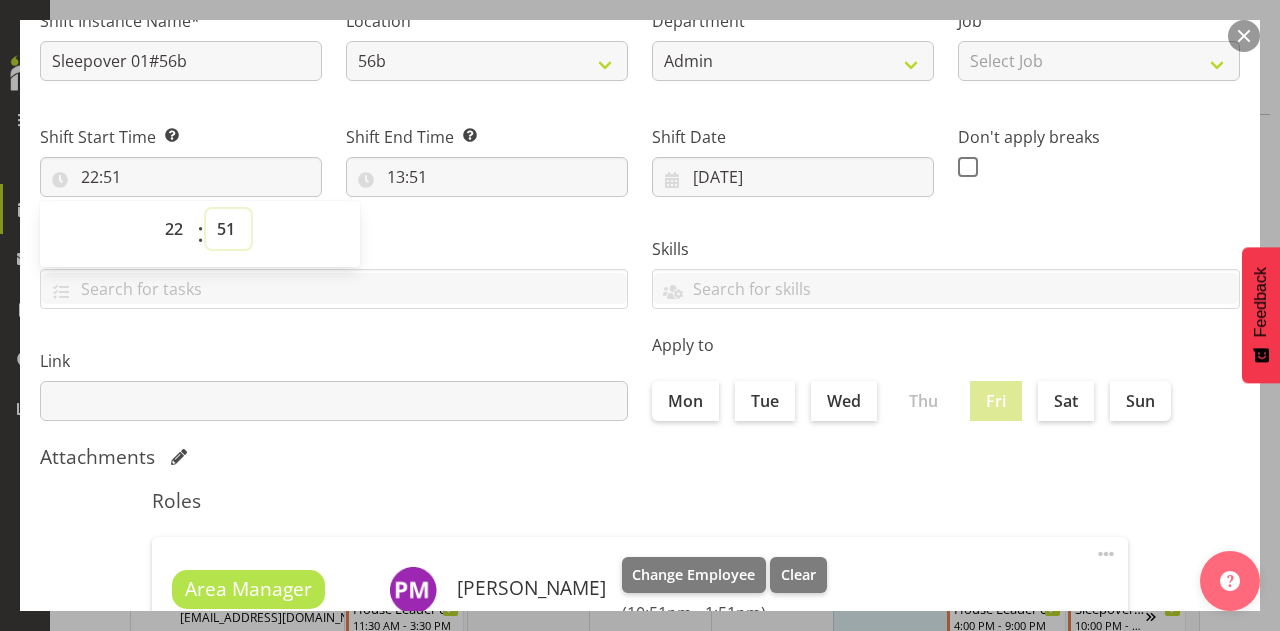 click on "00   01   02   03   04   05   06   07   08   09   10   11   12   13   14   15   16   17   18   19   20   21   22   23   24   25   26   27   28   29   30   31   32   33   34   35   36   37   38   39   40   41   42   43   44   45   46   47   48   49   50   51   52   53   54   55   56   57   58   59" at bounding box center [228, 229] 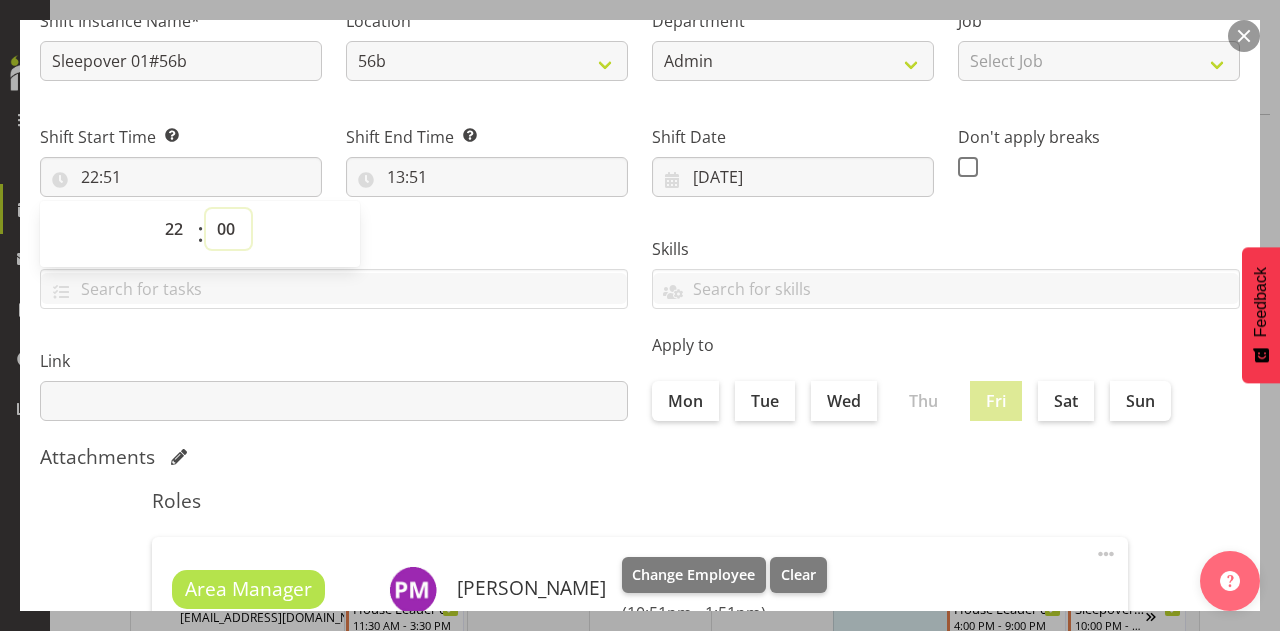 click on "00   01   02   03   04   05   06   07   08   09   10   11   12   13   14   15   16   17   18   19   20   21   22   23   24   25   26   27   28   29   30   31   32   33   34   35   36   37   38   39   40   41   42   43   44   45   46   47   48   49   50   51   52   53   54   55   56   57   58   59" at bounding box center (228, 229) 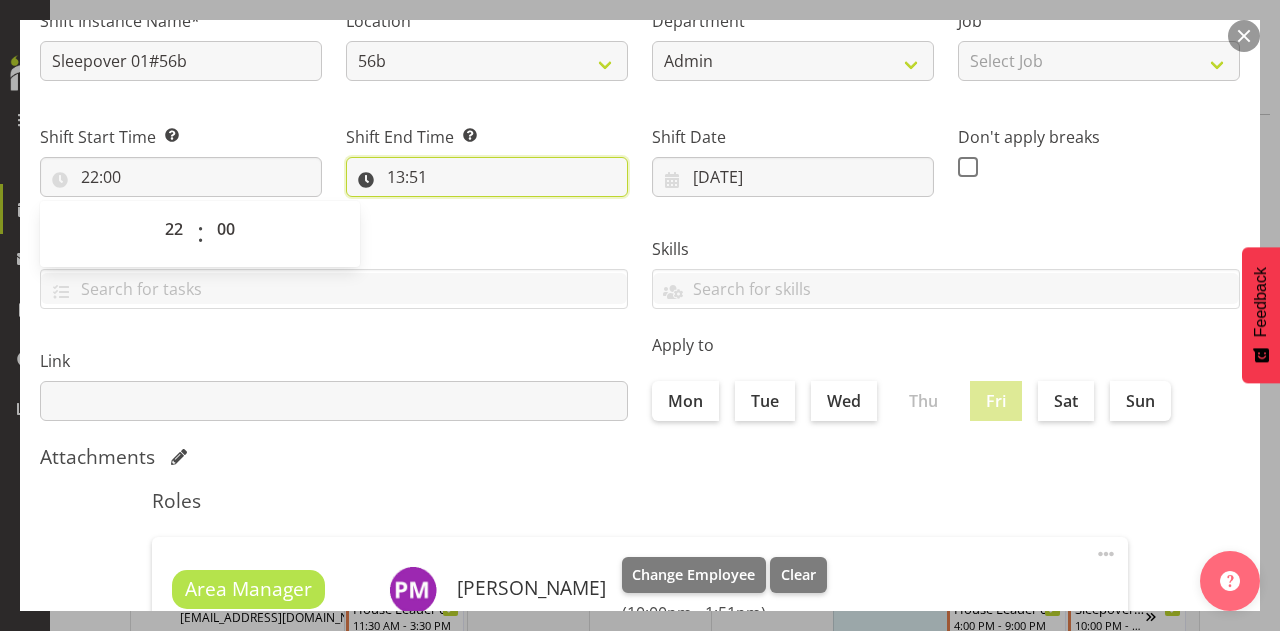 click on "13:51" at bounding box center (487, 177) 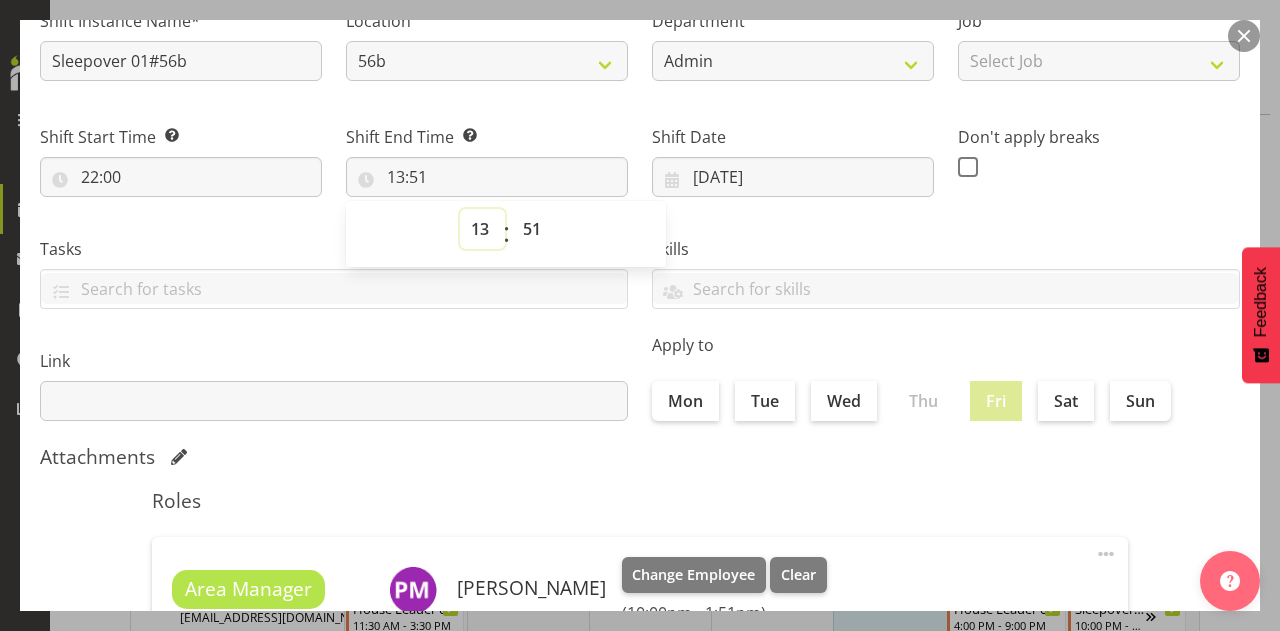 click on "00   01   02   03   04   05   06   07   08   09   10   11   12   13   14   15   16   17   18   19   20   21   22   23" at bounding box center [482, 229] 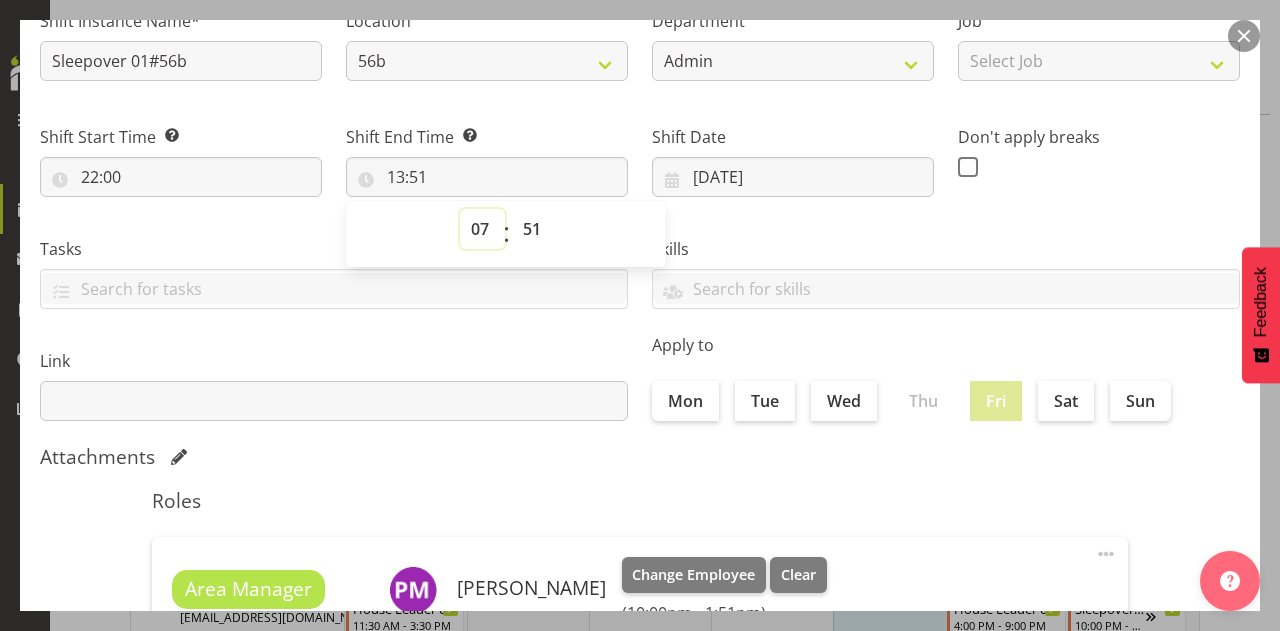 click on "00   01   02   03   04   05   06   07   08   09   10   11   12   13   14   15   16   17   18   19   20   21   22   23" at bounding box center (482, 229) 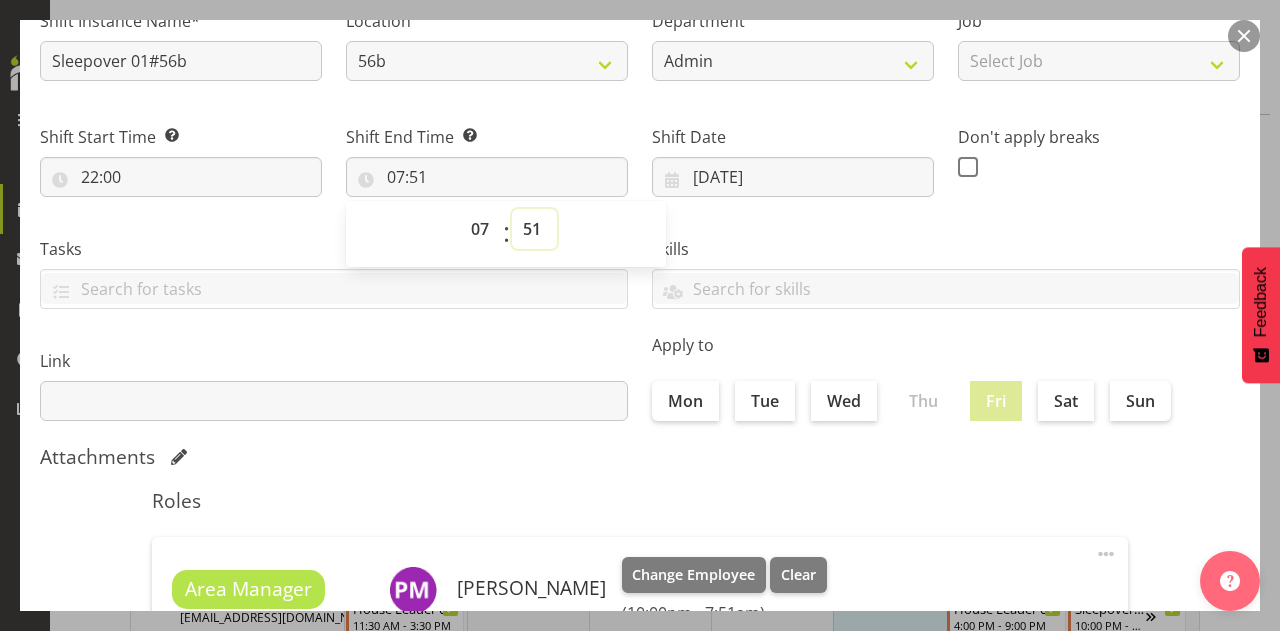 click on "00   01   02   03   04   05   06   07   08   09   10   11   12   13   14   15   16   17   18   19   20   21   22   23   24   25   26   27   28   29   30   31   32   33   34   35   36   37   38   39   40   41   42   43   44   45   46   47   48   49   50   51   52   53   54   55   56   57   58   59" at bounding box center [534, 229] 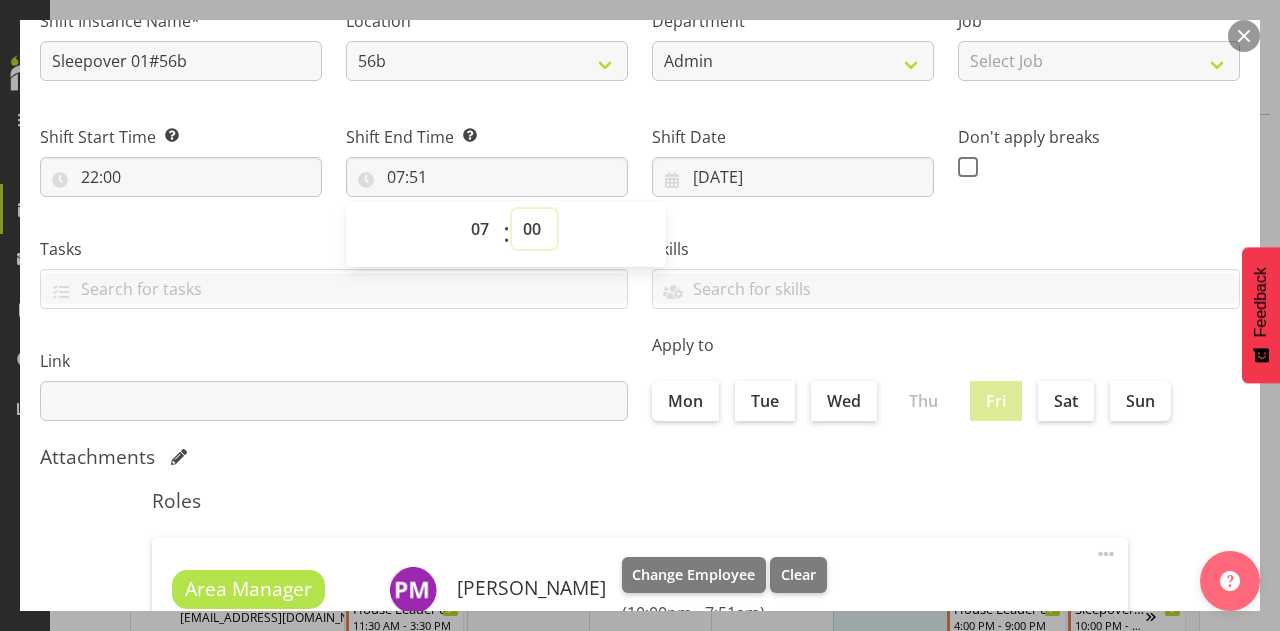 click on "00   01   02   03   04   05   06   07   08   09   10   11   12   13   14   15   16   17   18   19   20   21   22   23   24   25   26   27   28   29   30   31   32   33   34   35   36   37   38   39   40   41   42   43   44   45   46   47   48   49   50   51   52   53   54   55   56   57   58   59" at bounding box center [534, 229] 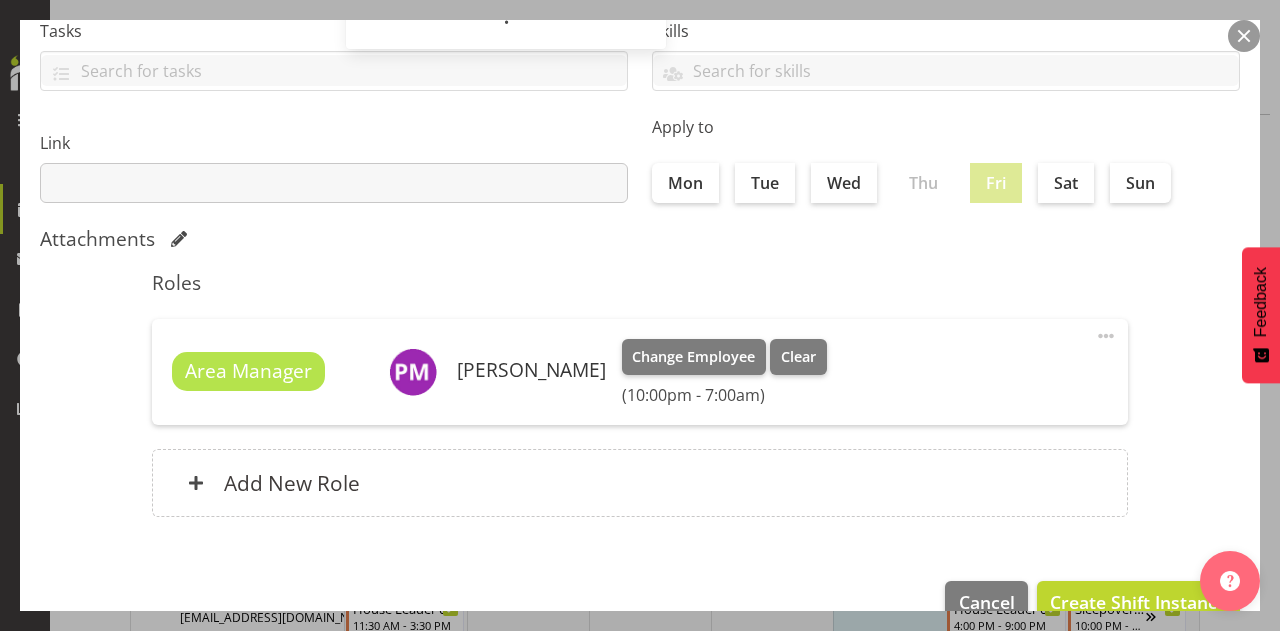 scroll, scrollTop: 428, scrollLeft: 0, axis: vertical 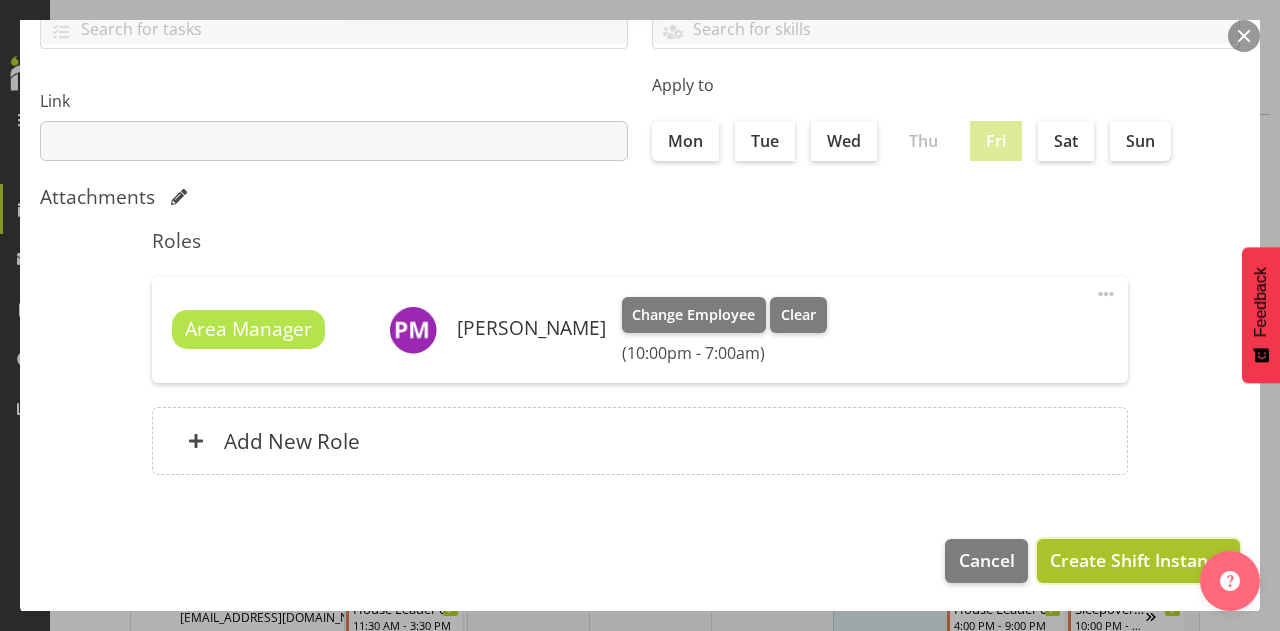 click on "Create Shift Instance" at bounding box center [1138, 560] 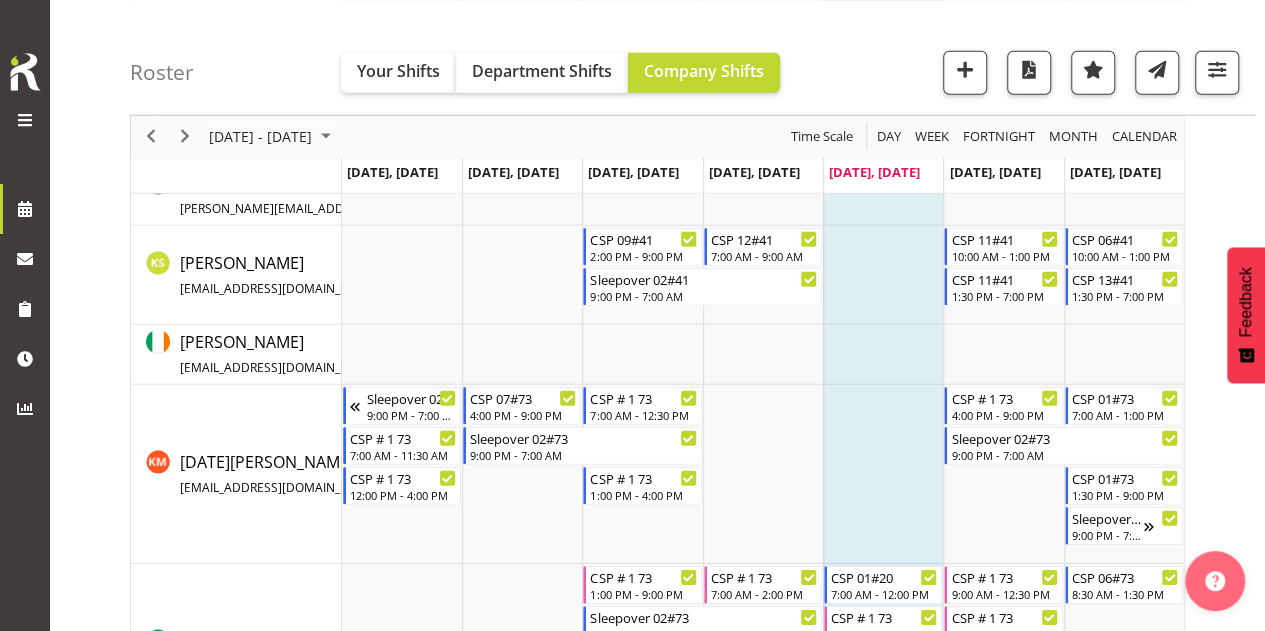 scroll, scrollTop: 5638, scrollLeft: 0, axis: vertical 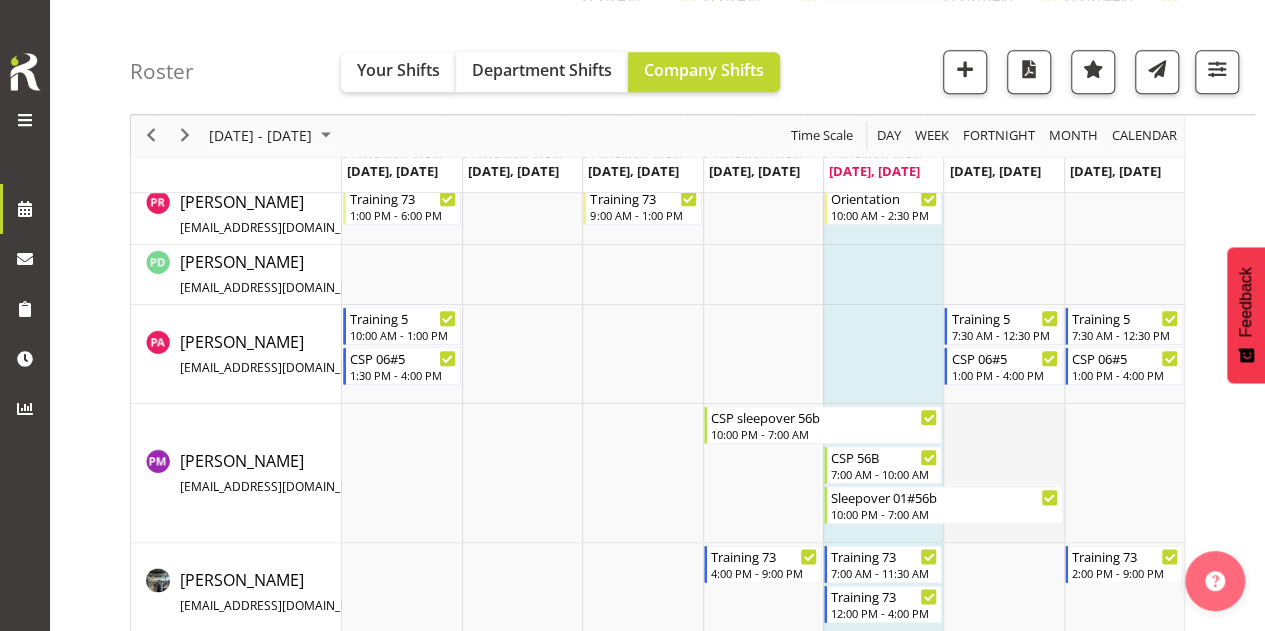 click at bounding box center [1003, 473] 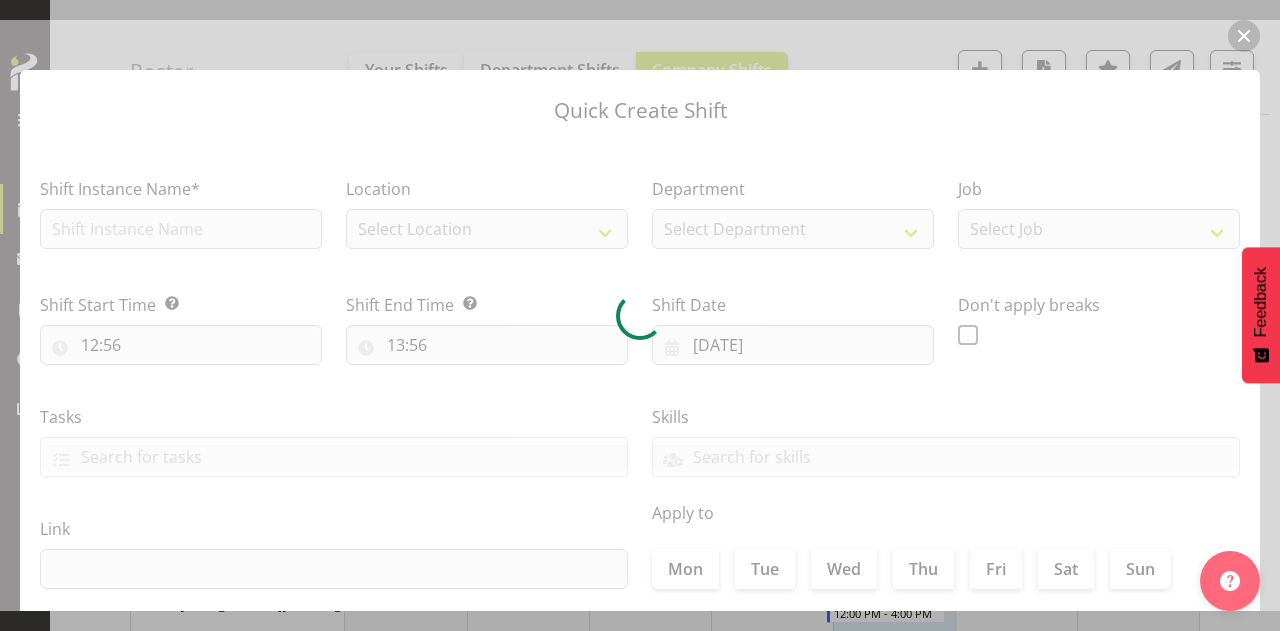 type on "[DATE]" 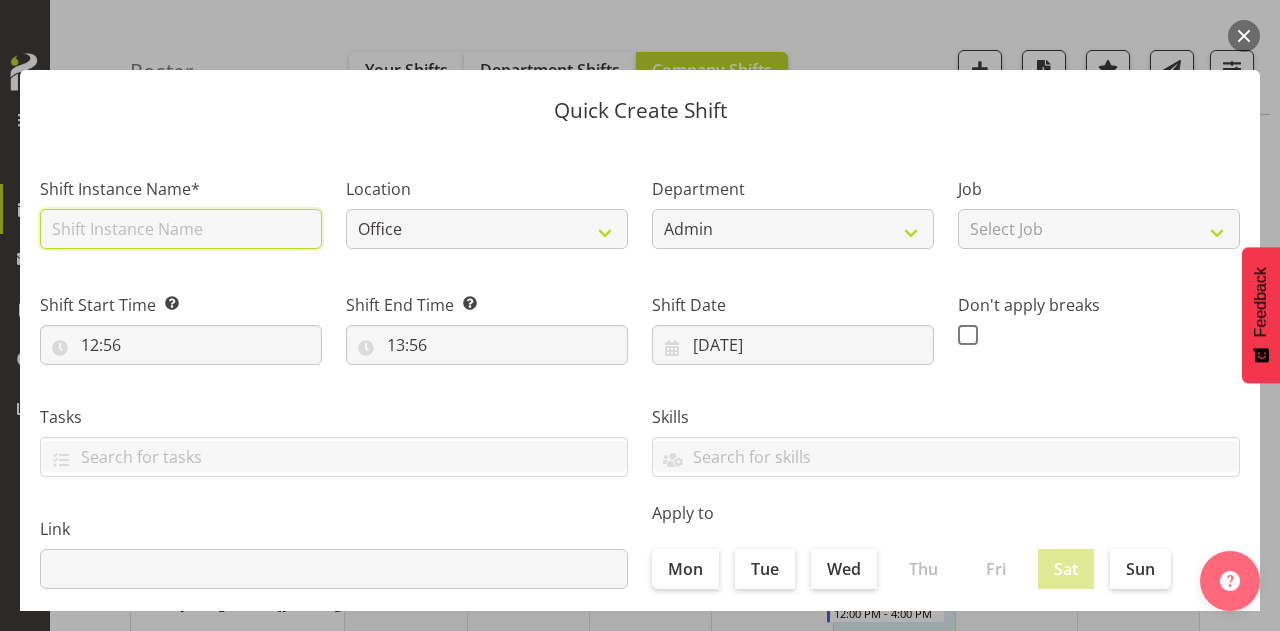 click at bounding box center [181, 229] 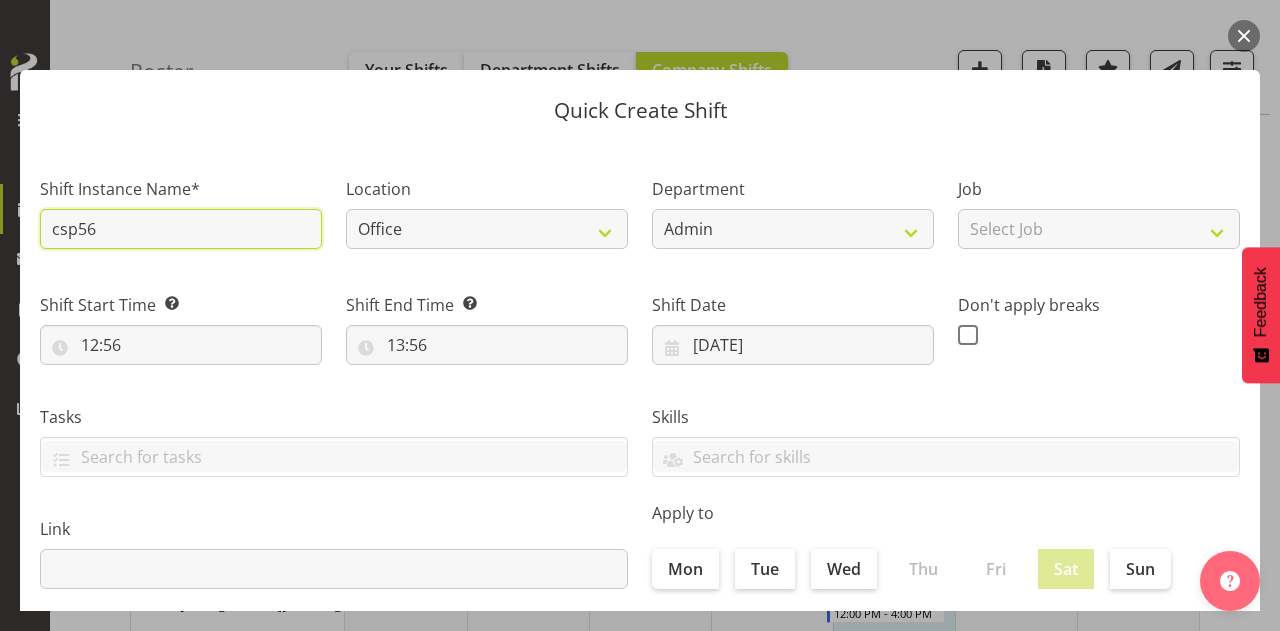 type on "CSP56B" 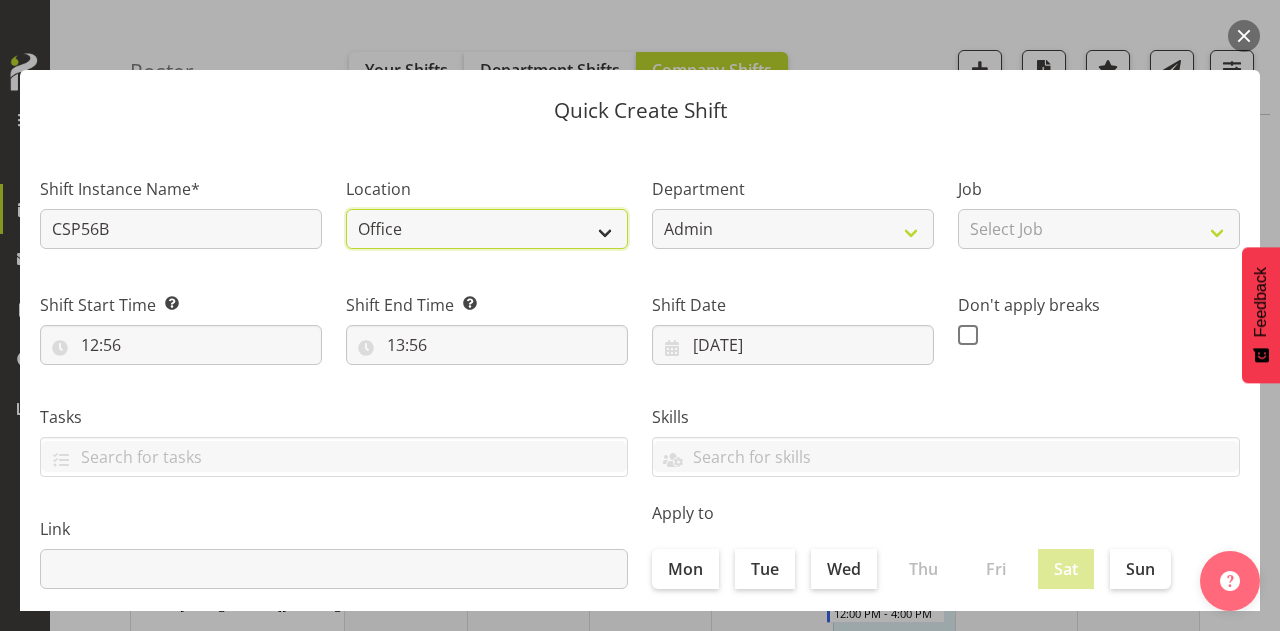 click on "Office
30
41
56b
65a
[PERSON_NAME]
[PERSON_NAME] Community
SIL" at bounding box center (487, 229) 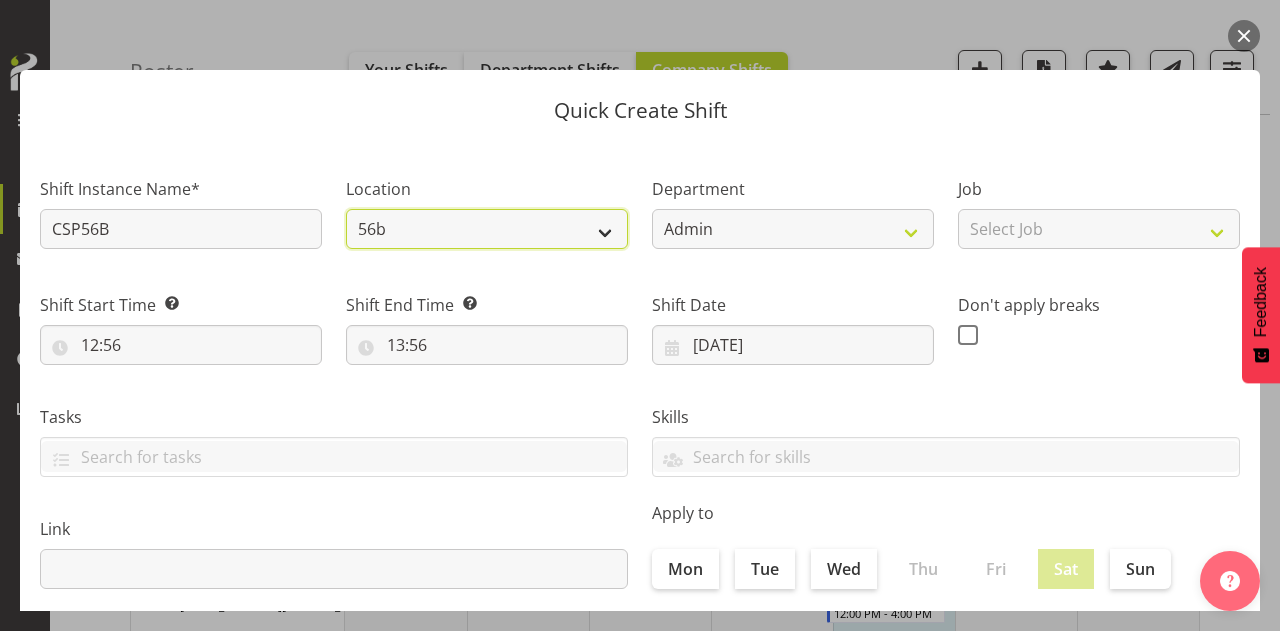 click on "Office
30
41
56b
65a
[PERSON_NAME]
[PERSON_NAME] Community
SIL" at bounding box center [487, 229] 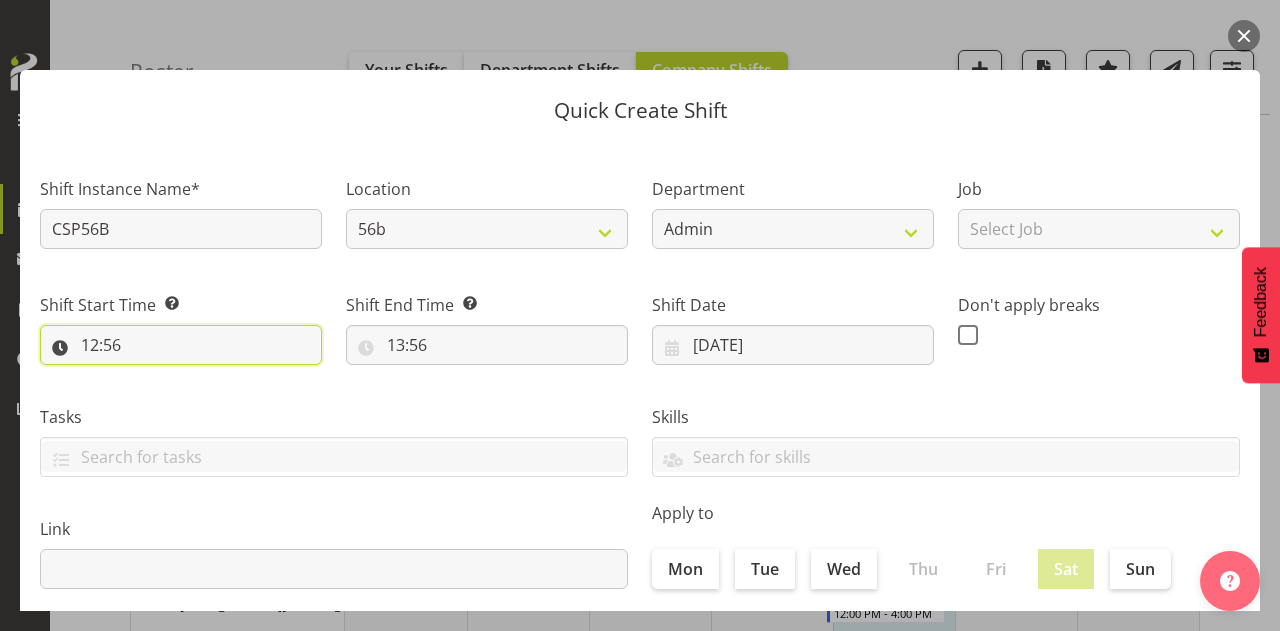 click on "12:56" at bounding box center [181, 345] 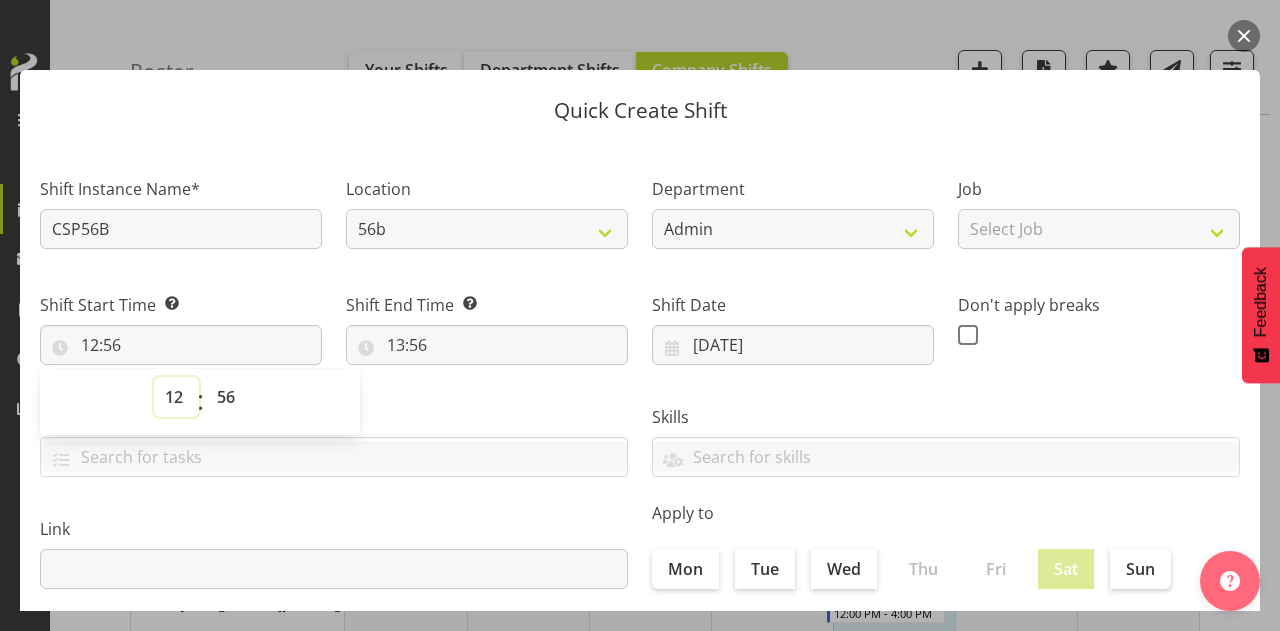 click on "00   01   02   03   04   05   06   07   08   09   10   11   12   13   14   15   16   17   18   19   20   21   22   23" at bounding box center [176, 397] 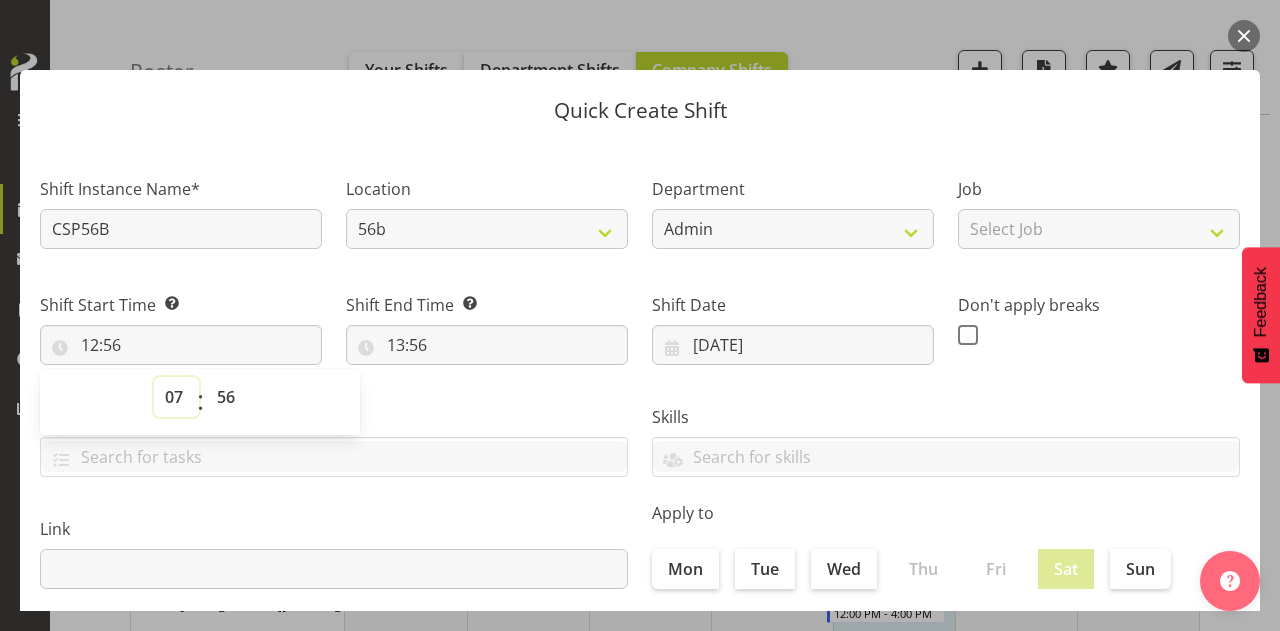 click on "00   01   02   03   04   05   06   07   08   09   10   11   12   13   14   15   16   17   18   19   20   21   22   23" at bounding box center (176, 397) 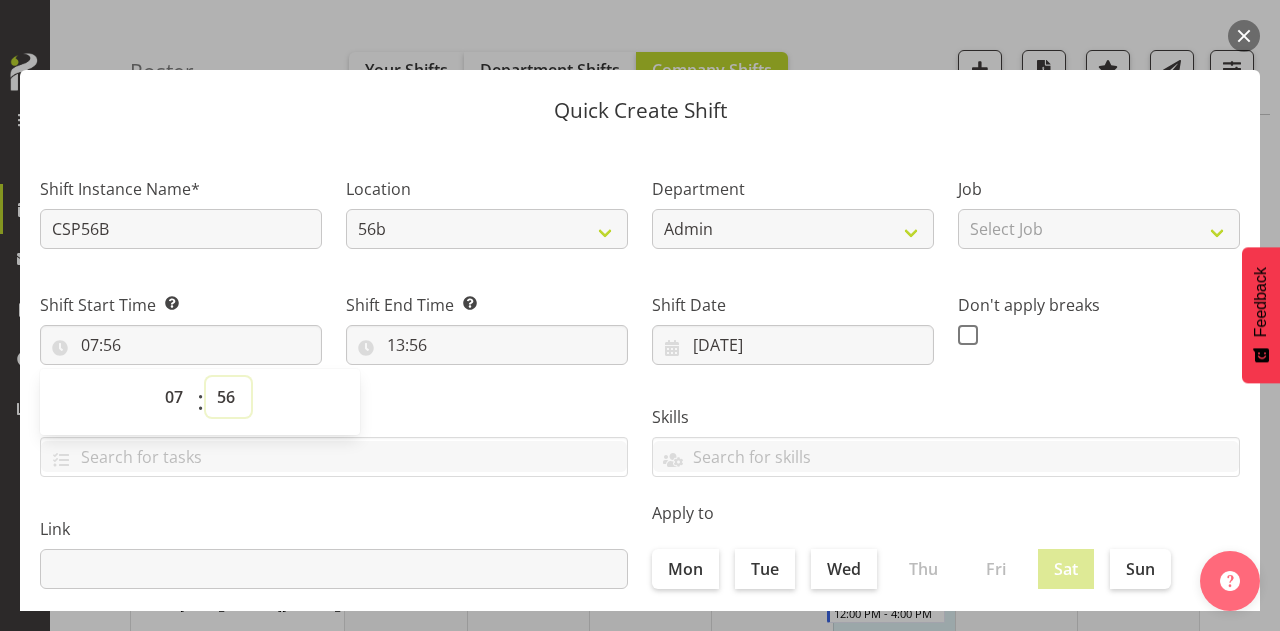 click on "00   01   02   03   04   05   06   07   08   09   10   11   12   13   14   15   16   17   18   19   20   21   22   23   24   25   26   27   28   29   30   31   32   33   34   35   36   37   38   39   40   41   42   43   44   45   46   47   48   49   50   51   52   53   54   55   56   57   58   59" at bounding box center [228, 397] 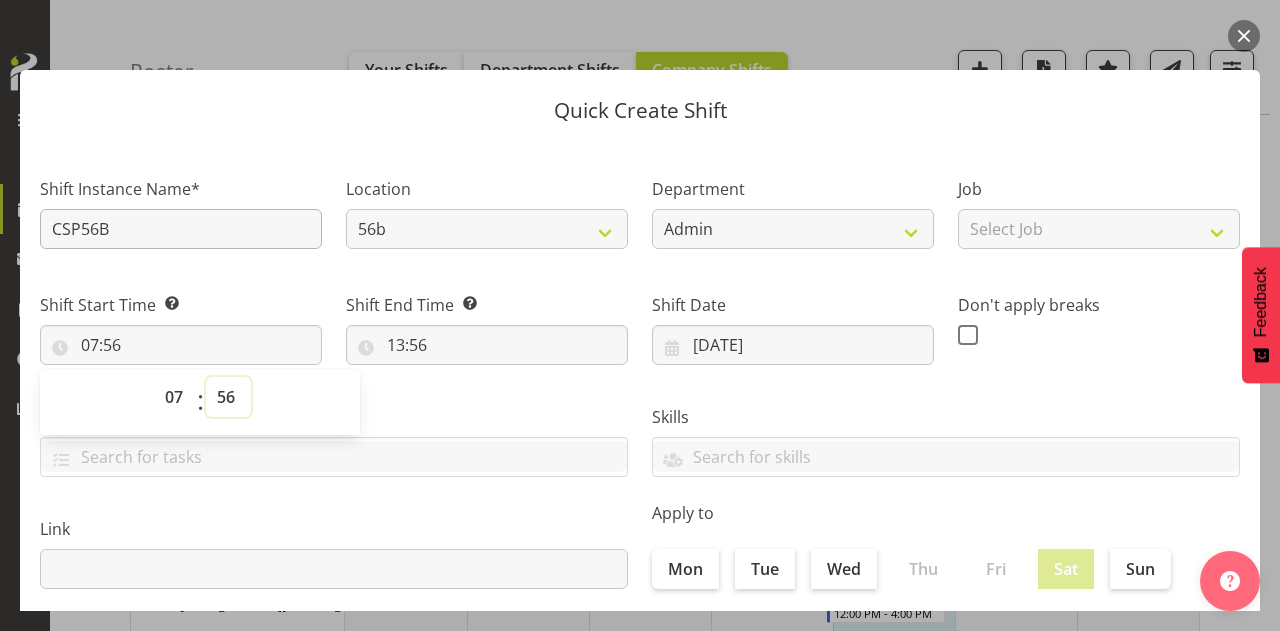 select on "0" 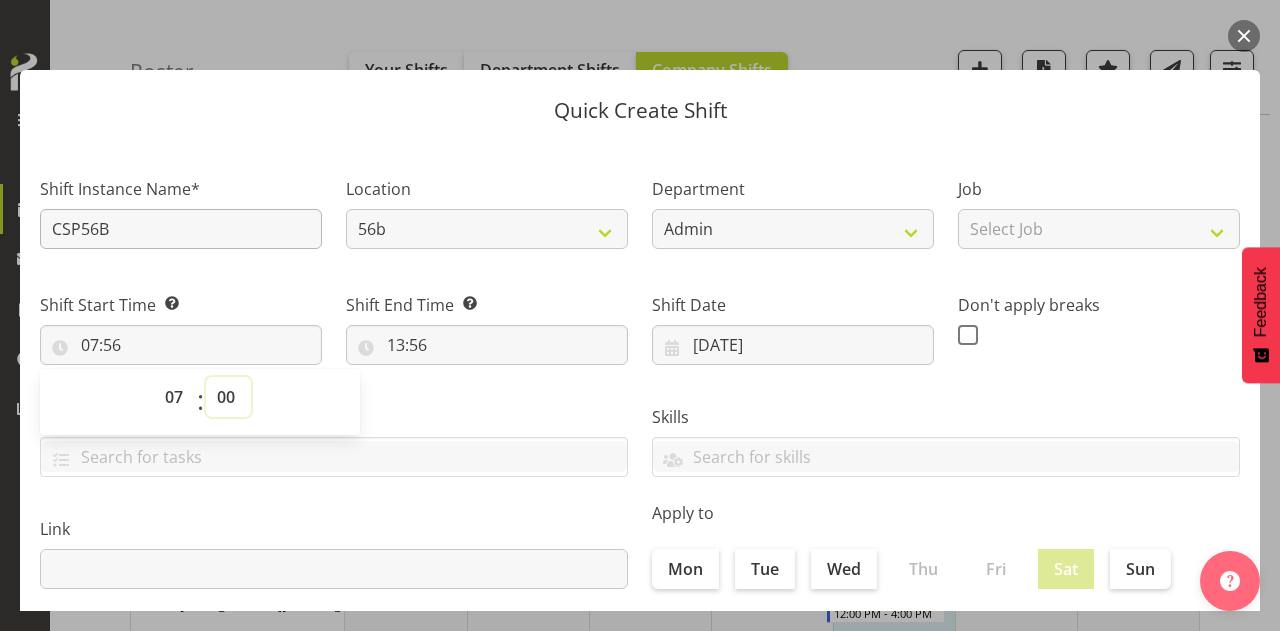 click on "00   01   02   03   04   05   06   07   08   09   10   11   12   13   14   15   16   17   18   19   20   21   22   23   24   25   26   27   28   29   30   31   32   33   34   35   36   37   38   39   40   41   42   43   44   45   46   47   48   49   50   51   52   53   54   55   56   57   58   59" at bounding box center [228, 397] 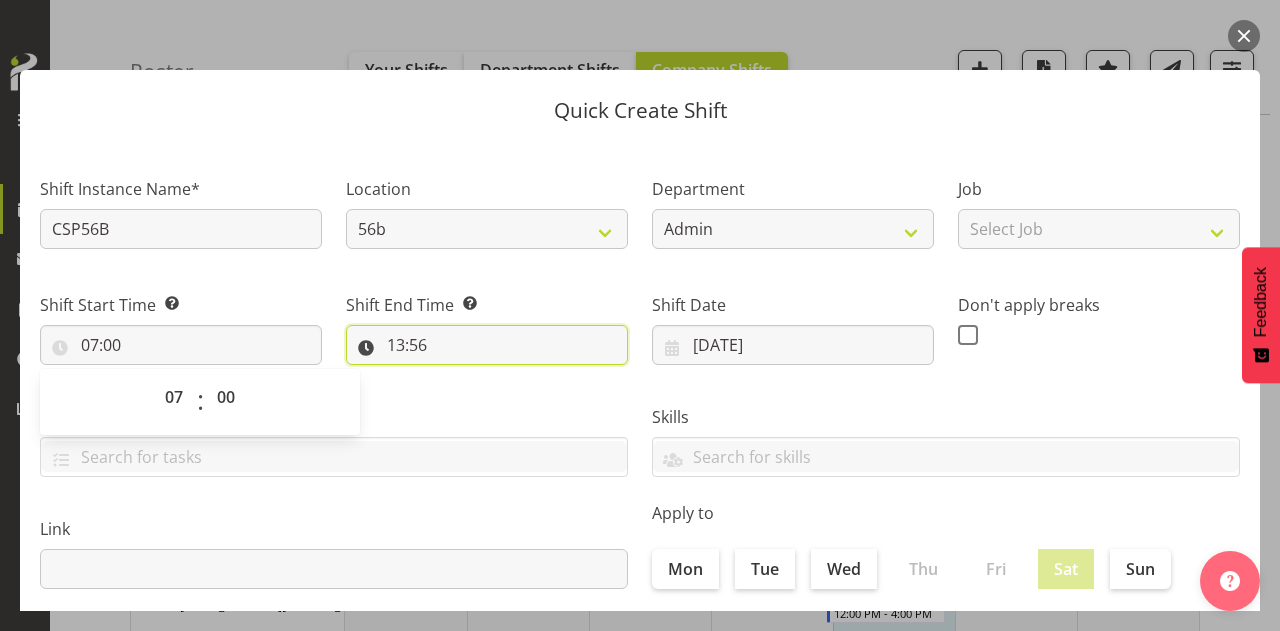 click on "13:56" at bounding box center [487, 345] 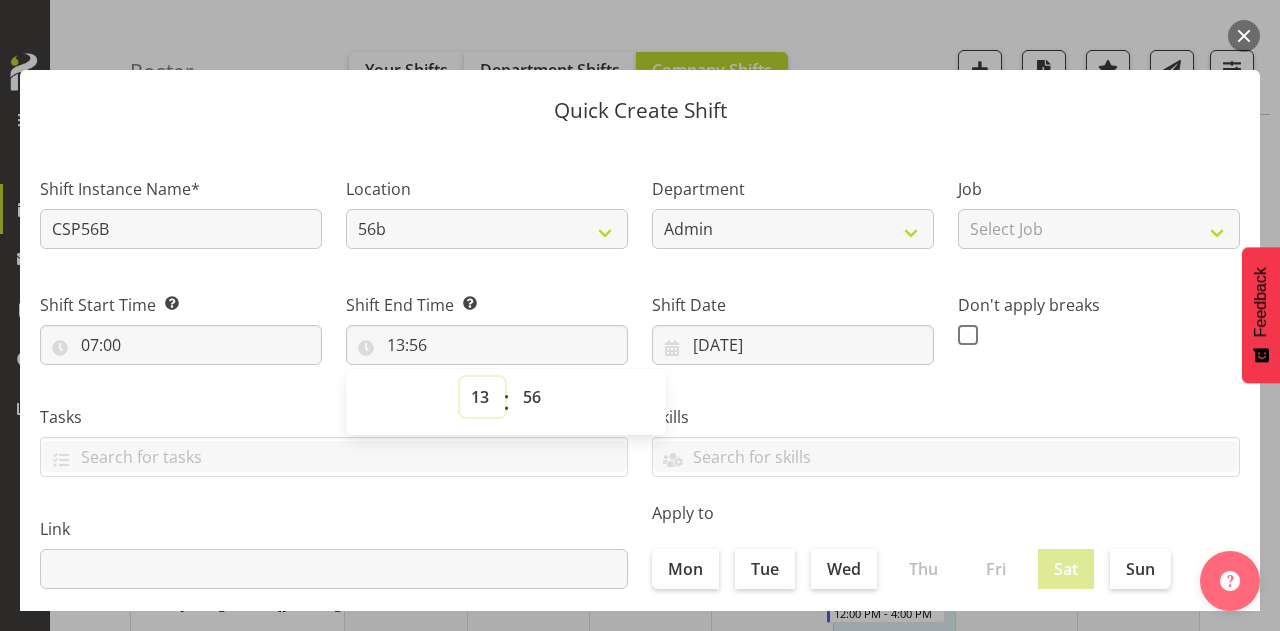 click on "00   01   02   03   04   05   06   07   08   09   10   11   12   13   14   15   16   17   18   19   20   21   22   23" at bounding box center (482, 397) 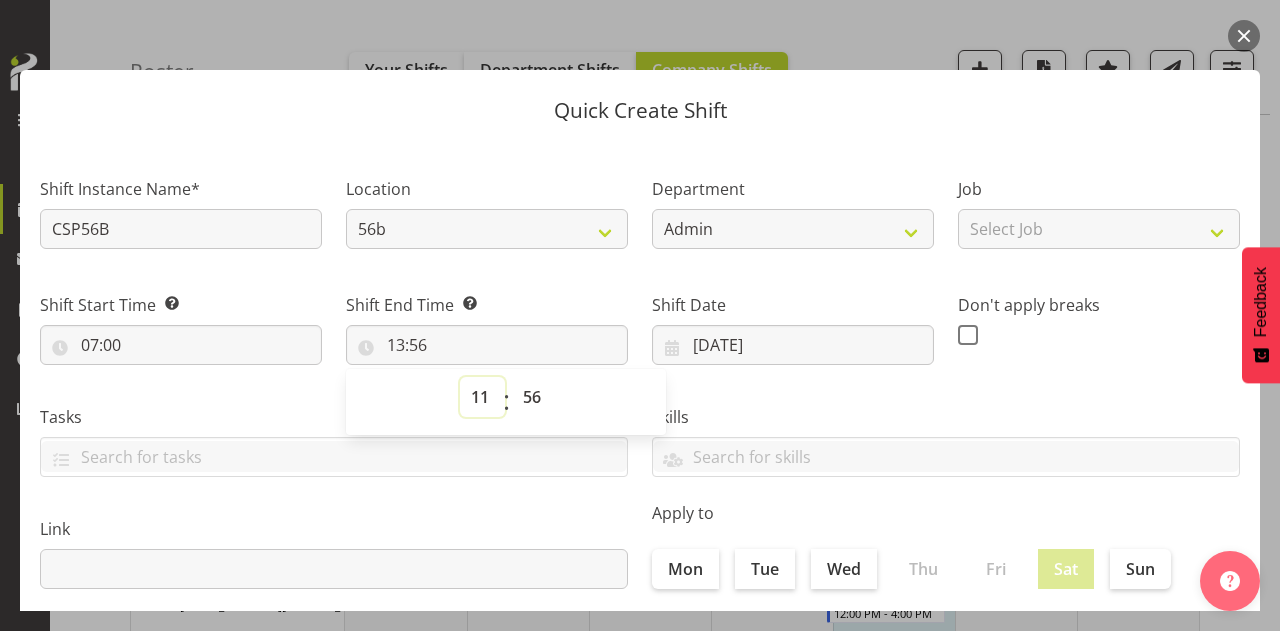 click on "00   01   02   03   04   05   06   07   08   09   10   11   12   13   14   15   16   17   18   19   20   21   22   23" at bounding box center [482, 397] 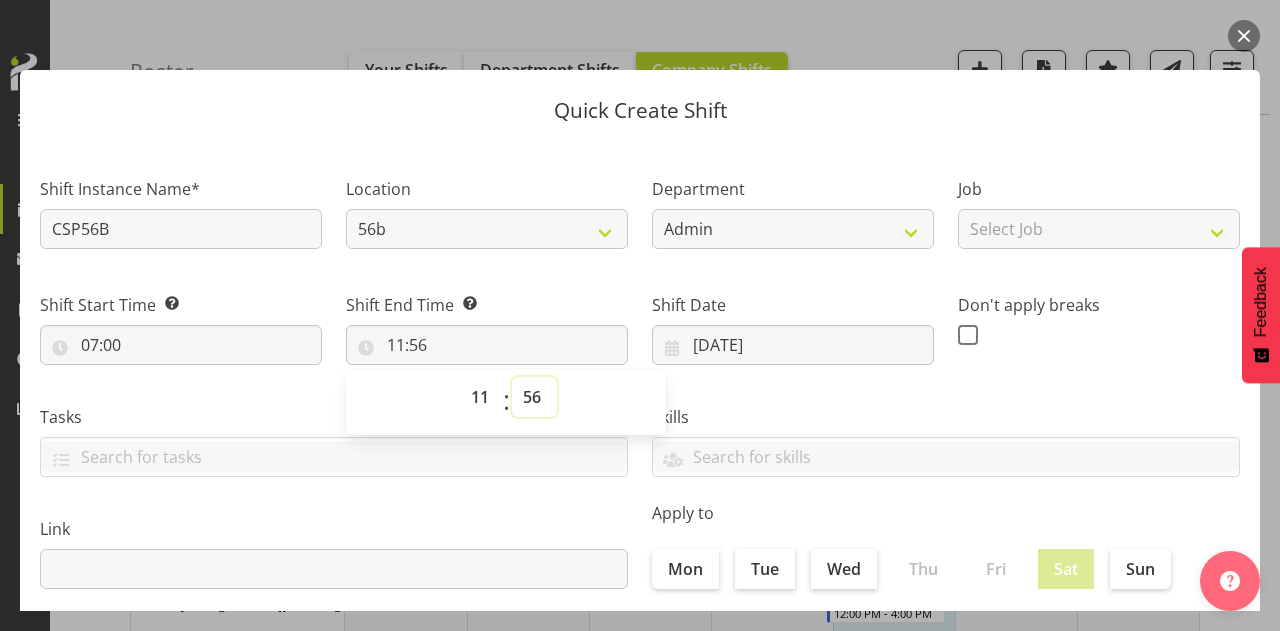 click on "00   01   02   03   04   05   06   07   08   09   10   11   12   13   14   15   16   17   18   19   20   21   22   23   24   25   26   27   28   29   30   31   32   33   34   35   36   37   38   39   40   41   42   43   44   45   46   47   48   49   50   51   52   53   54   55   56   57   58   59" at bounding box center (534, 397) 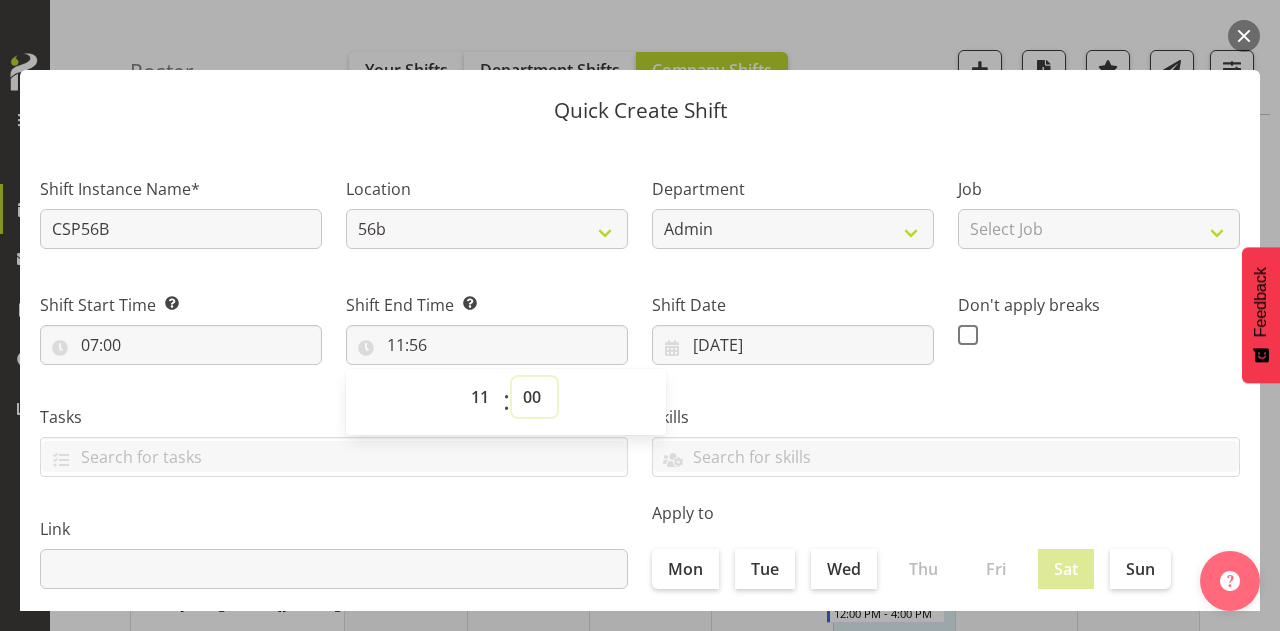 click on "00   01   02   03   04   05   06   07   08   09   10   11   12   13   14   15   16   17   18   19   20   21   22   23   24   25   26   27   28   29   30   31   32   33   34   35   36   37   38   39   40   41   42   43   44   45   46   47   48   49   50   51   52   53   54   55   56   57   58   59" at bounding box center [534, 397] 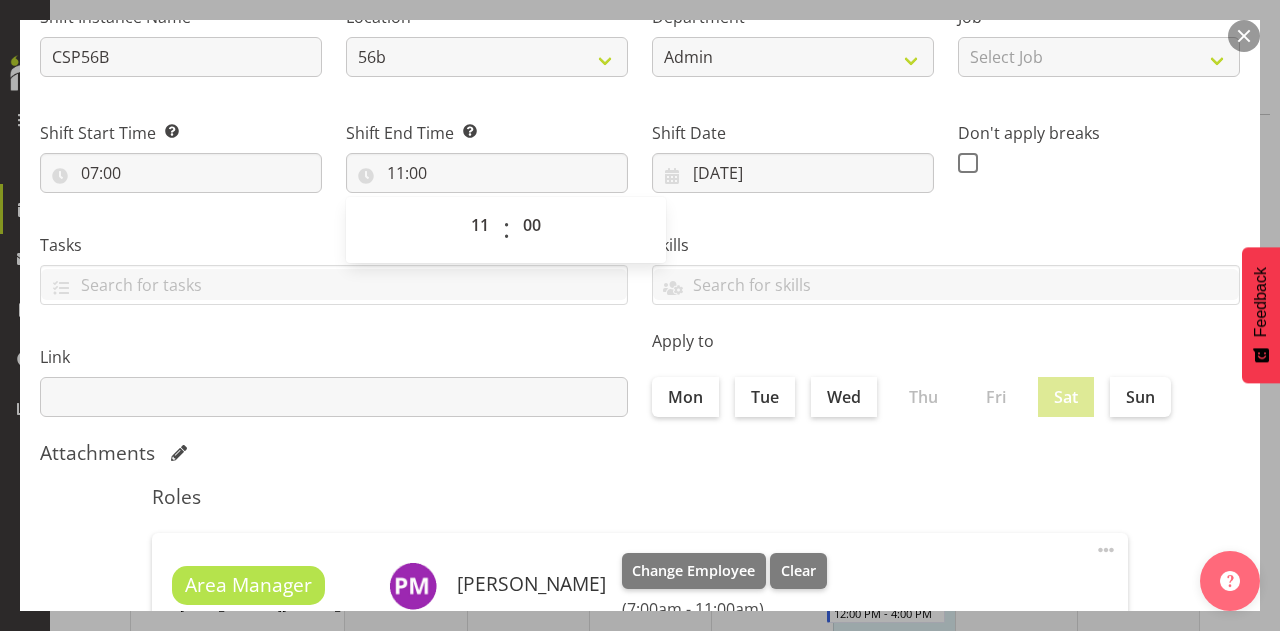 scroll, scrollTop: 219, scrollLeft: 0, axis: vertical 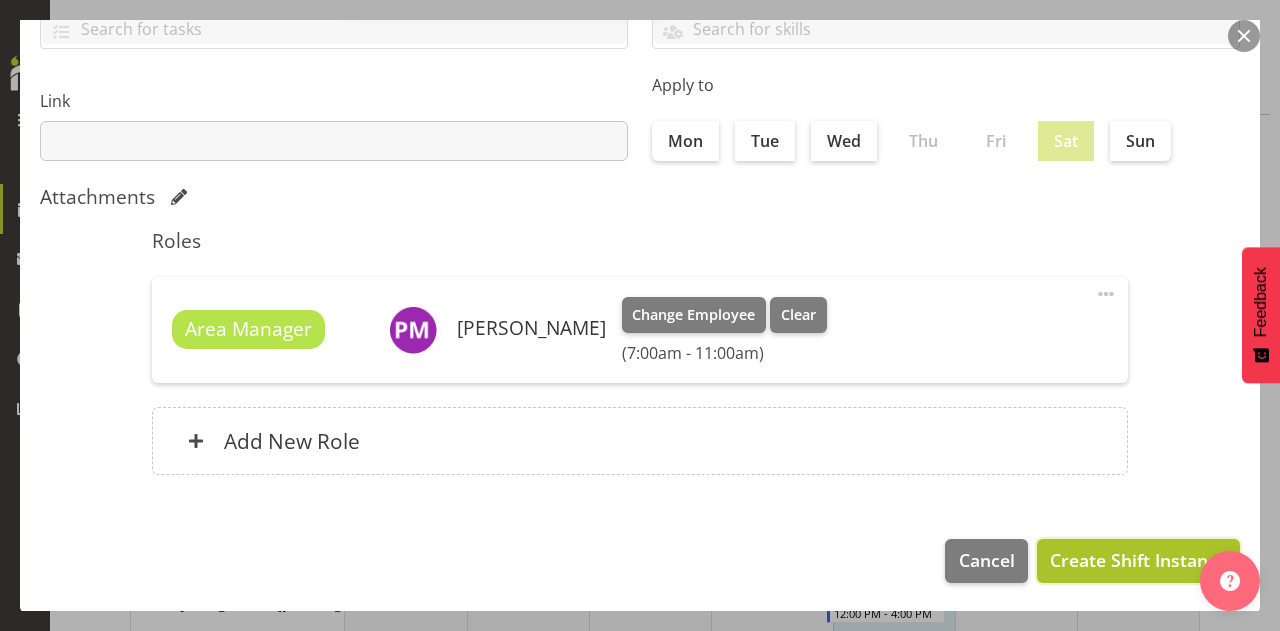 click on "Create Shift Instance" at bounding box center (1138, 560) 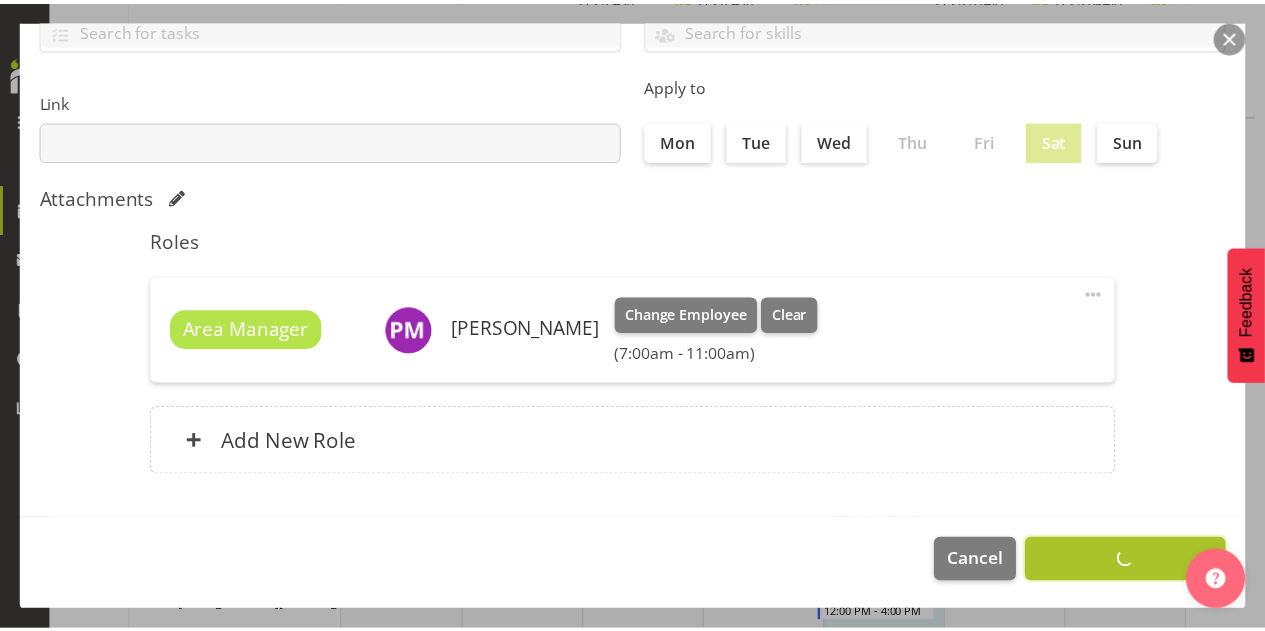 scroll, scrollTop: 2784, scrollLeft: 0, axis: vertical 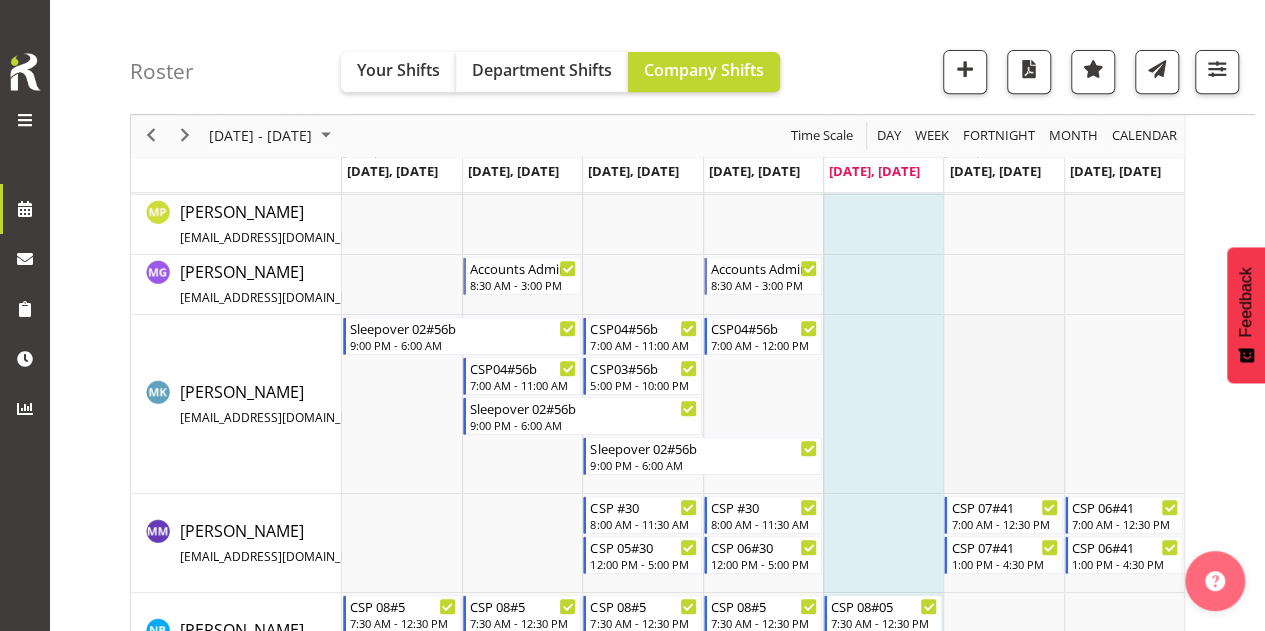 click at bounding box center [1003, 404] 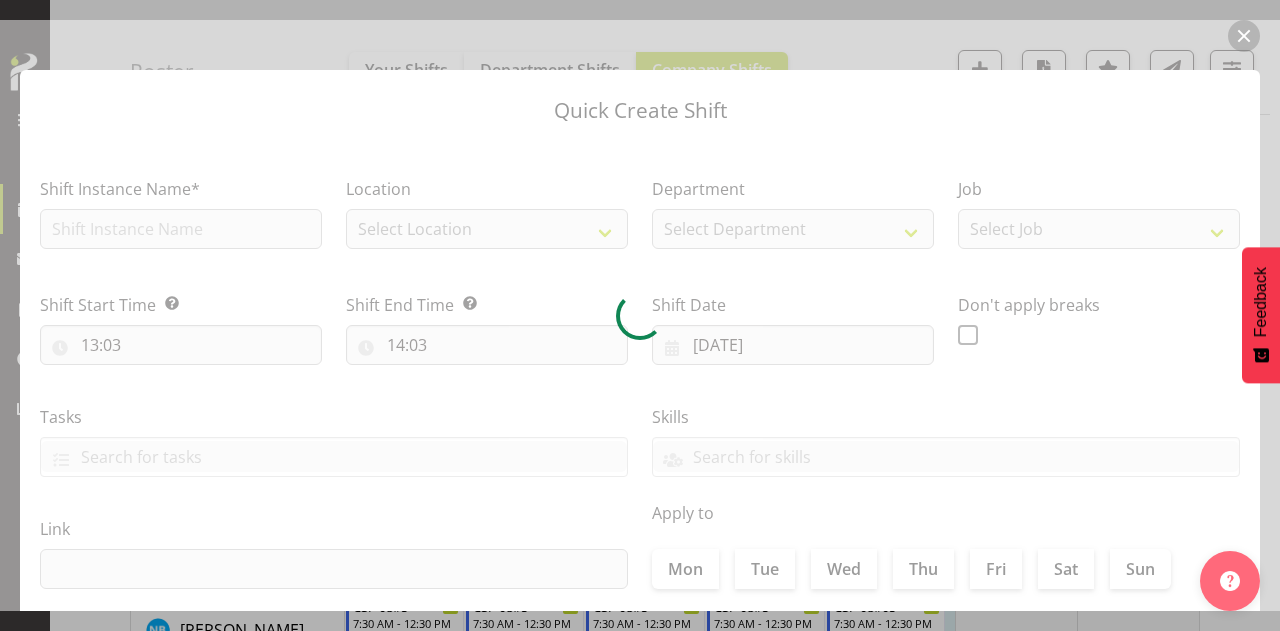 type on "[DATE]" 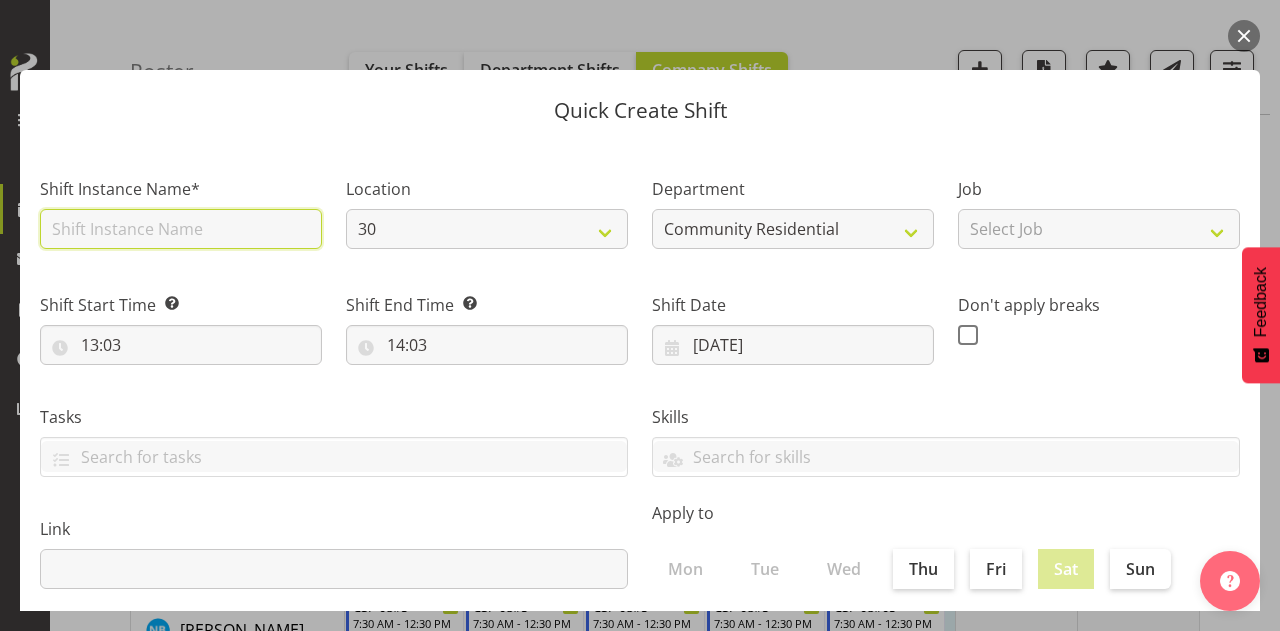 click at bounding box center [181, 229] 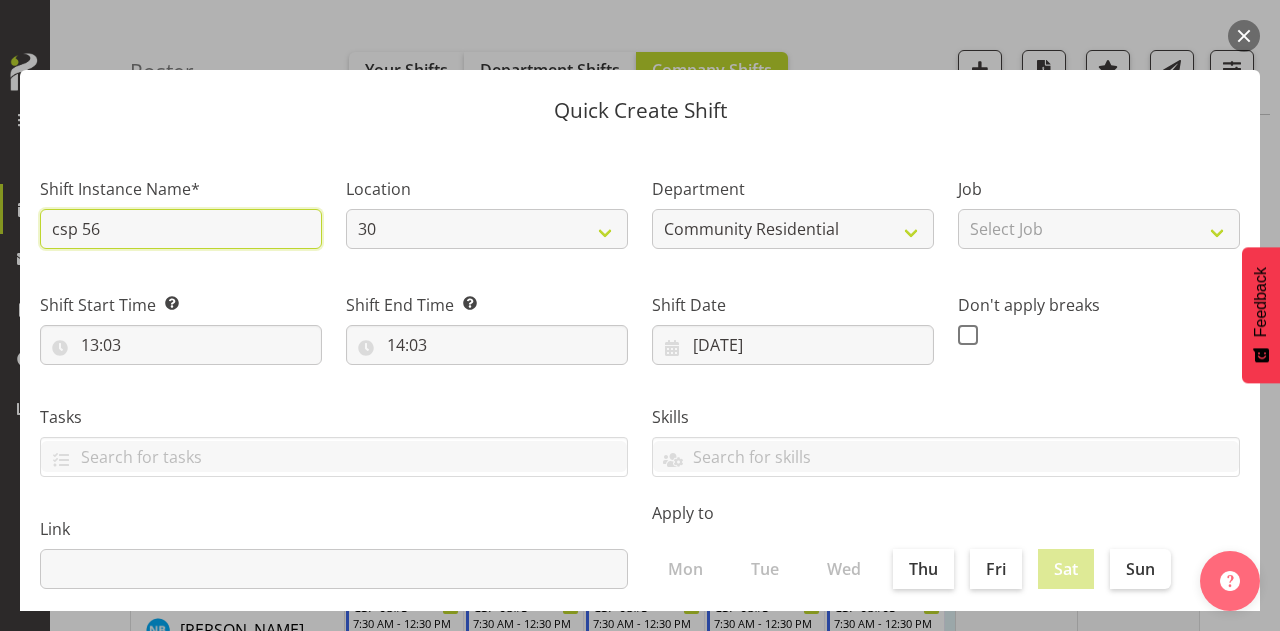 type on "CSP 56B" 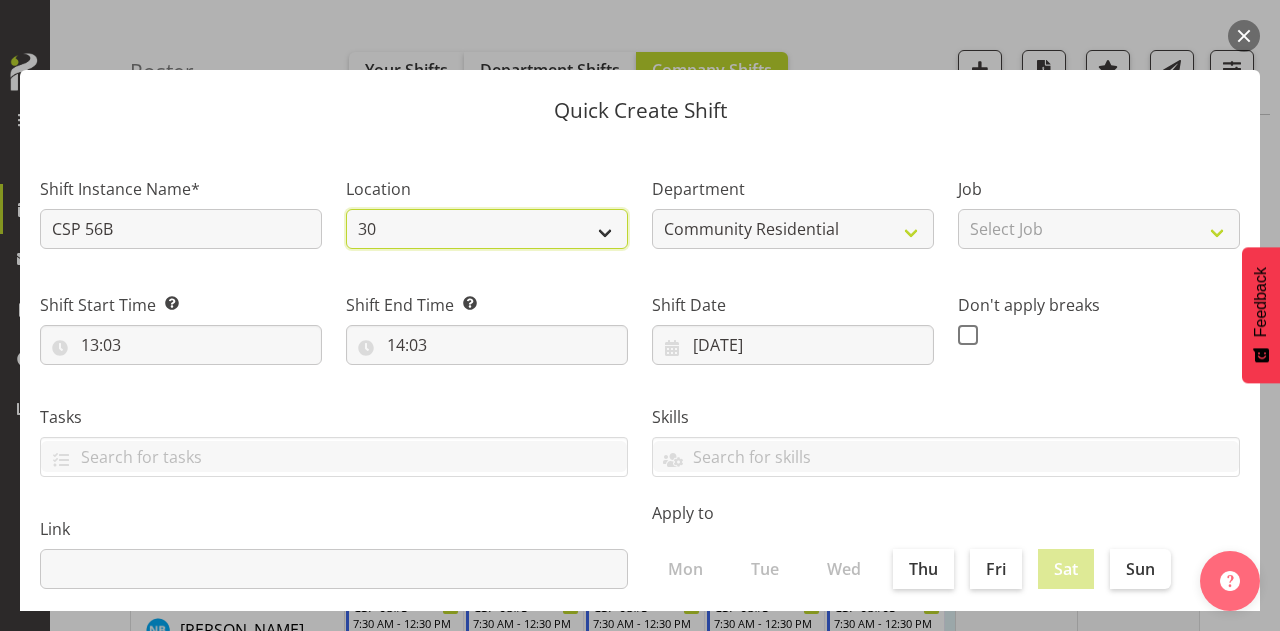 click on "30
41
SIL
56b
65a" at bounding box center (487, 229) 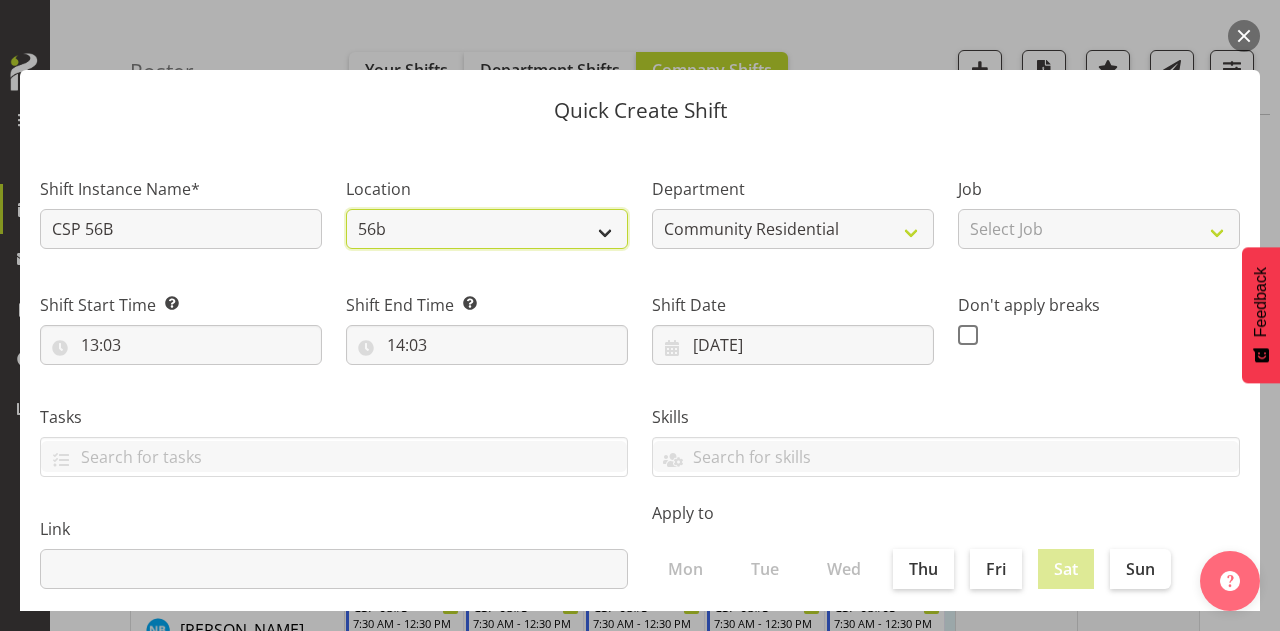 click on "30
41
SIL
56b
65a" at bounding box center [487, 229] 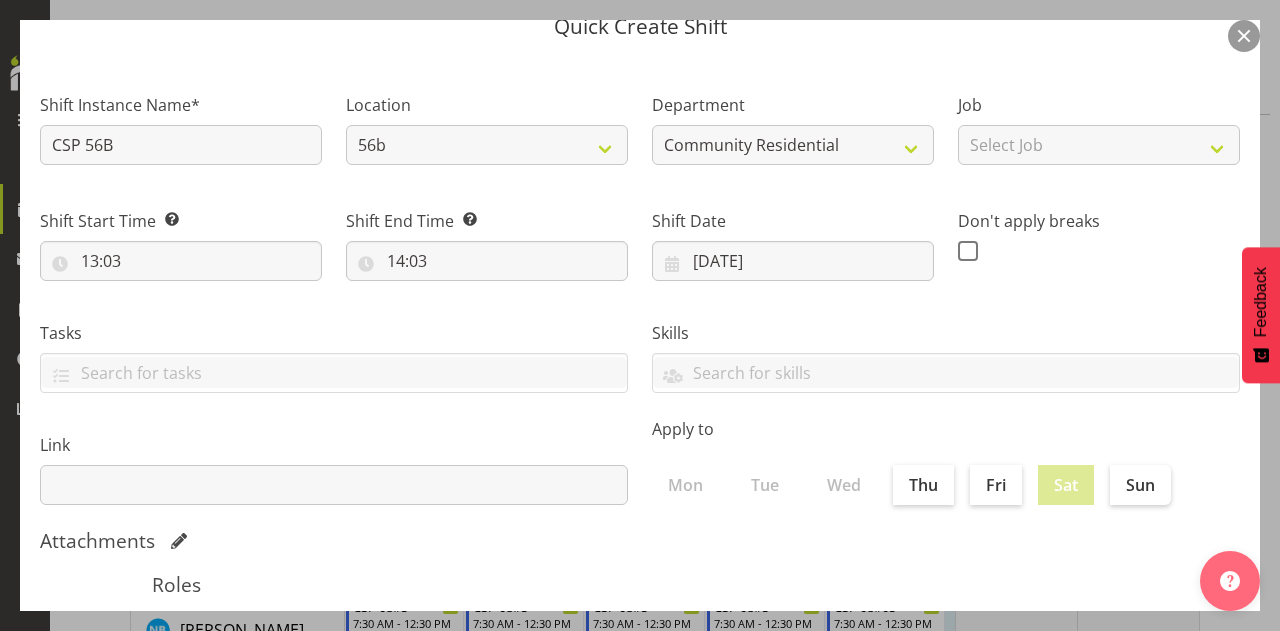 scroll, scrollTop: 91, scrollLeft: 0, axis: vertical 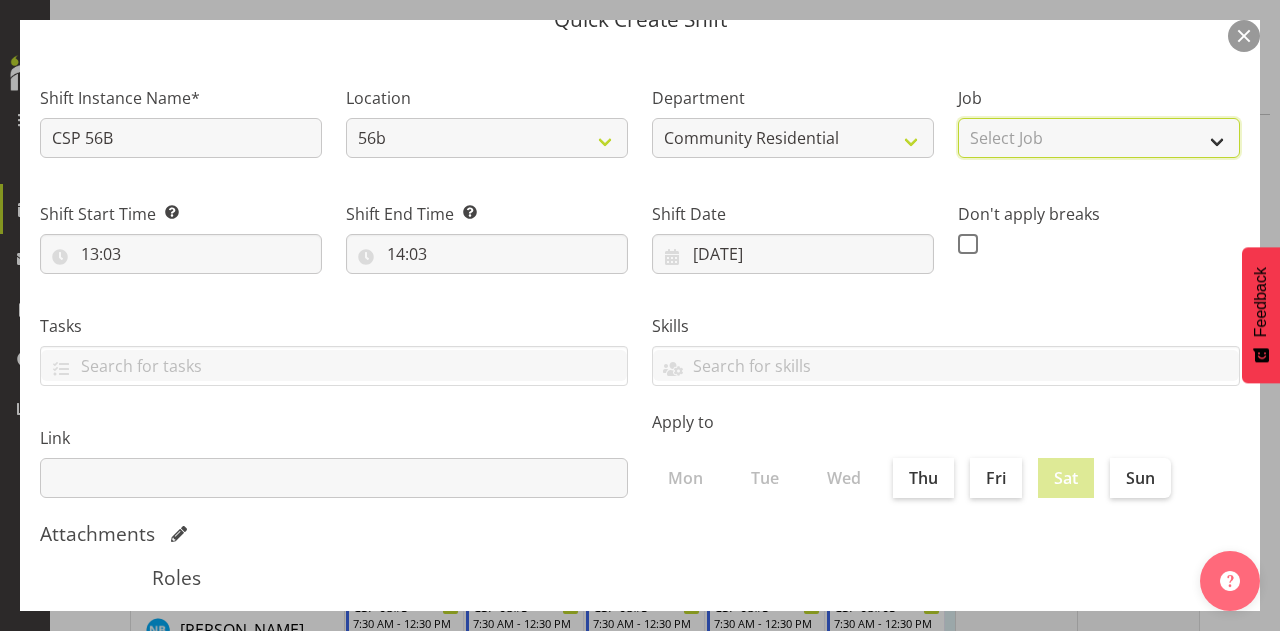 click on "Select Job  Accounts Admin Art Coordinator Community Leader Community Support Person Community Support Person-Casual House Leader Office Admin Senior Coordinator Service Manager Volunteer" at bounding box center (1099, 138) 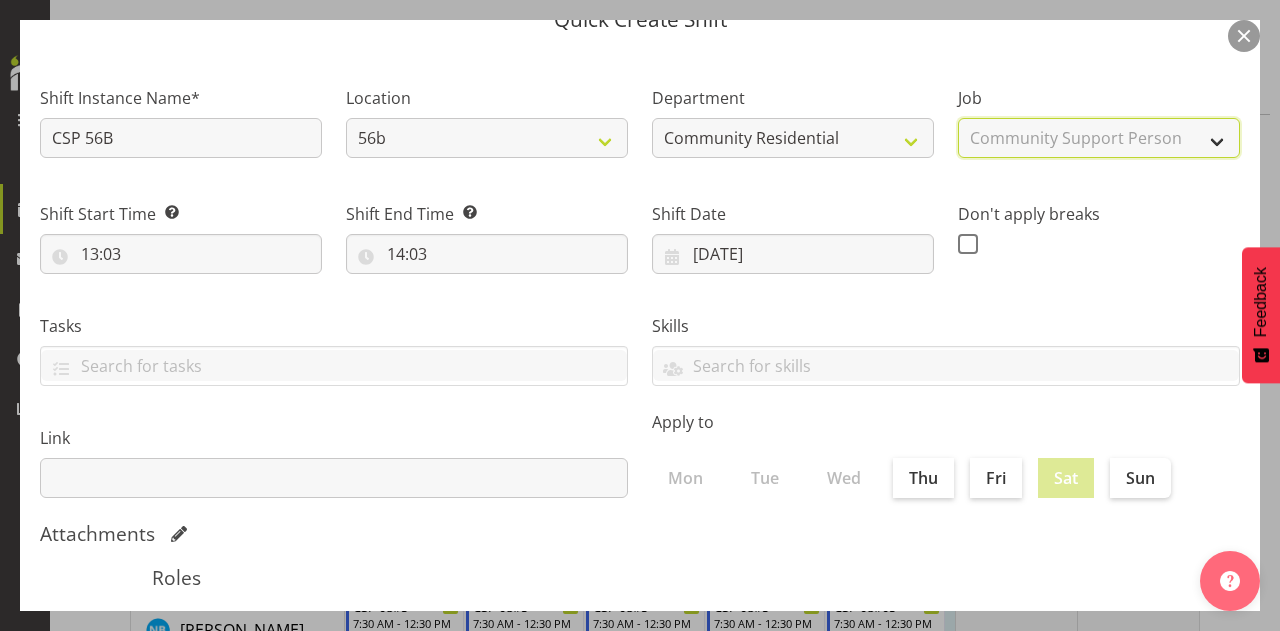 click on "Select Job  Accounts Admin Art Coordinator Community Leader Community Support Person Community Support Person-Casual House Leader Office Admin Senior Coordinator Service Manager Volunteer" at bounding box center (1099, 138) 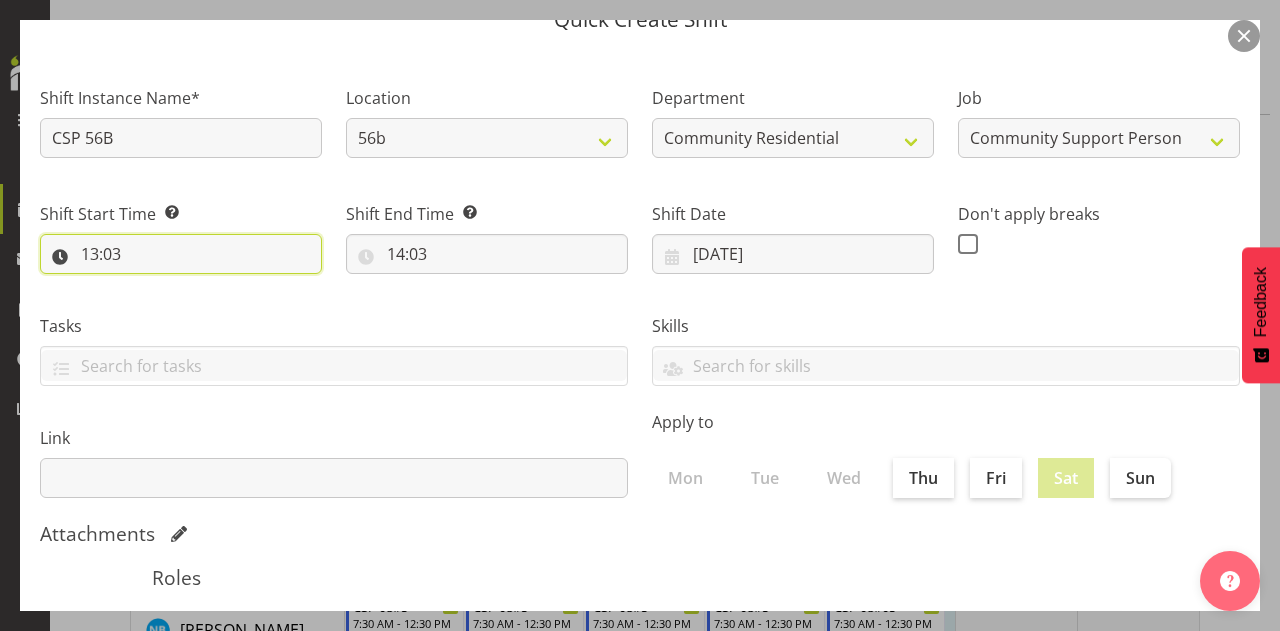 click on "13:03" at bounding box center (181, 254) 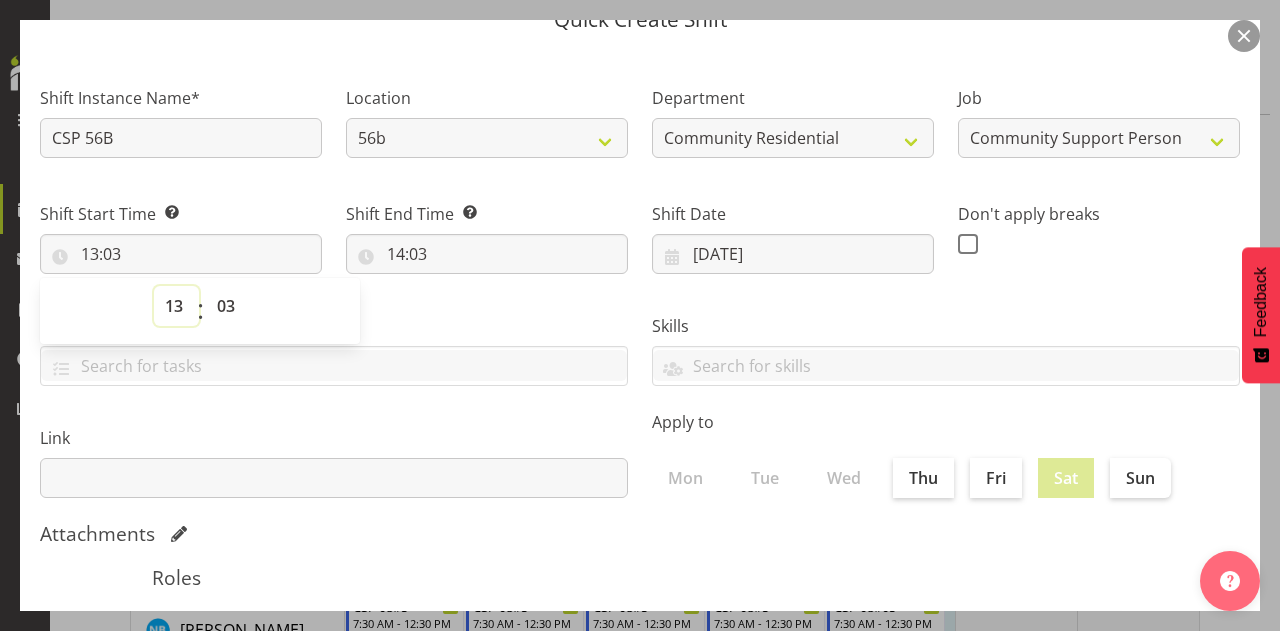 click on "00   01   02   03   04   05   06   07   08   09   10   11   12   13   14   15   16   17   18   19   20   21   22   23" at bounding box center [176, 306] 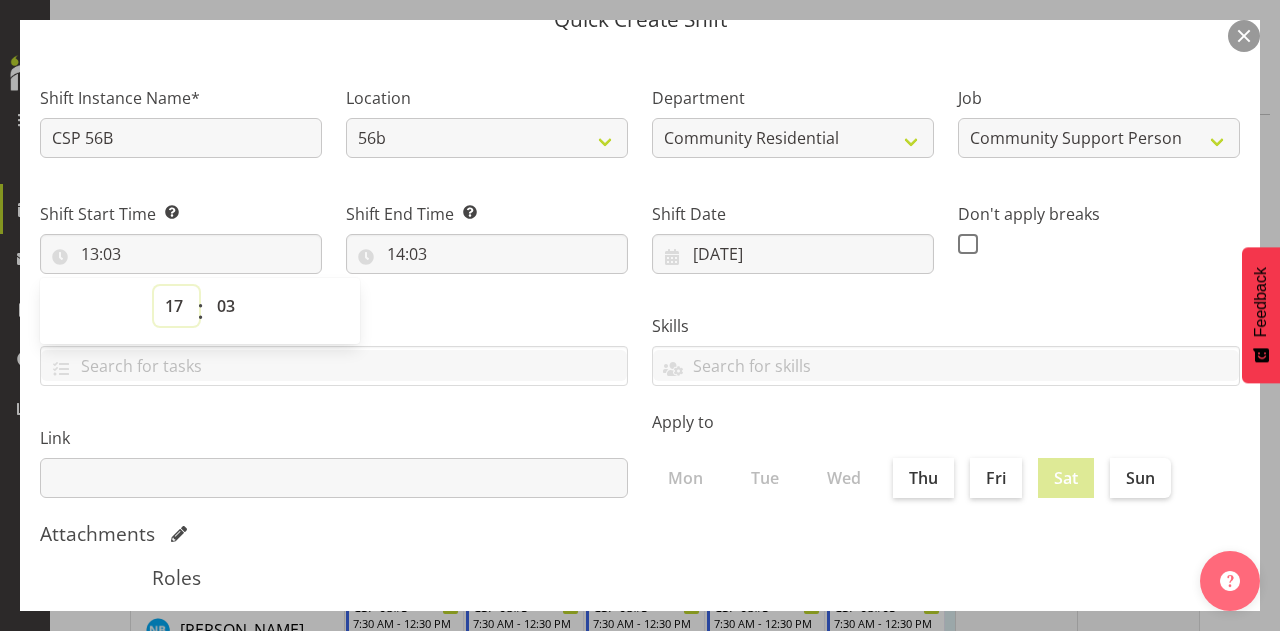 click on "00   01   02   03   04   05   06   07   08   09   10   11   12   13   14   15   16   17   18   19   20   21   22   23" at bounding box center [176, 306] 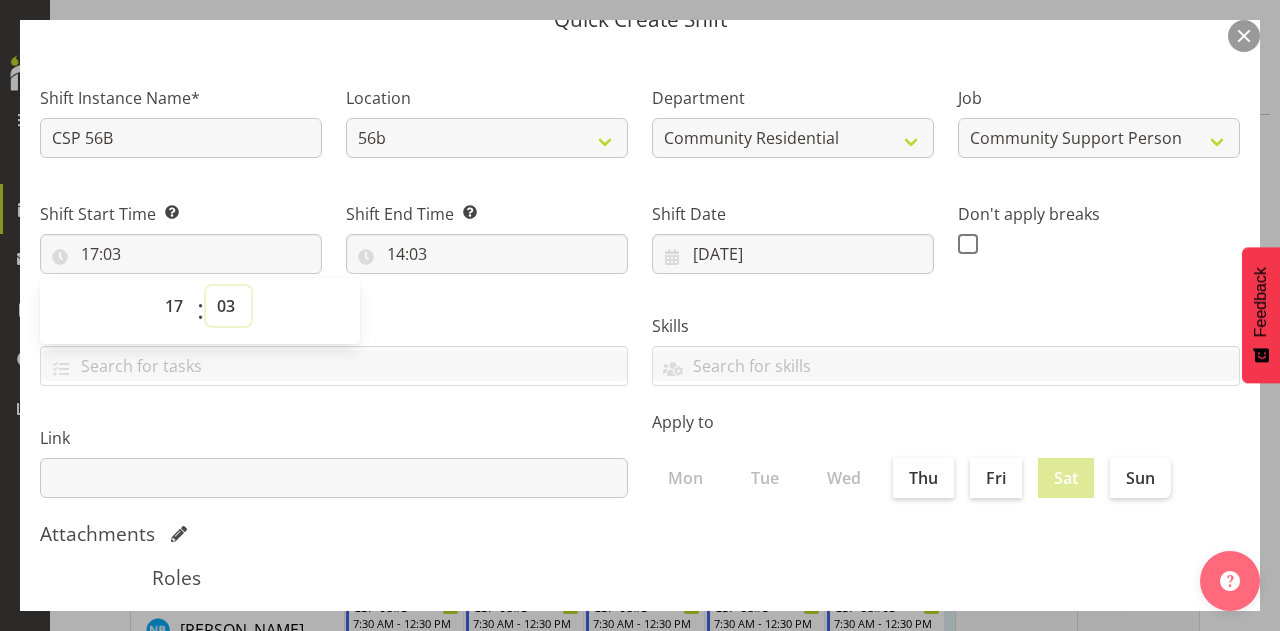 click on "00   01   02   03   04   05   06   07   08   09   10   11   12   13   14   15   16   17   18   19   20   21   22   23   24   25   26   27   28   29   30   31   32   33   34   35   36   37   38   39   40   41   42   43   44   45   46   47   48   49   50   51   52   53   54   55   56   57   58   59" at bounding box center [228, 306] 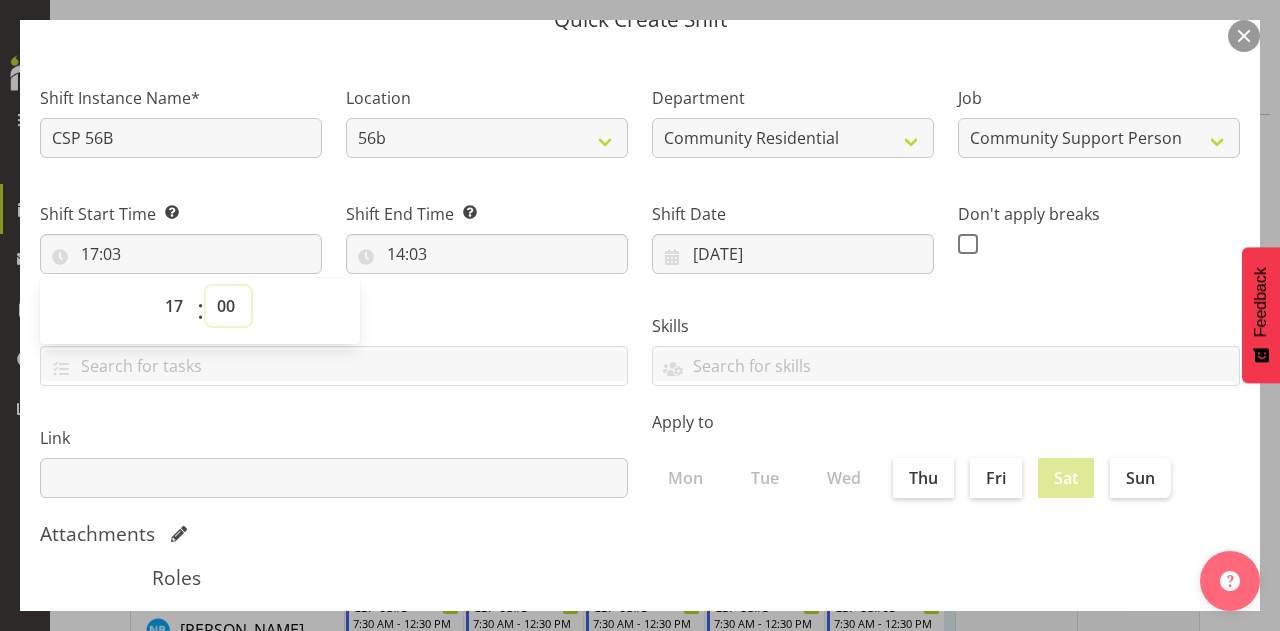 click on "00   01   02   03   04   05   06   07   08   09   10   11   12   13   14   15   16   17   18   19   20   21   22   23   24   25   26   27   28   29   30   31   32   33   34   35   36   37   38   39   40   41   42   43   44   45   46   47   48   49   50   51   52   53   54   55   56   57   58   59" at bounding box center (228, 306) 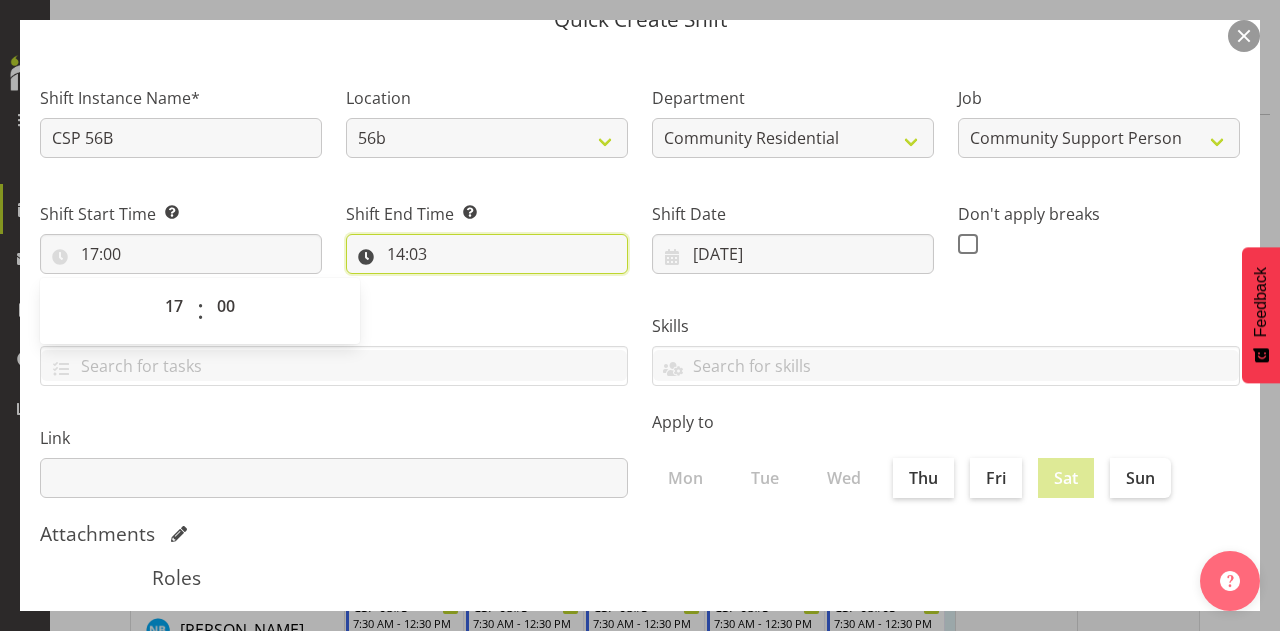 click on "14:03" at bounding box center [487, 254] 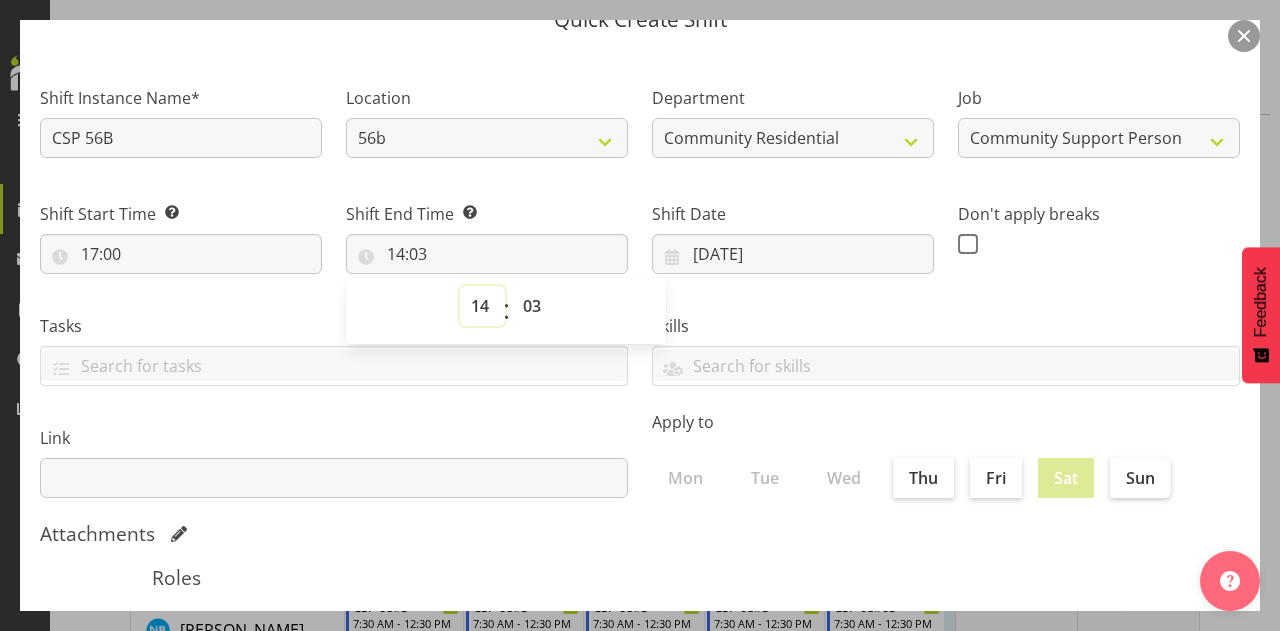 click on "00   01   02   03   04   05   06   07   08   09   10   11   12   13   14   15   16   17   18   19   20   21   22   23" at bounding box center (482, 306) 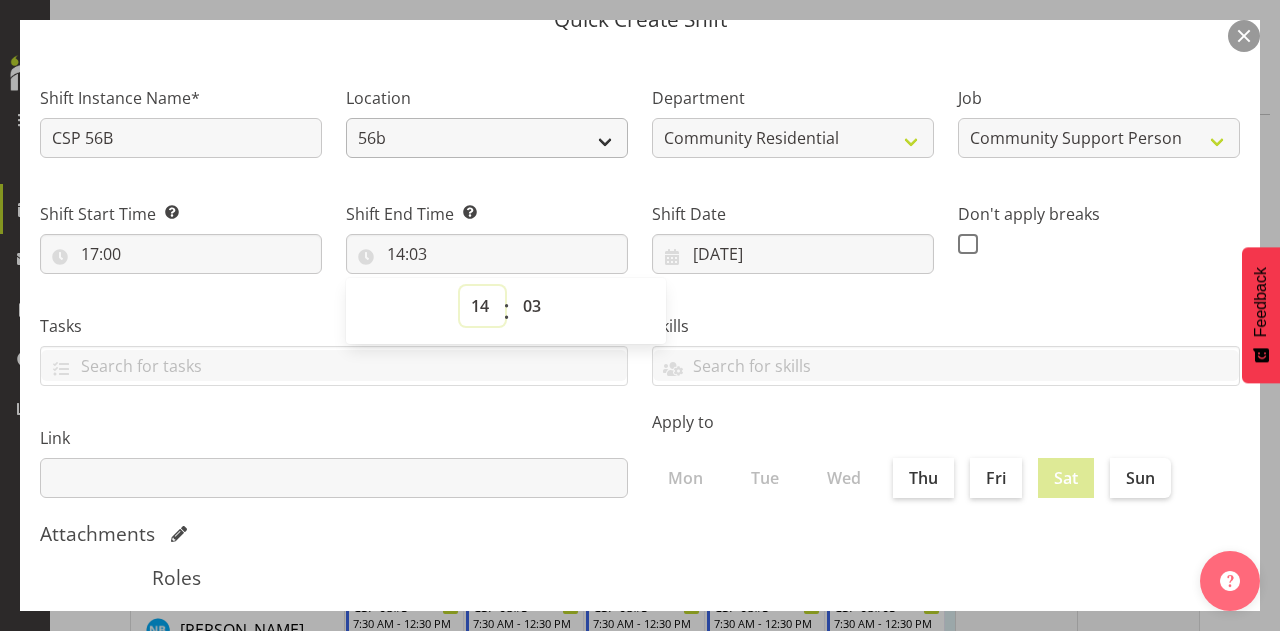 select on "22" 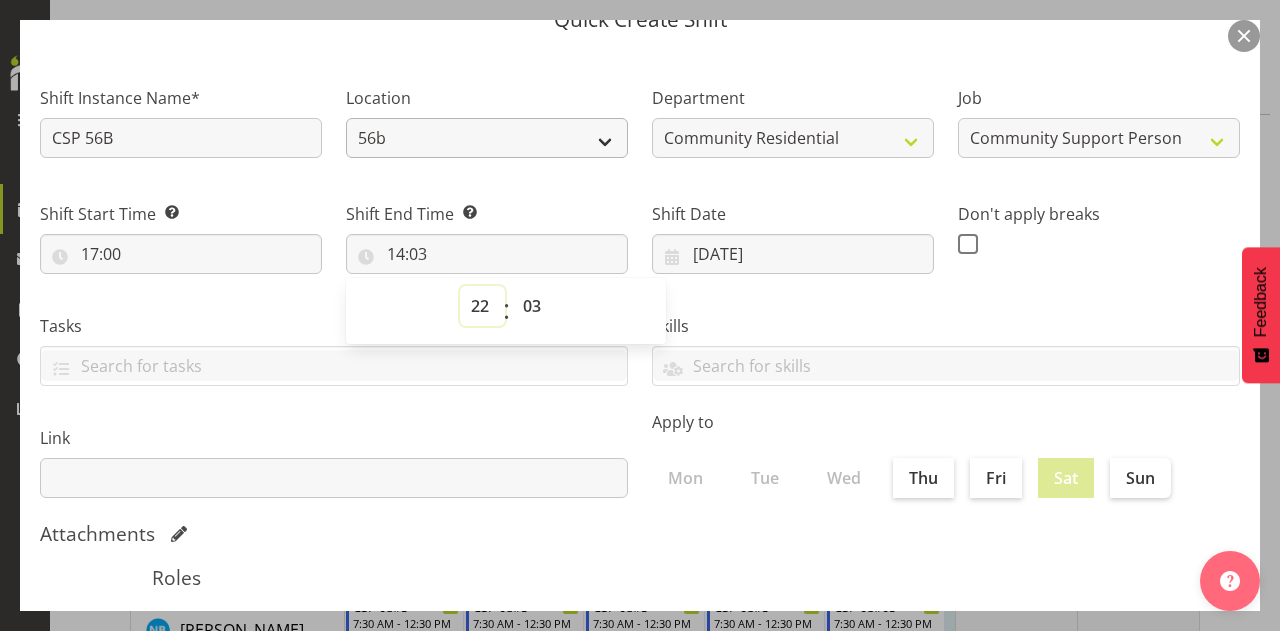 click on "00   01   02   03   04   05   06   07   08   09   10   11   12   13   14   15   16   17   18   19   20   21   22   23" at bounding box center [482, 306] 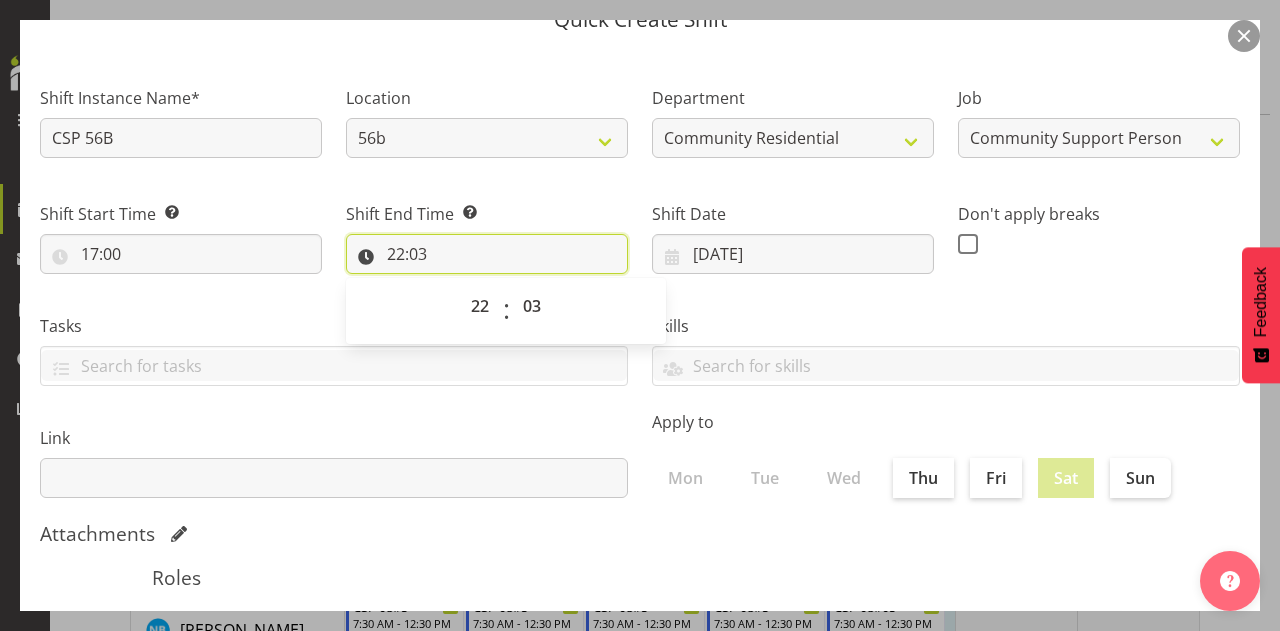 click on "22:03" at bounding box center (487, 254) 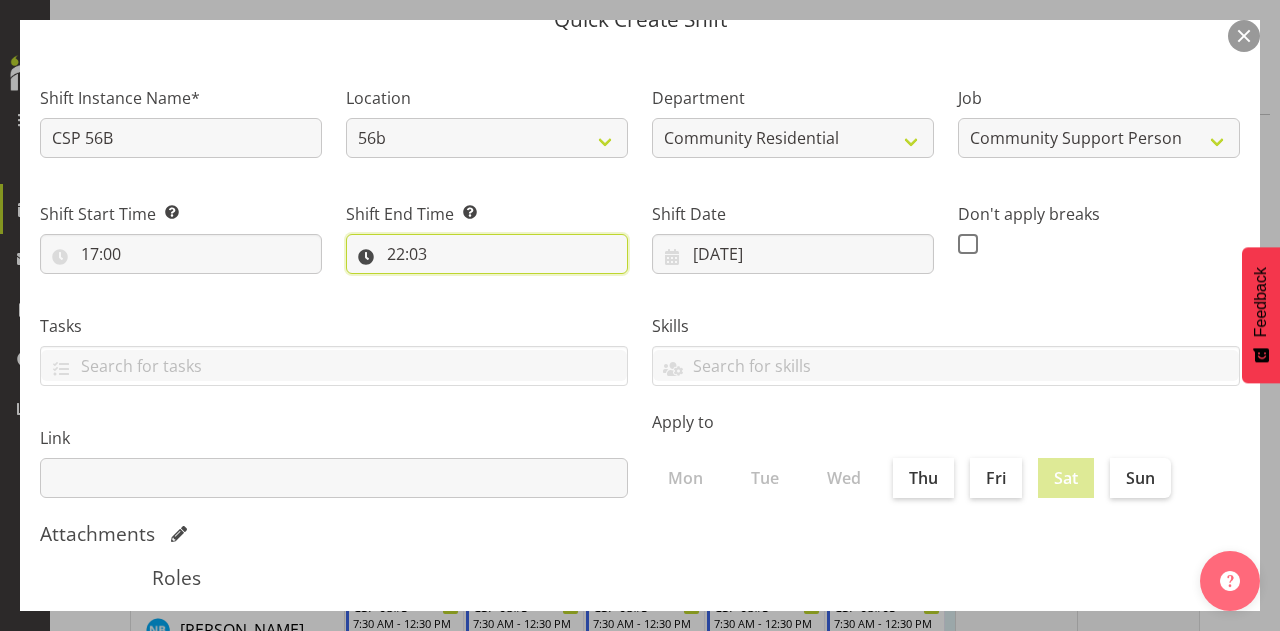 click on "22:03" at bounding box center [487, 254] 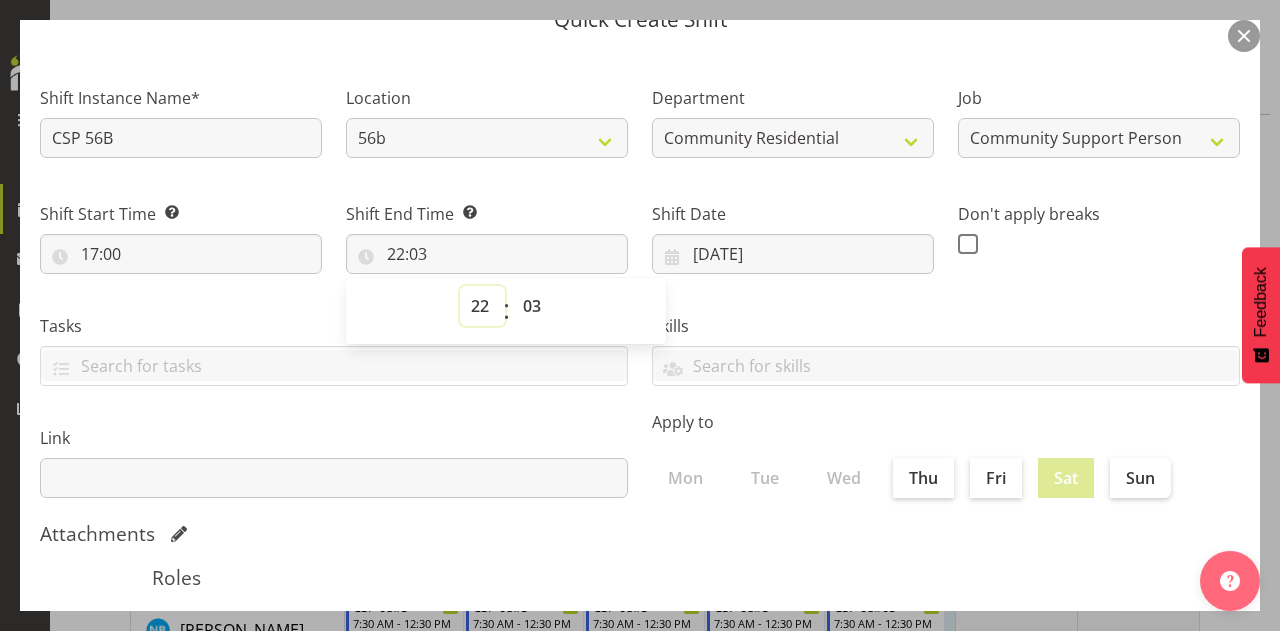 click on "00   01   02   03   04   05   06   07   08   09   10   11   12   13   14   15   16   17   18   19   20   21   22   23" at bounding box center [482, 306] 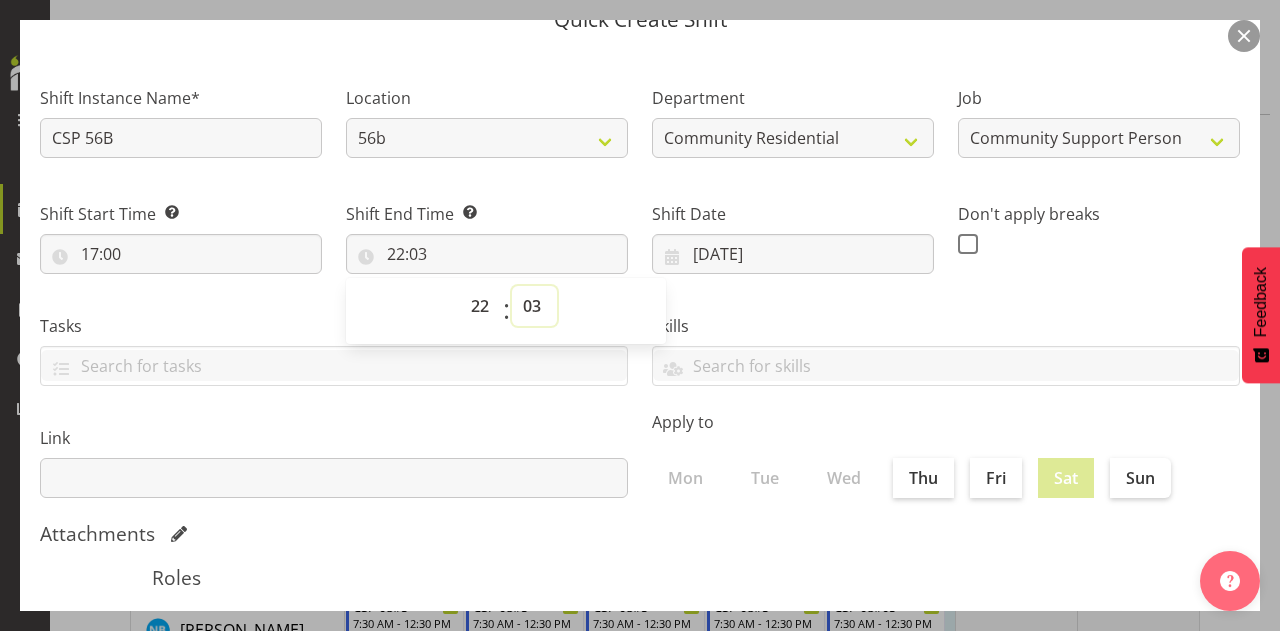 click on "00   01   02   03   04   05   06   07   08   09   10   11   12   13   14   15   16   17   18   19   20   21   22   23   24   25   26   27   28   29   30   31   32   33   34   35   36   37   38   39   40   41   42   43   44   45   46   47   48   49   50   51   52   53   54   55   56   57   58   59" at bounding box center [534, 306] 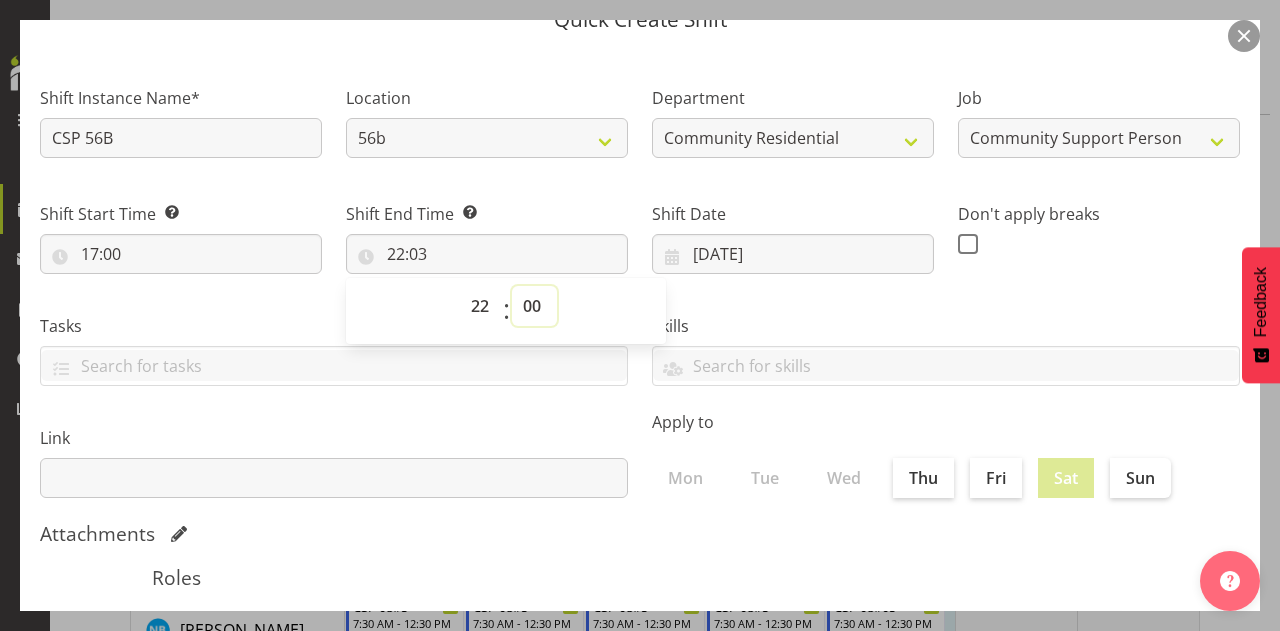 click on "00   01   02   03   04   05   06   07   08   09   10   11   12   13   14   15   16   17   18   19   20   21   22   23   24   25   26   27   28   29   30   31   32   33   34   35   36   37   38   39   40   41   42   43   44   45   46   47   48   49   50   51   52   53   54   55   56   57   58   59" at bounding box center (534, 306) 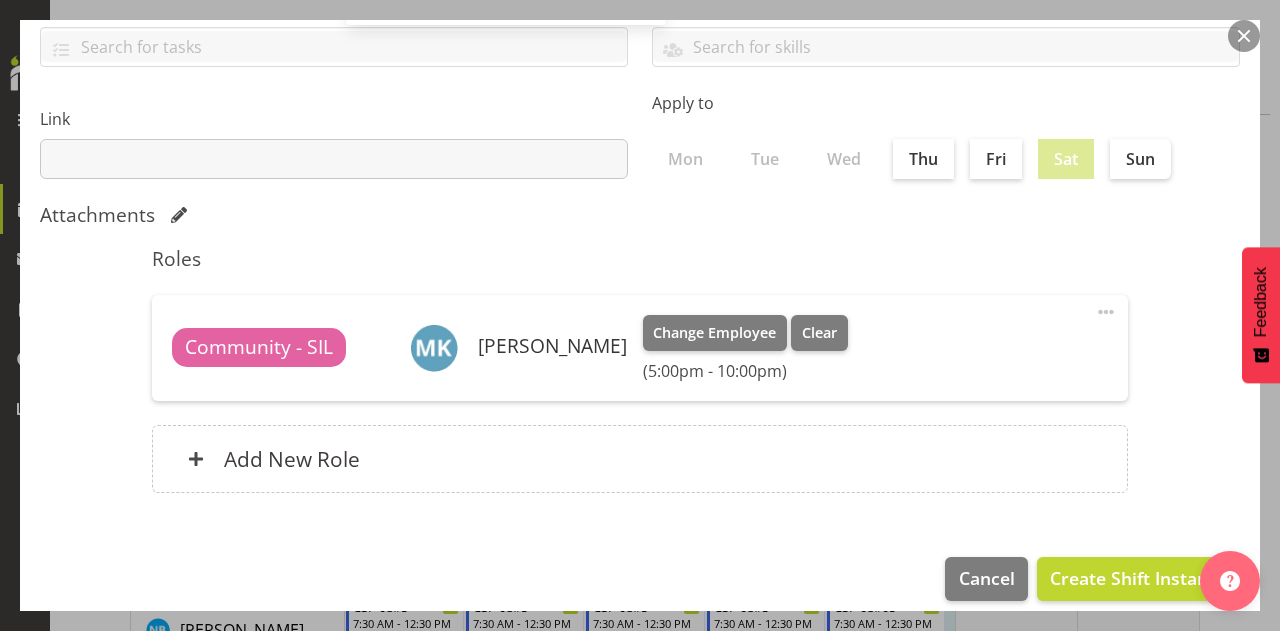 scroll, scrollTop: 428, scrollLeft: 0, axis: vertical 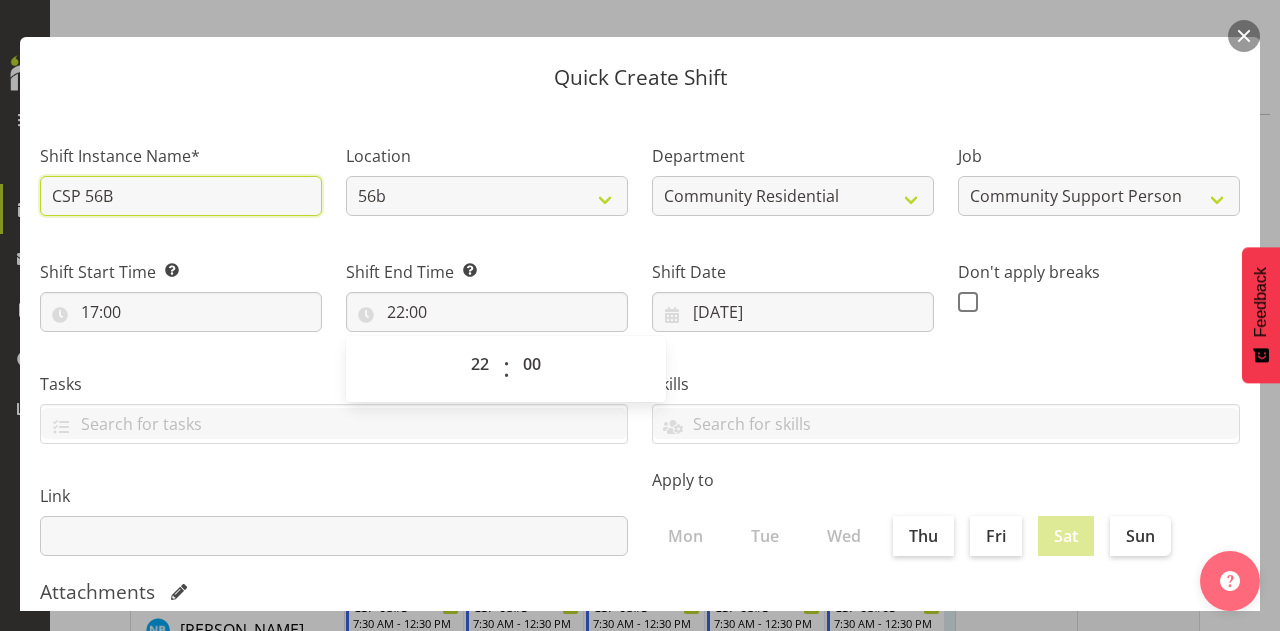 click on "CSP 56B" at bounding box center (181, 196) 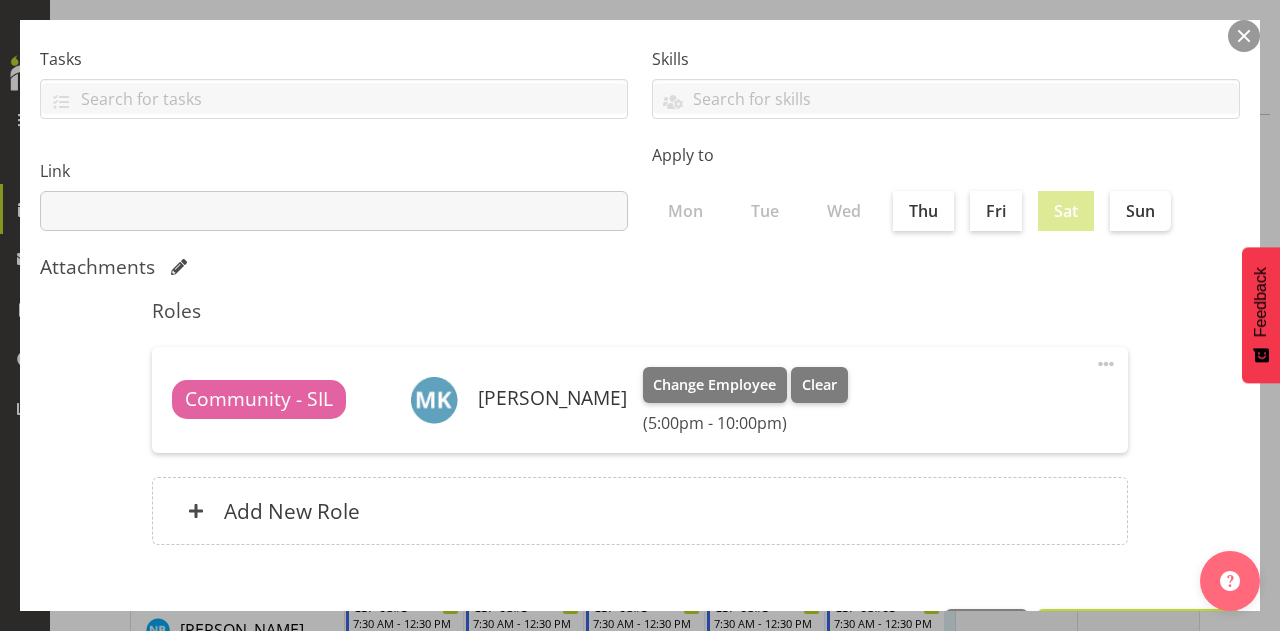 scroll, scrollTop: 428, scrollLeft: 0, axis: vertical 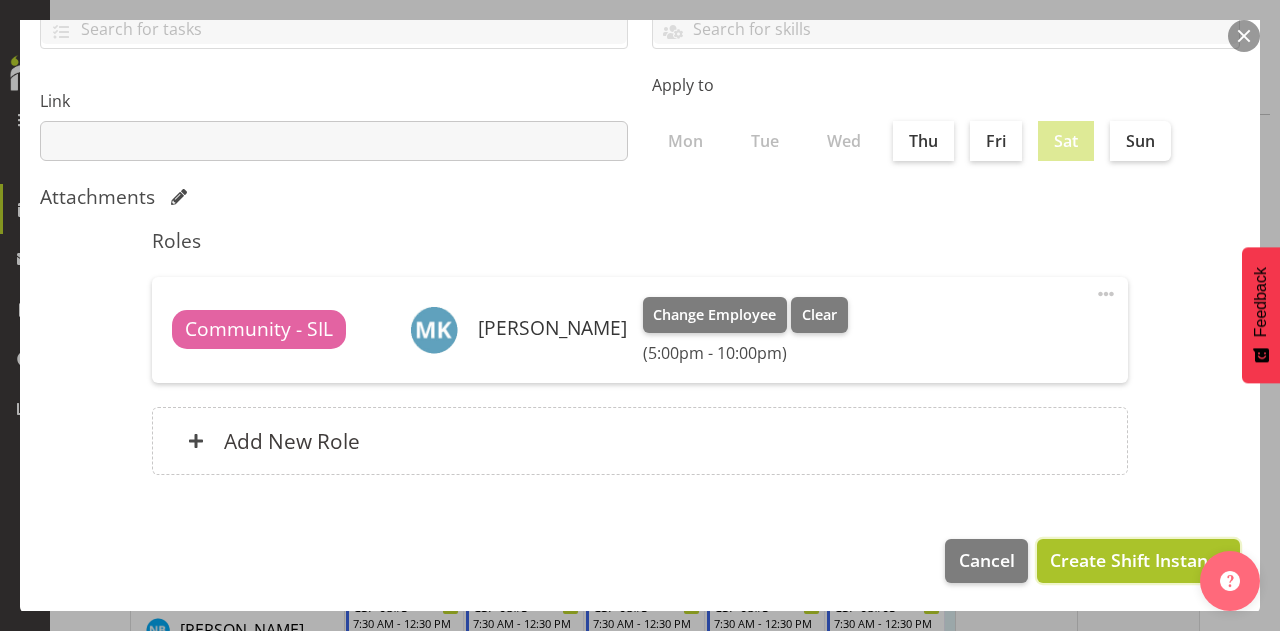 click on "Create Shift Instance" at bounding box center (1138, 560) 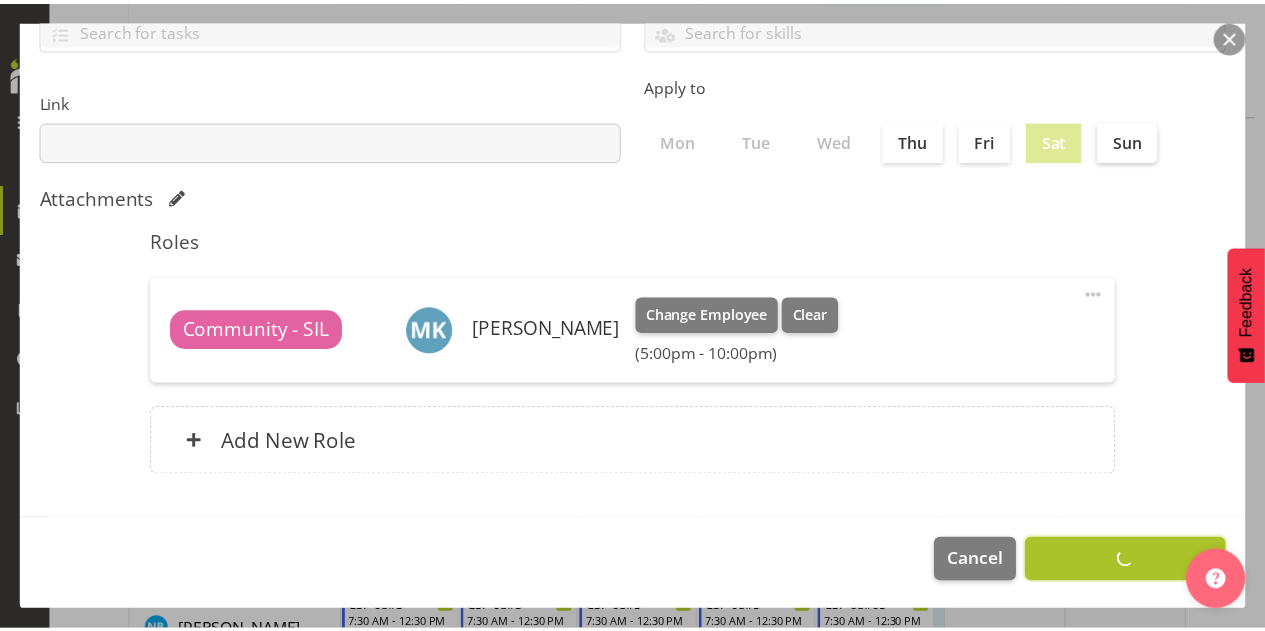 scroll, scrollTop: 2784, scrollLeft: 0, axis: vertical 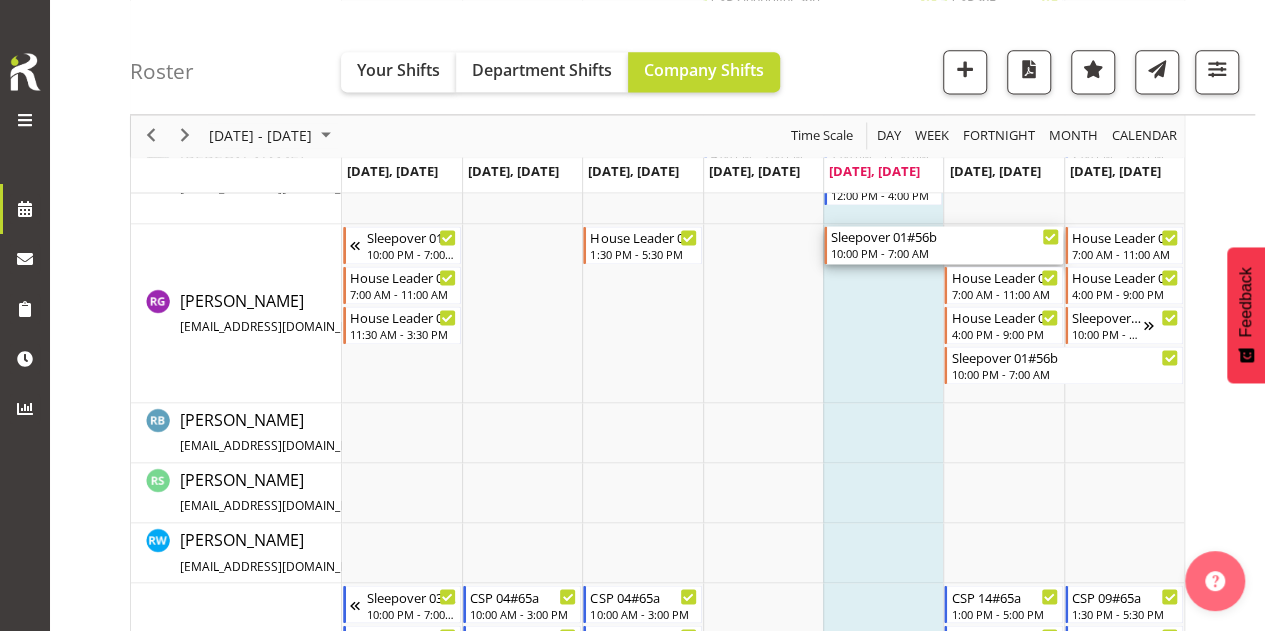 click on "Sleepover 01#56b" at bounding box center (945, 236) 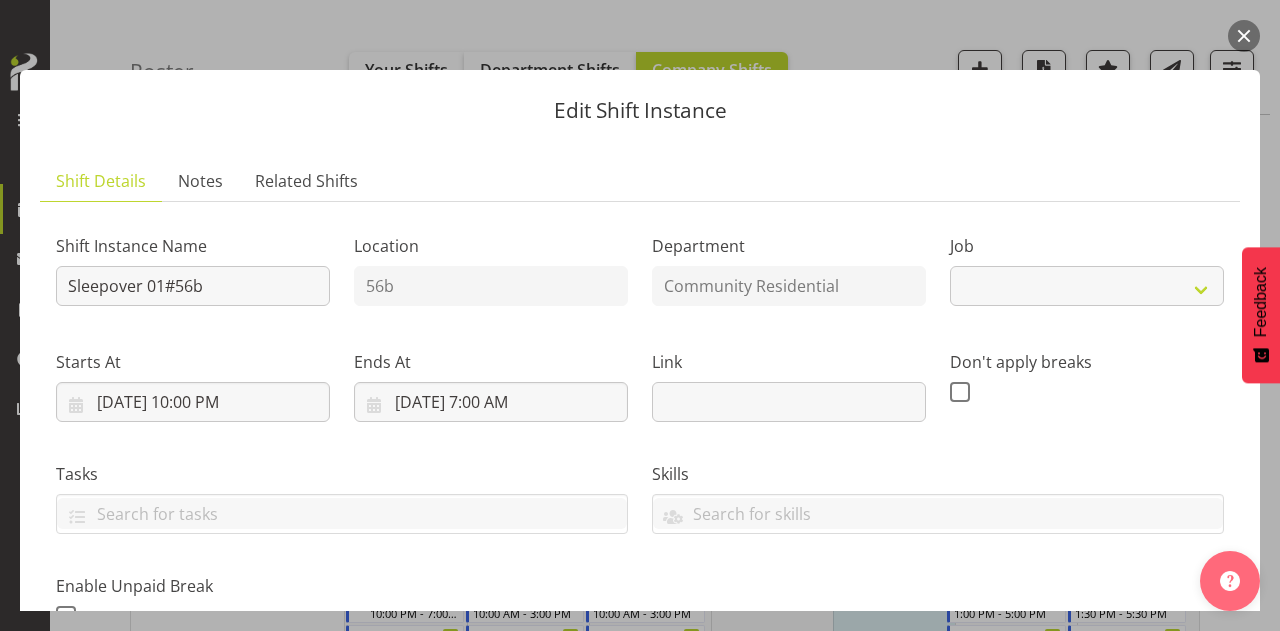 select on "1" 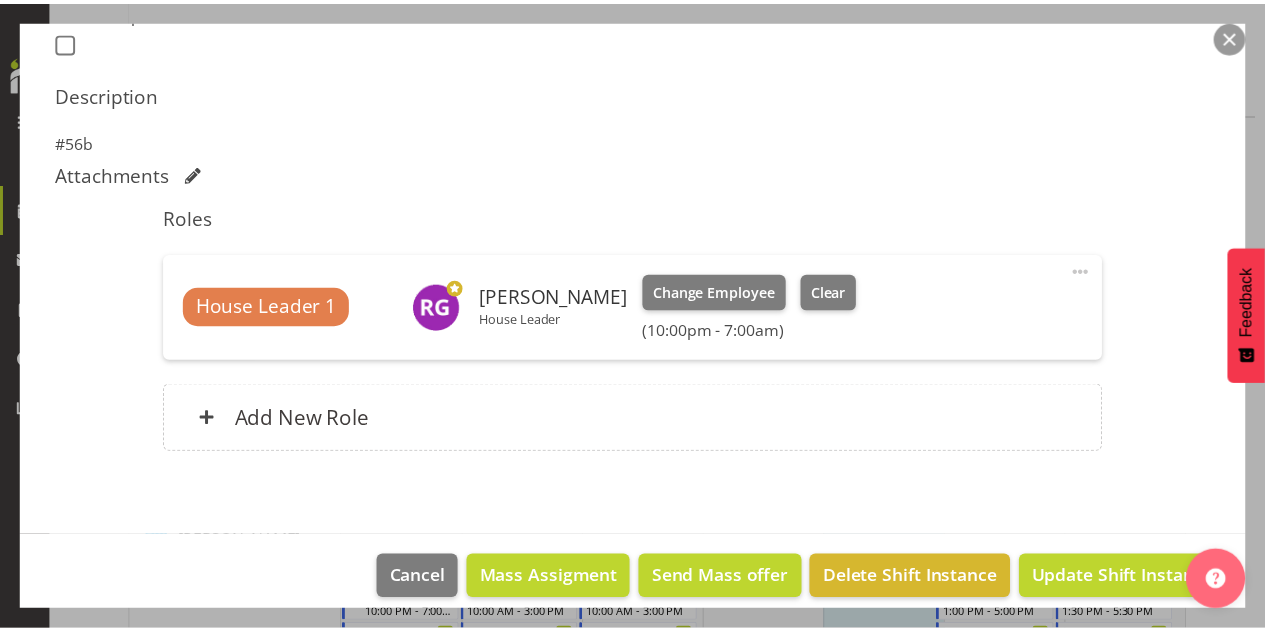 scroll, scrollTop: 590, scrollLeft: 0, axis: vertical 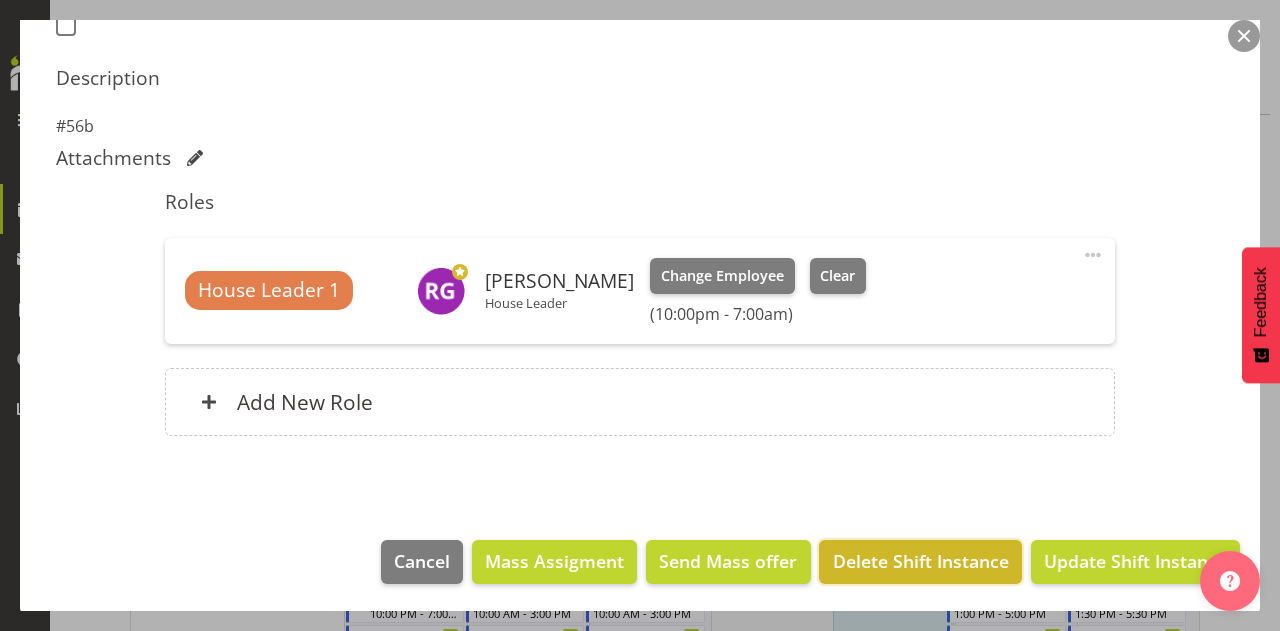 click on "Delete Shift Instance" at bounding box center (921, 561) 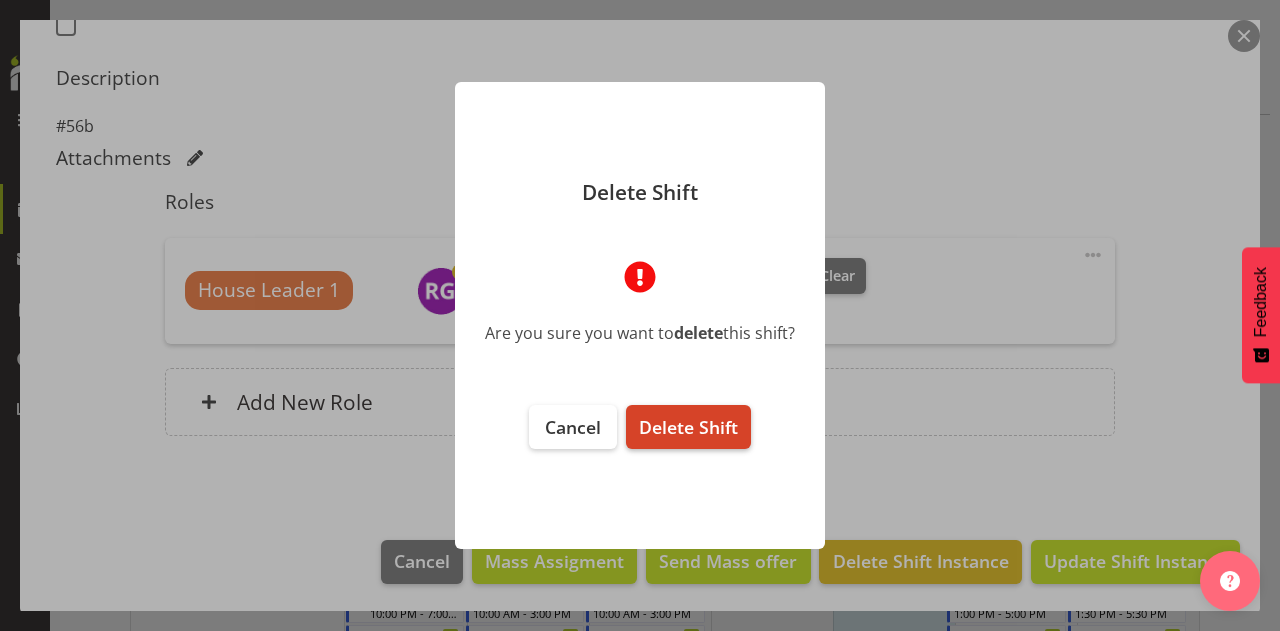 click on "Delete Shift" at bounding box center [688, 427] 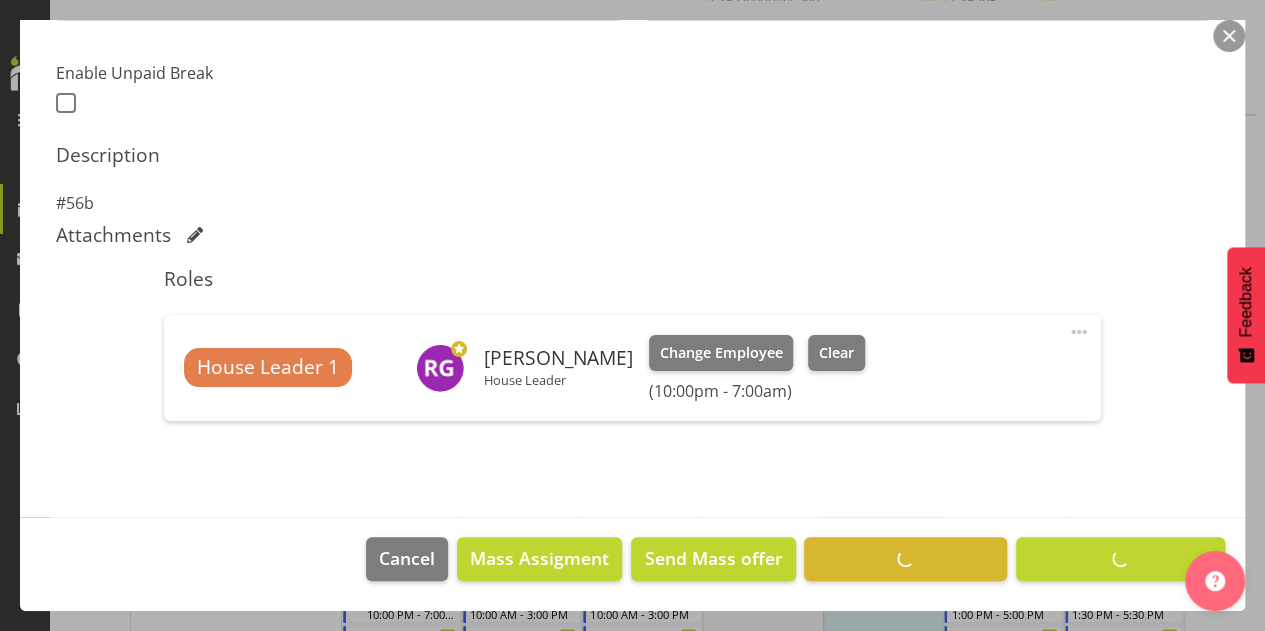 scroll, scrollTop: 510, scrollLeft: 0, axis: vertical 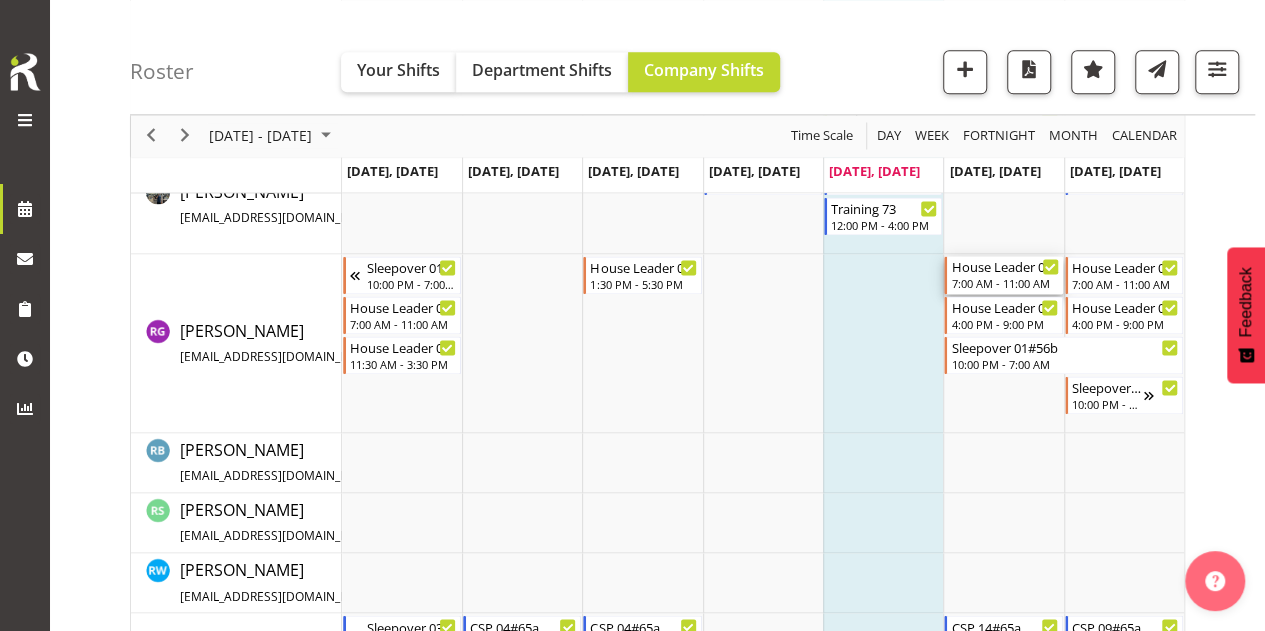 click on "House Leader 02#56b" at bounding box center (1004, 266) 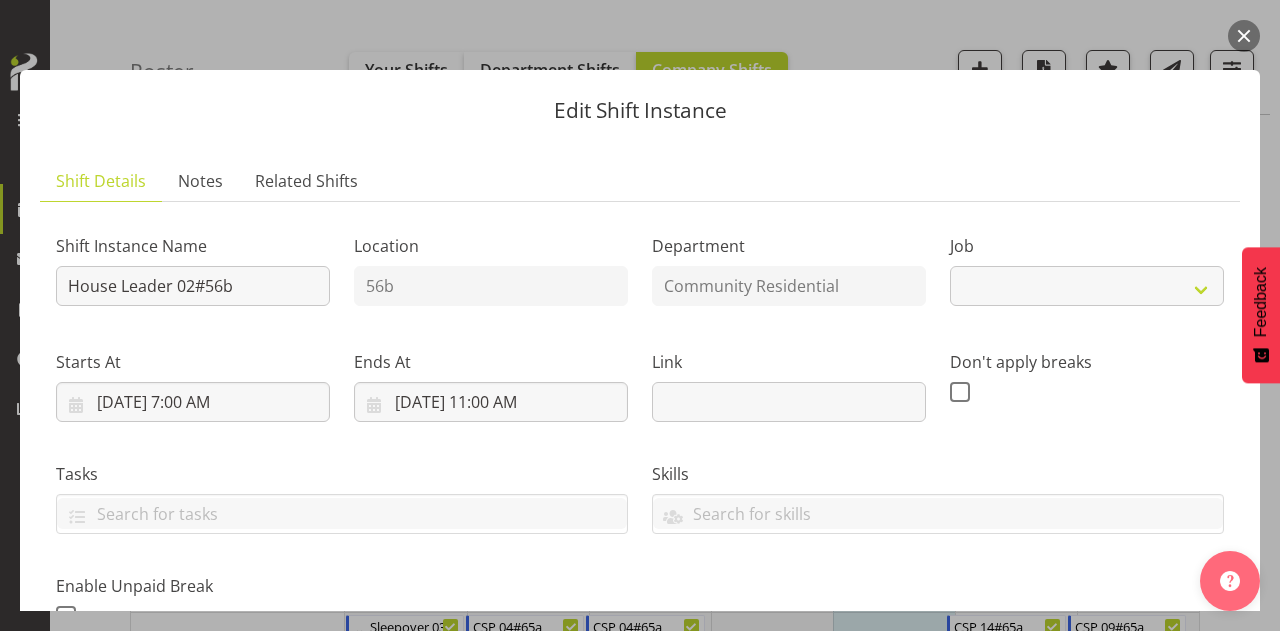 select on "1" 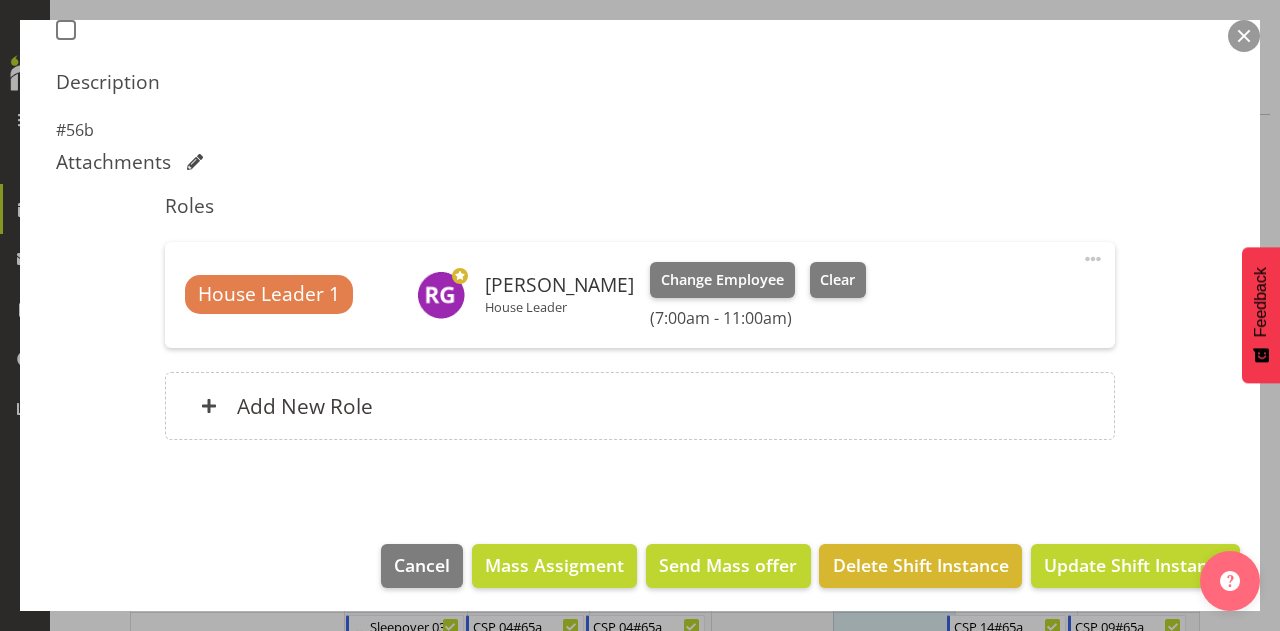 scroll, scrollTop: 590, scrollLeft: 0, axis: vertical 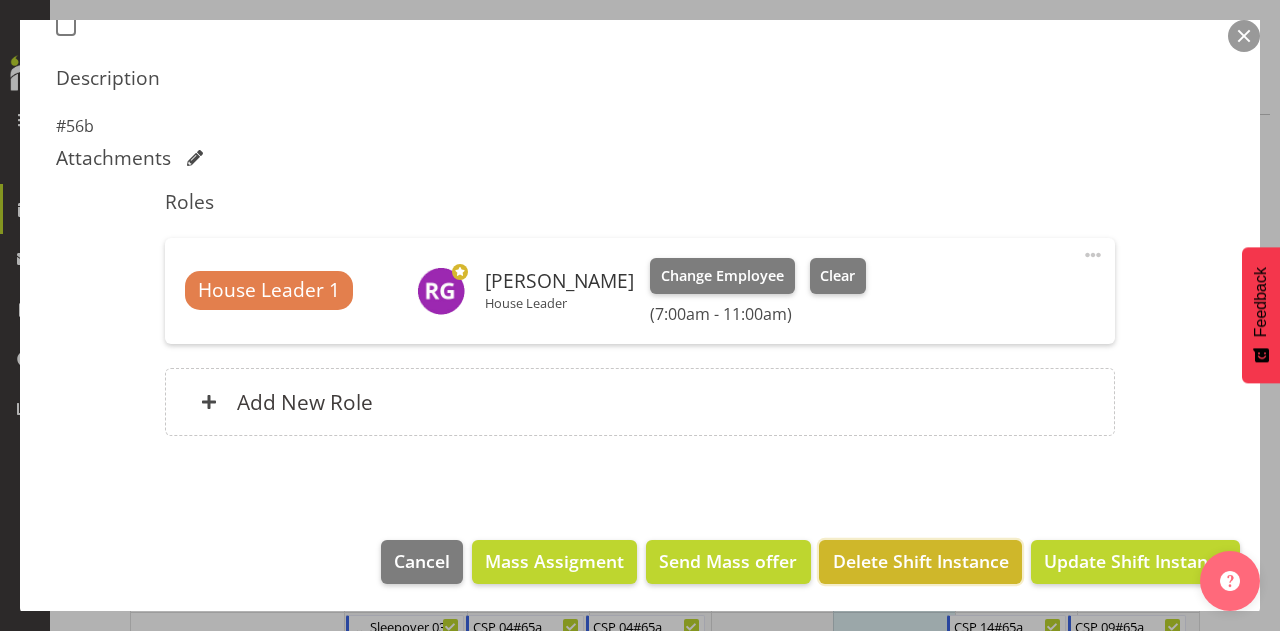 click on "Delete Shift Instance" at bounding box center [921, 561] 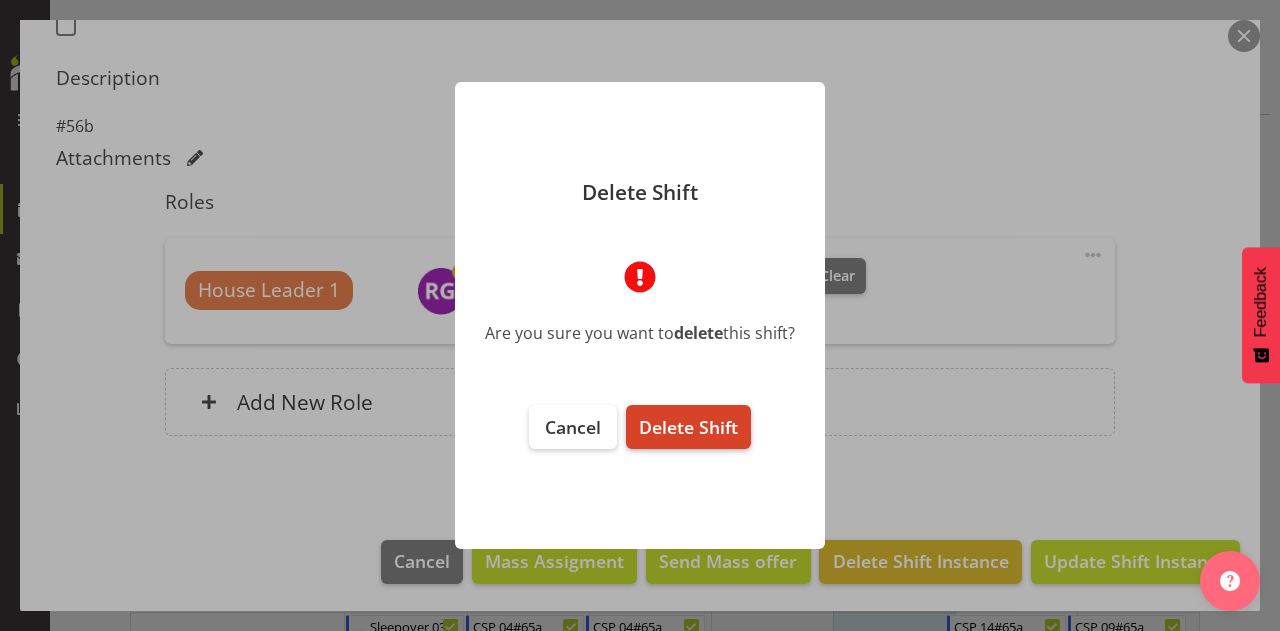 click on "Delete Shift" at bounding box center [688, 427] 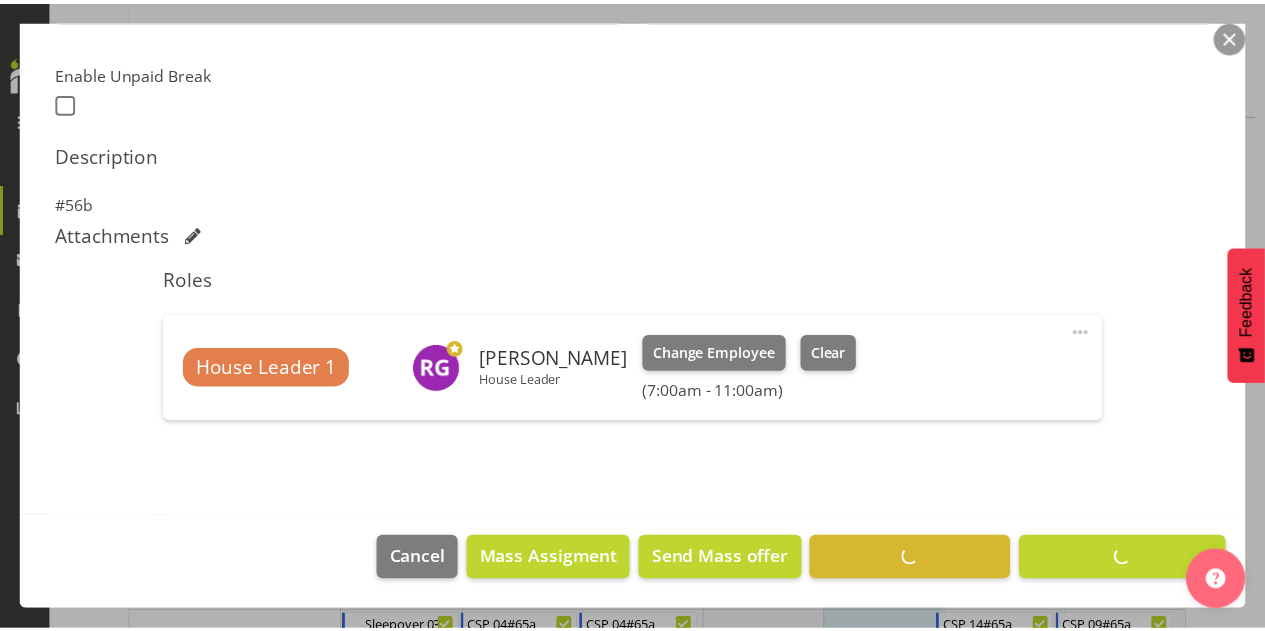 scroll, scrollTop: 510, scrollLeft: 0, axis: vertical 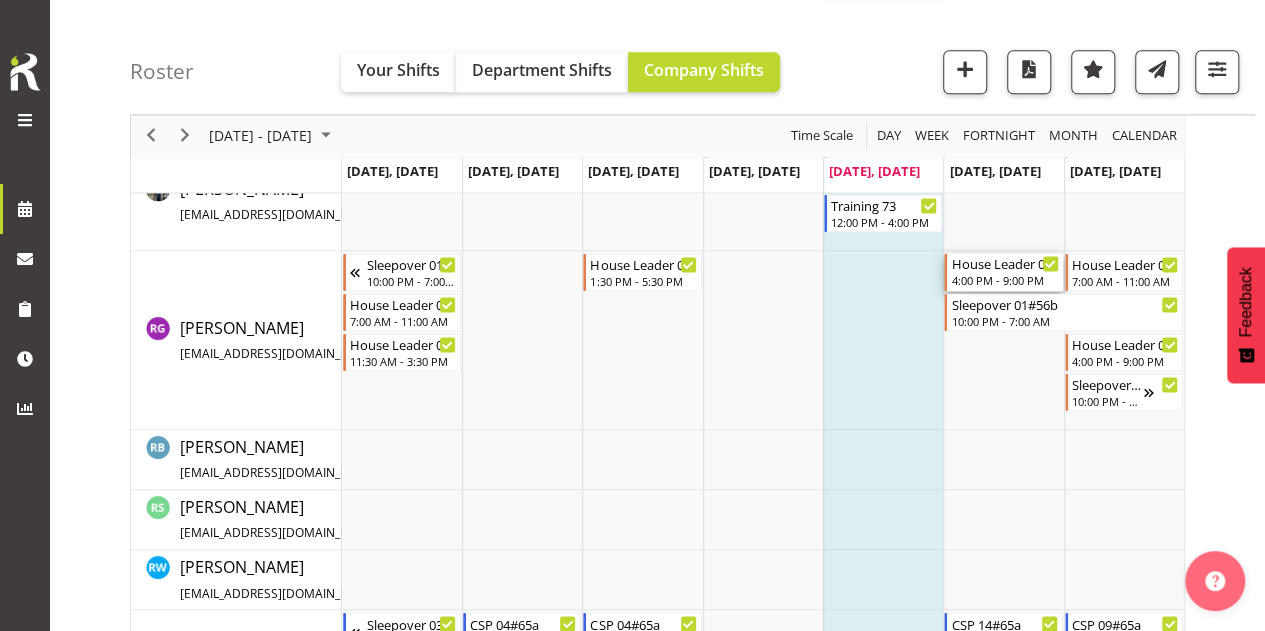 click on "House Leader 02#56b" at bounding box center [1004, 263] 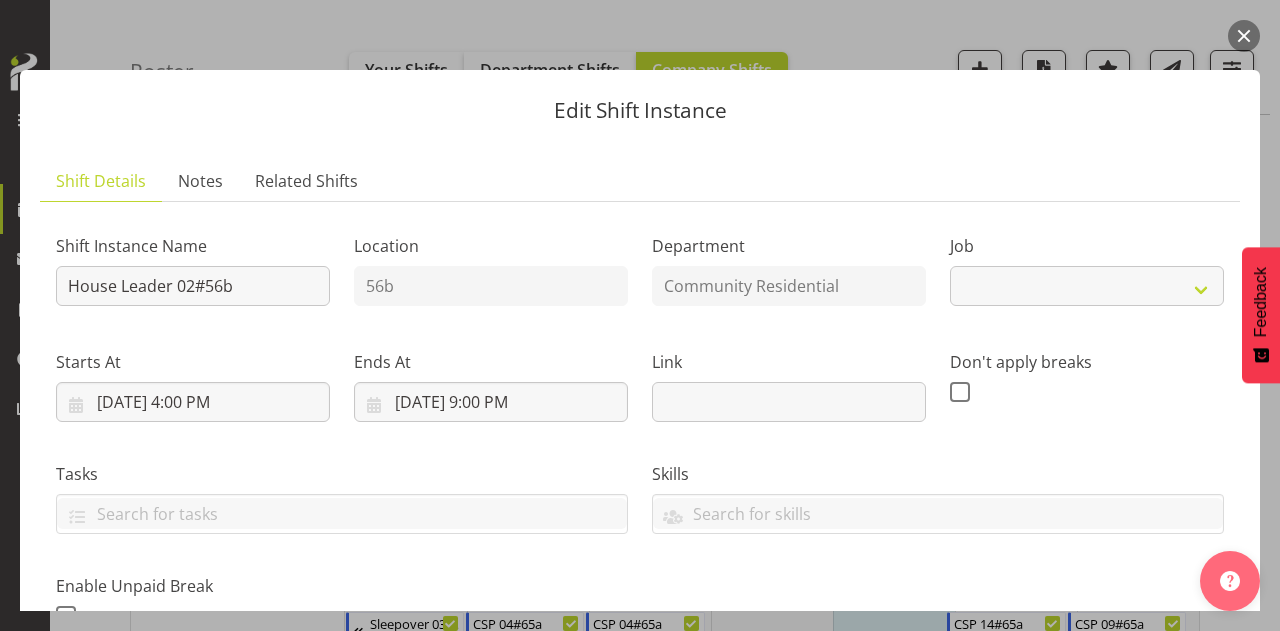 select on "1" 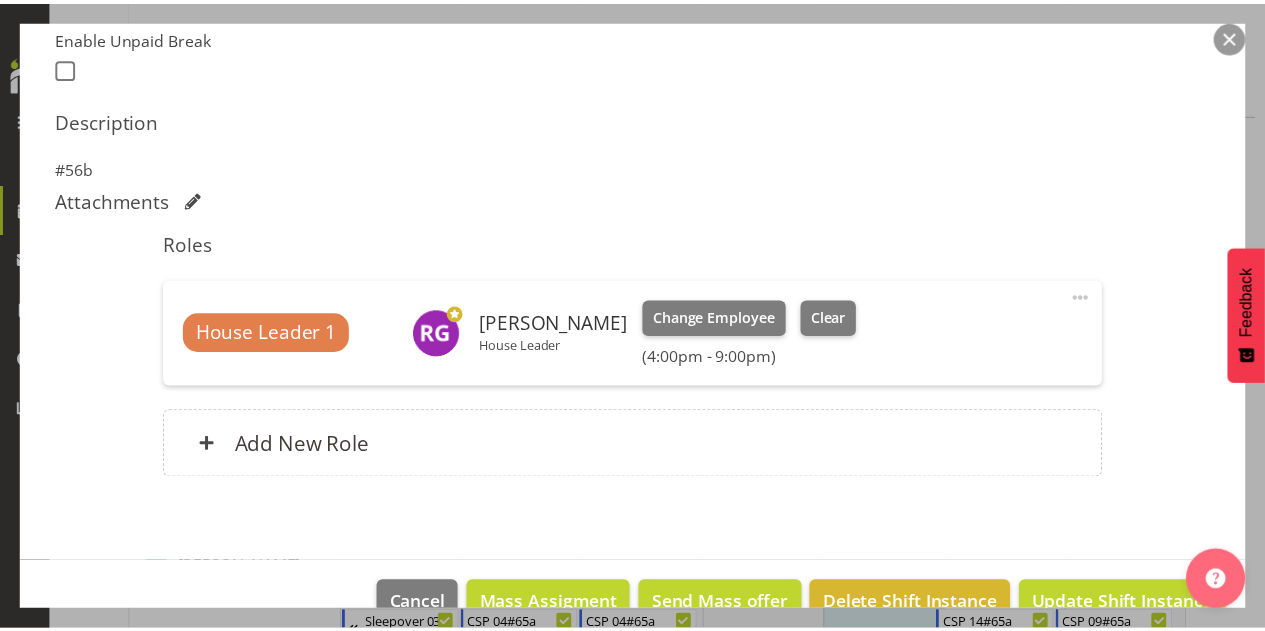 scroll, scrollTop: 590, scrollLeft: 0, axis: vertical 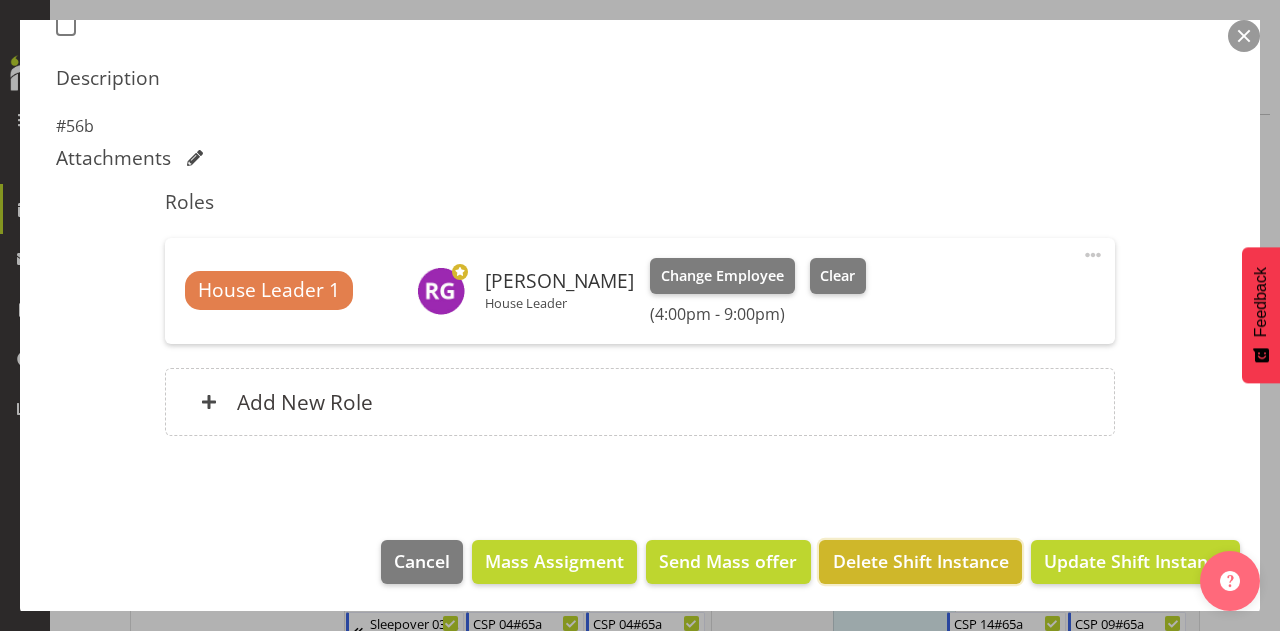 click on "Delete Shift Instance" at bounding box center (921, 561) 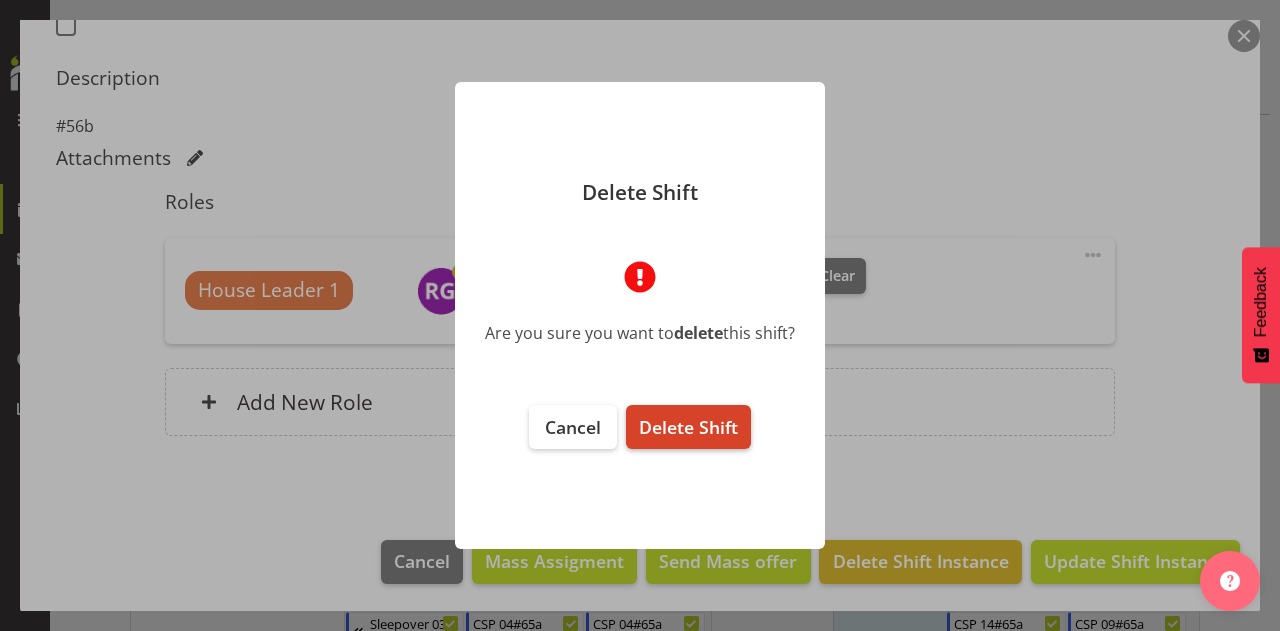 click on "Delete Shift" at bounding box center [688, 427] 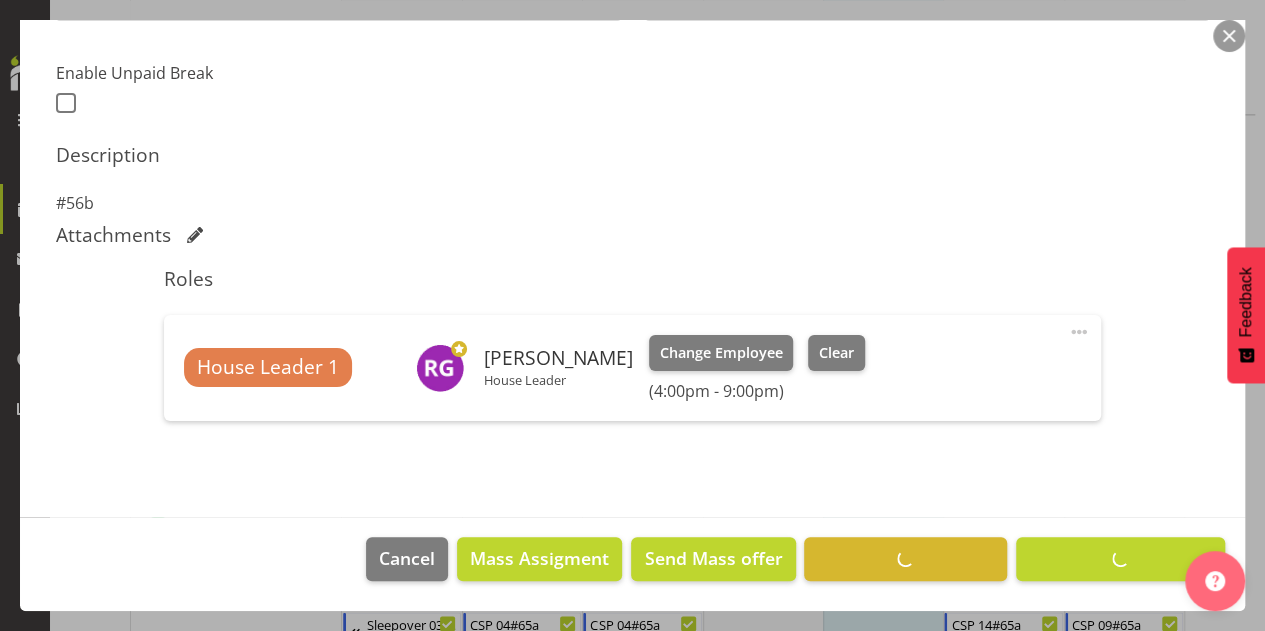 scroll, scrollTop: 510, scrollLeft: 0, axis: vertical 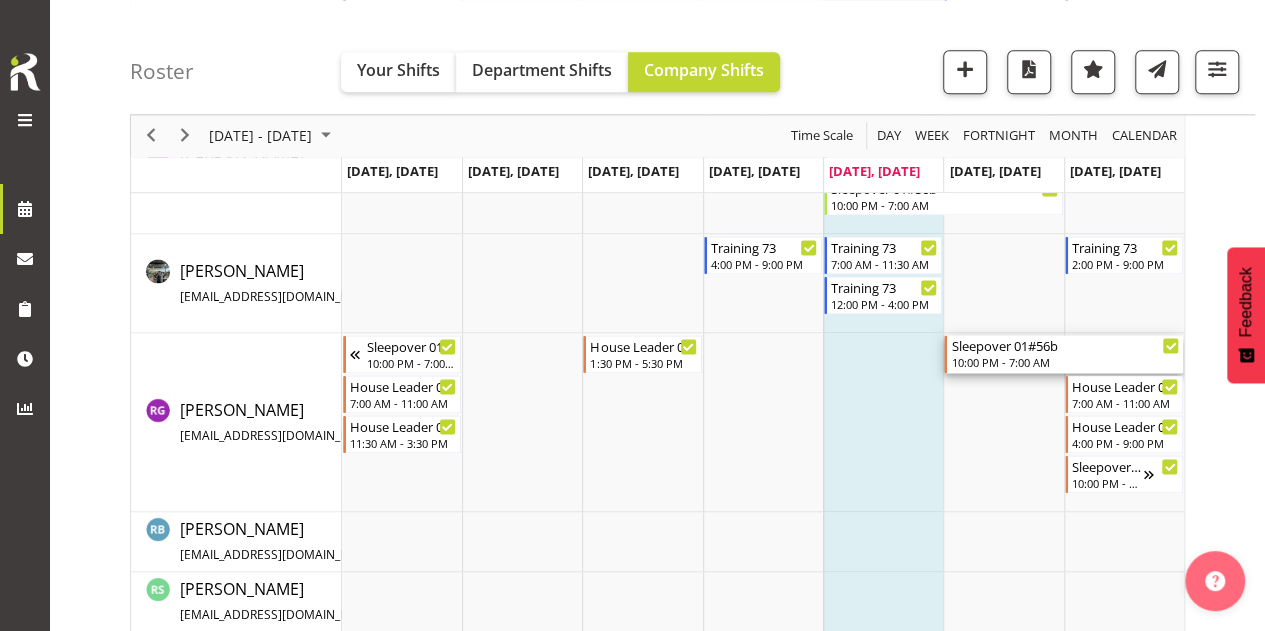 click on "10:00 PM - 7:00 AM" at bounding box center [1065, 362] 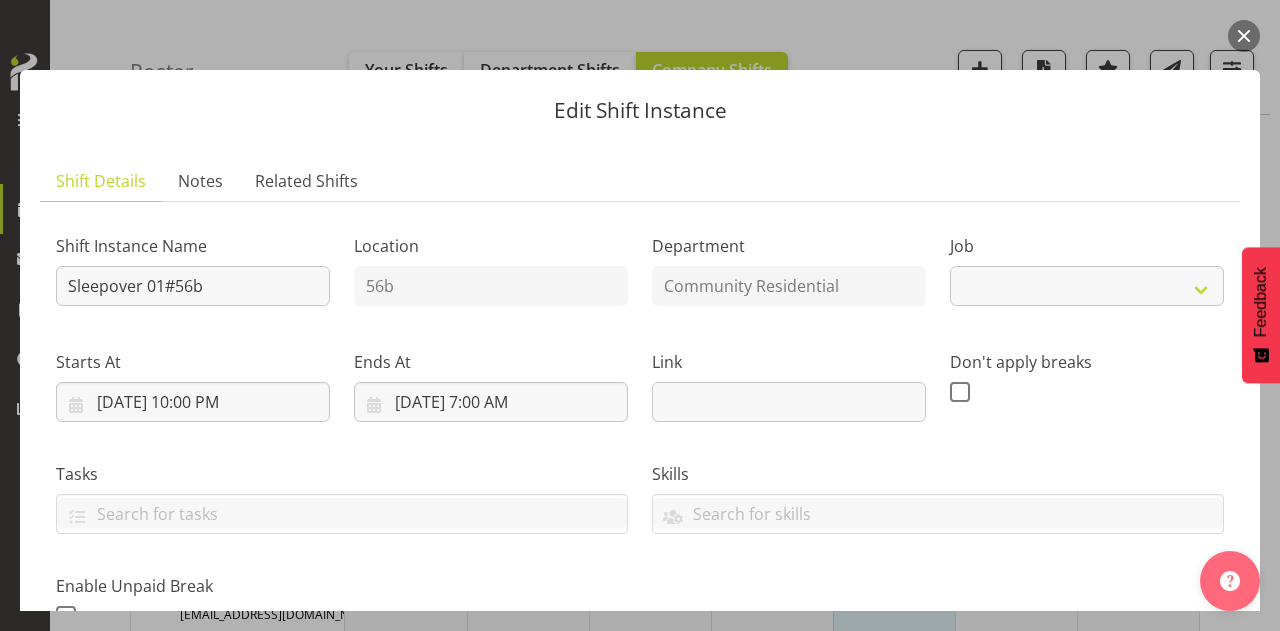 select on "1" 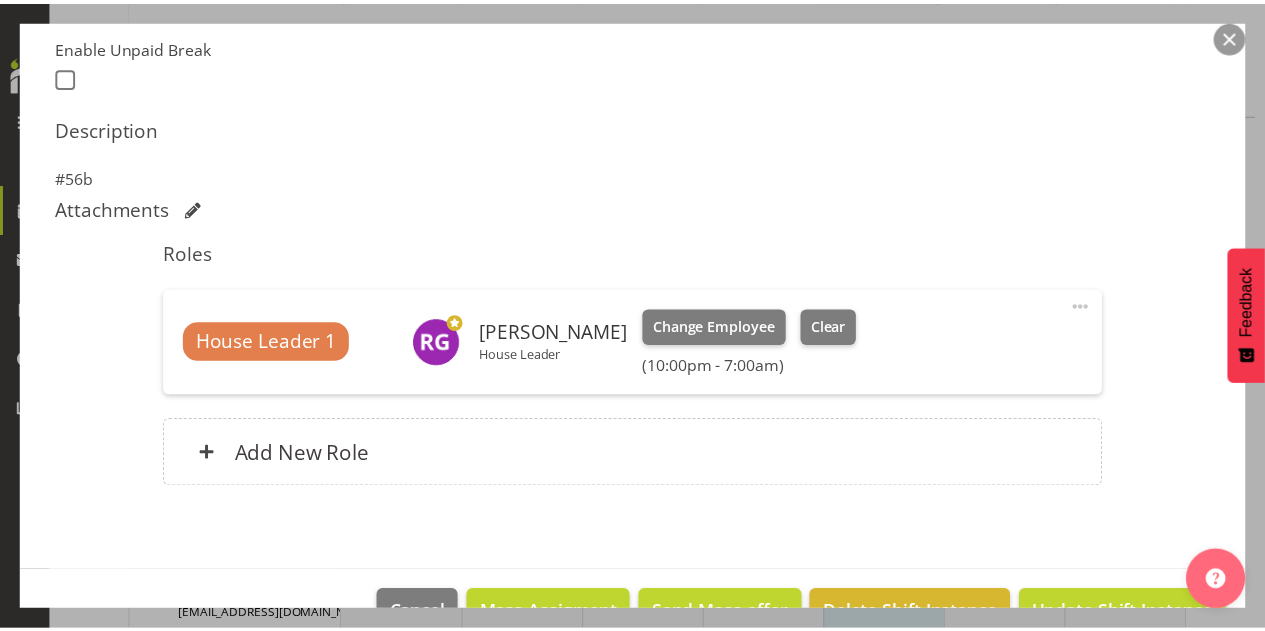scroll, scrollTop: 590, scrollLeft: 0, axis: vertical 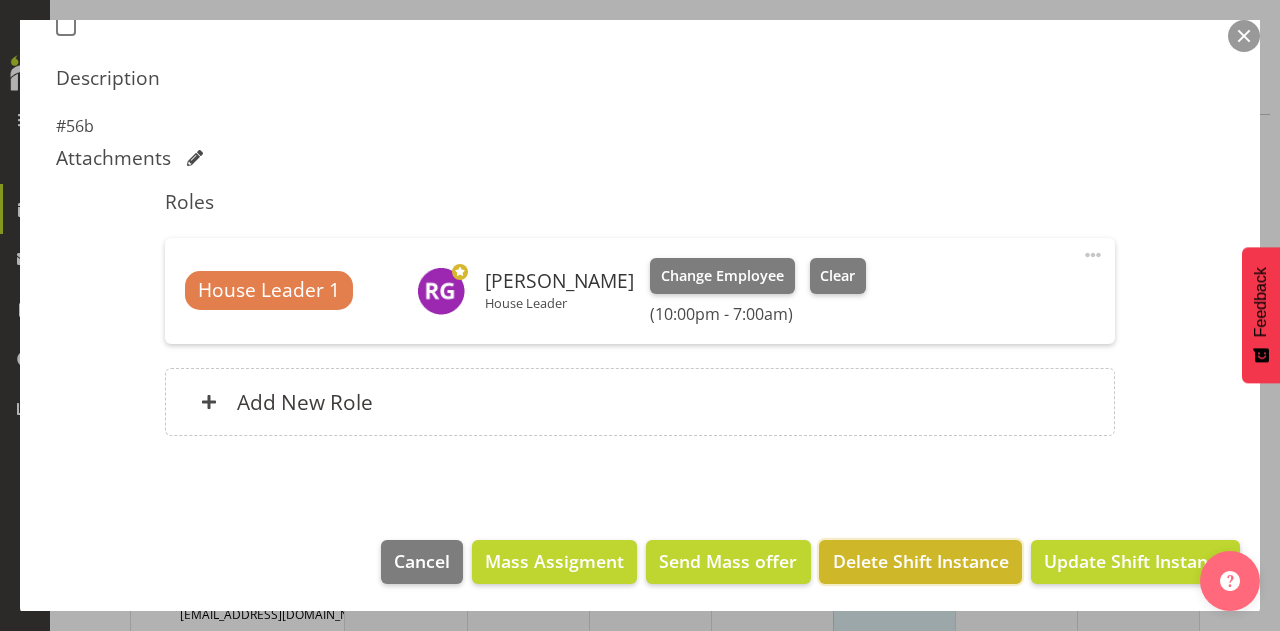 click on "Delete Shift Instance" at bounding box center [921, 561] 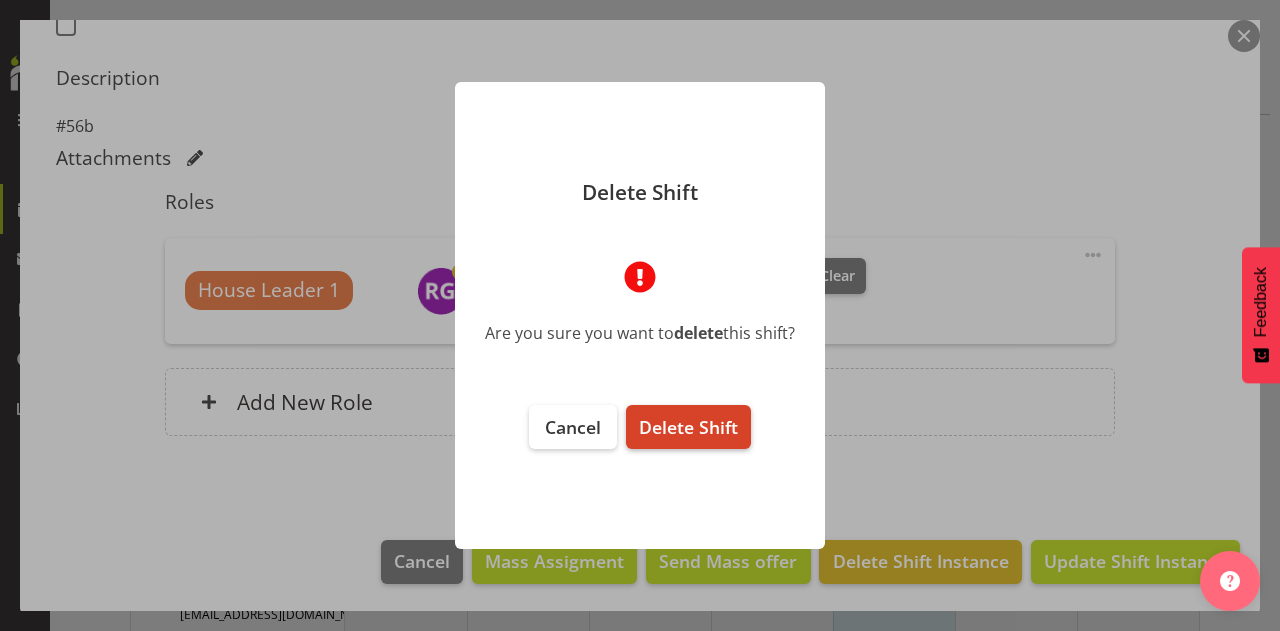 click on "Delete Shift" at bounding box center (688, 427) 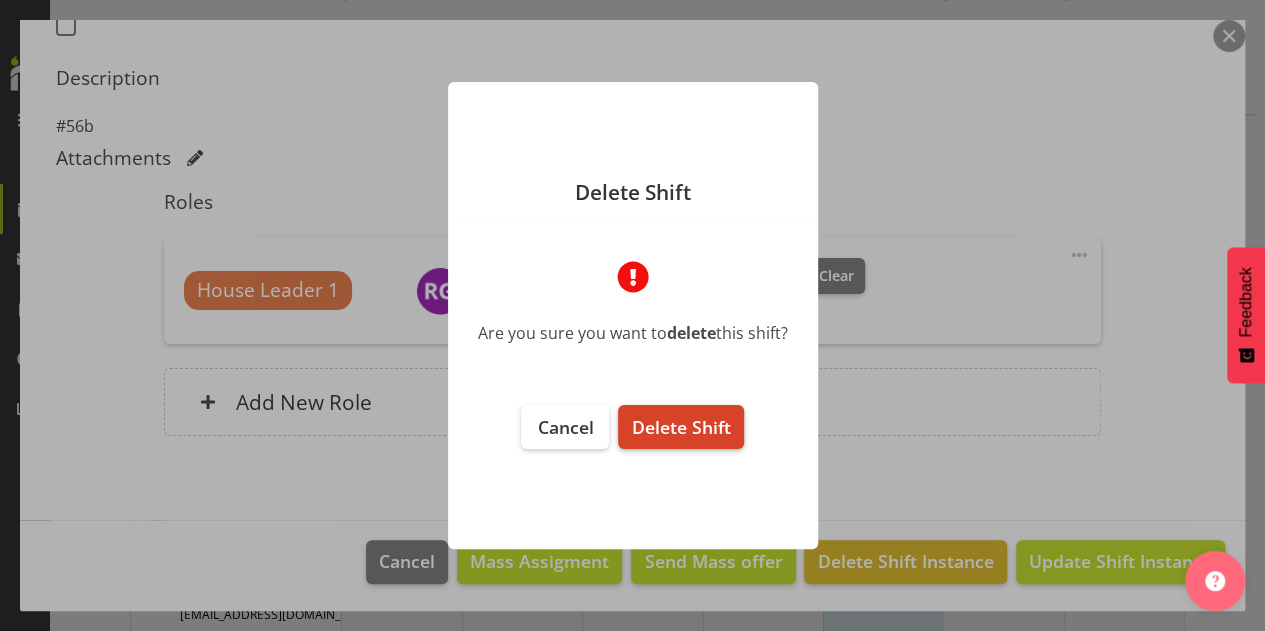 scroll, scrollTop: 510, scrollLeft: 0, axis: vertical 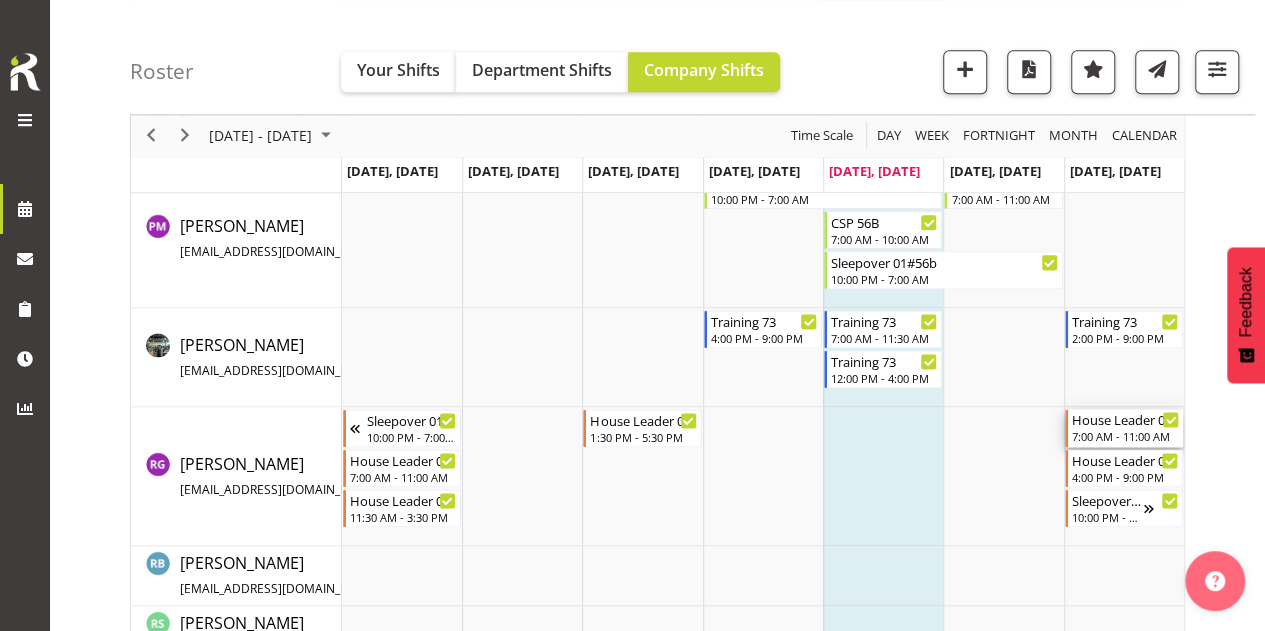 click on "7:00 AM - 11:00 AM" at bounding box center [1125, 436] 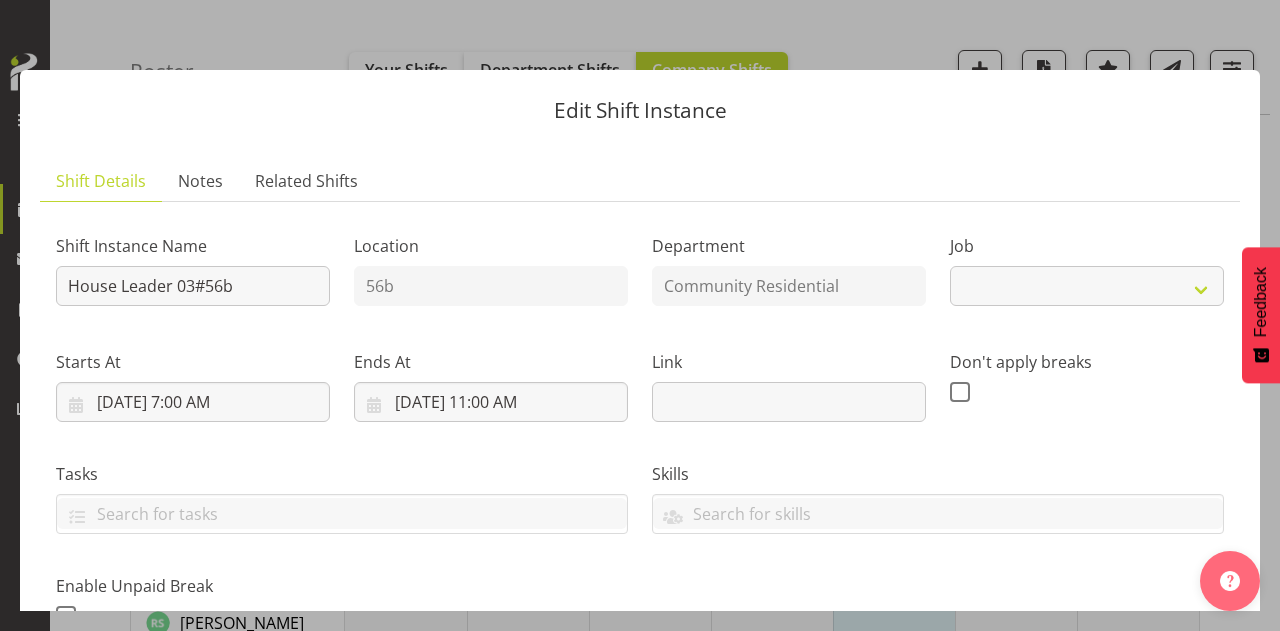 select on "1" 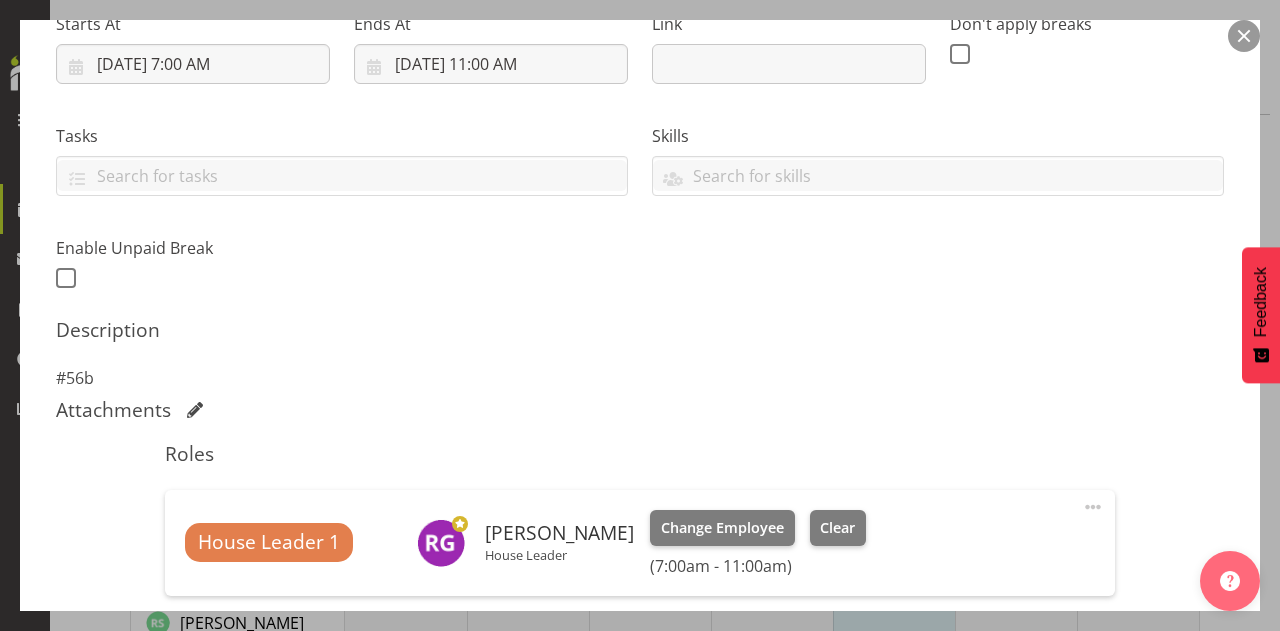 scroll, scrollTop: 356, scrollLeft: 0, axis: vertical 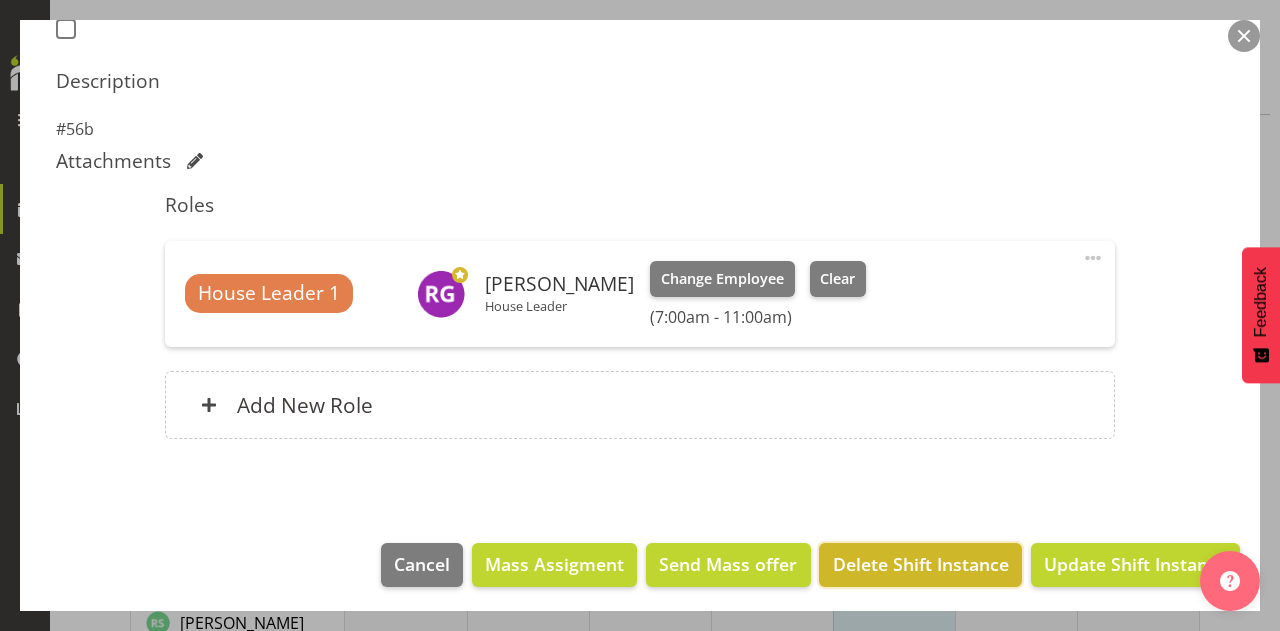 click on "Delete Shift Instance" at bounding box center [921, 564] 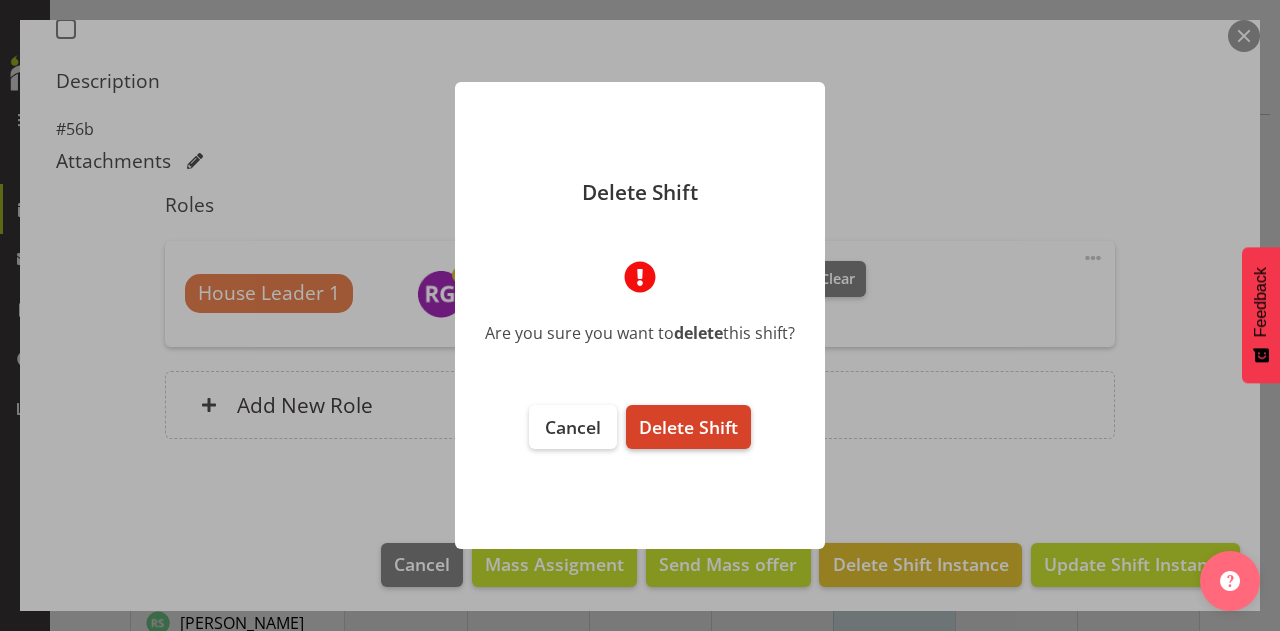click on "Delete Shift" at bounding box center (688, 427) 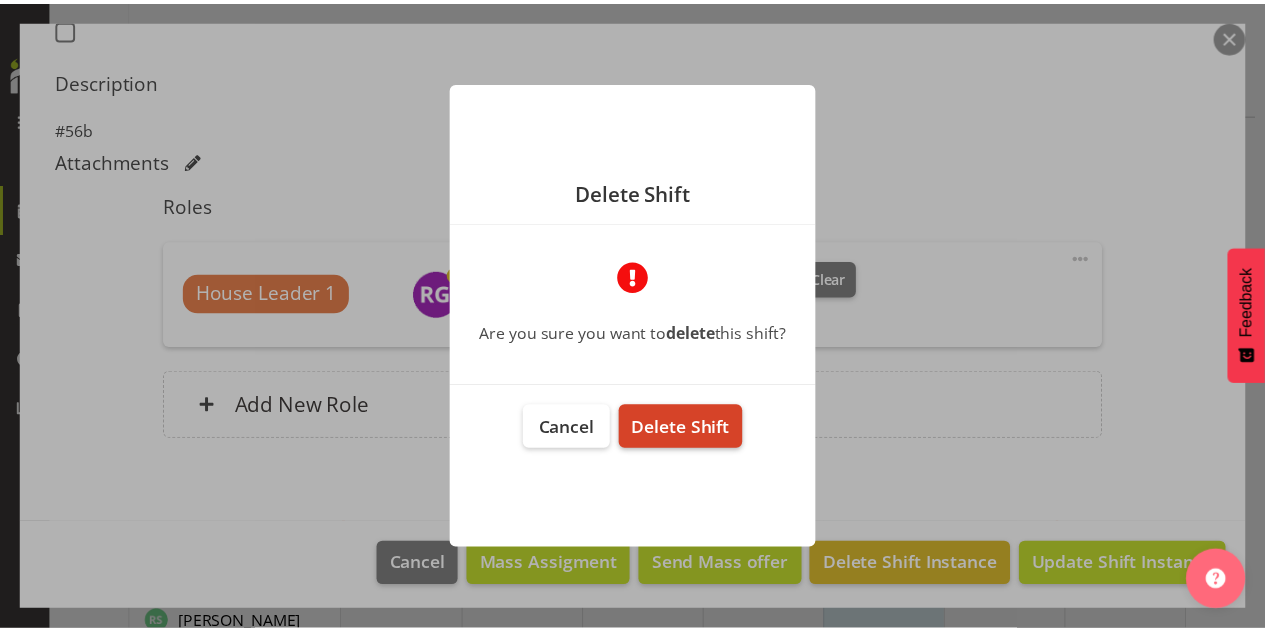 scroll, scrollTop: 510, scrollLeft: 0, axis: vertical 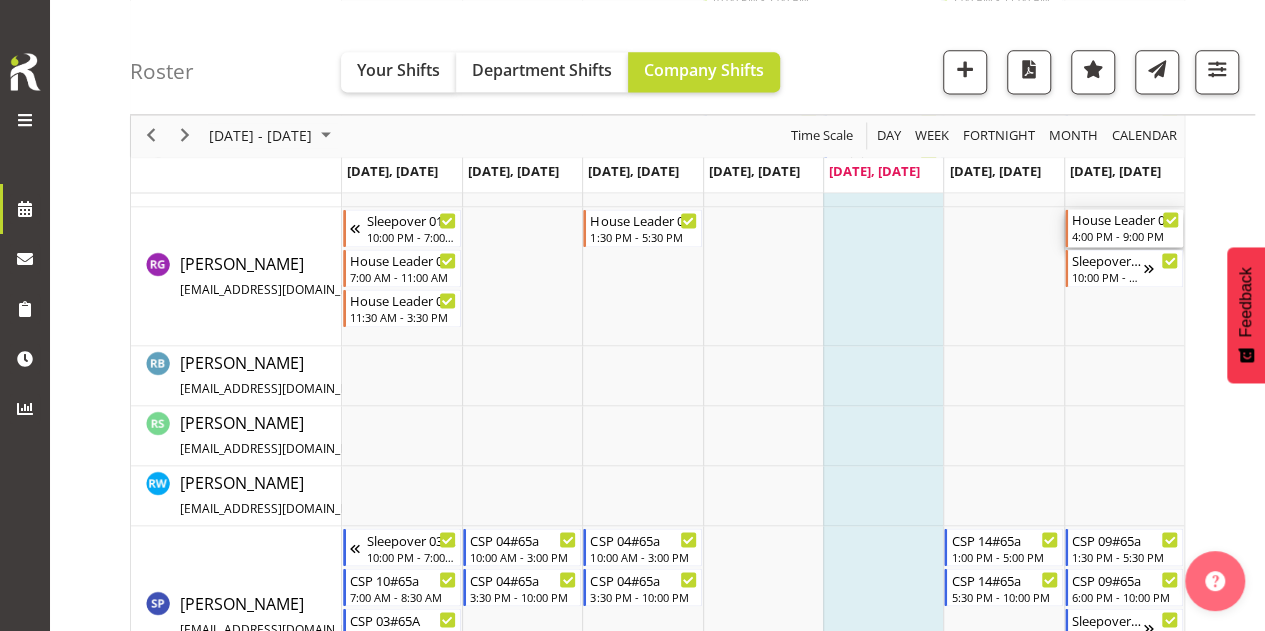 click on "House Leader 03#56b" at bounding box center [1125, 219] 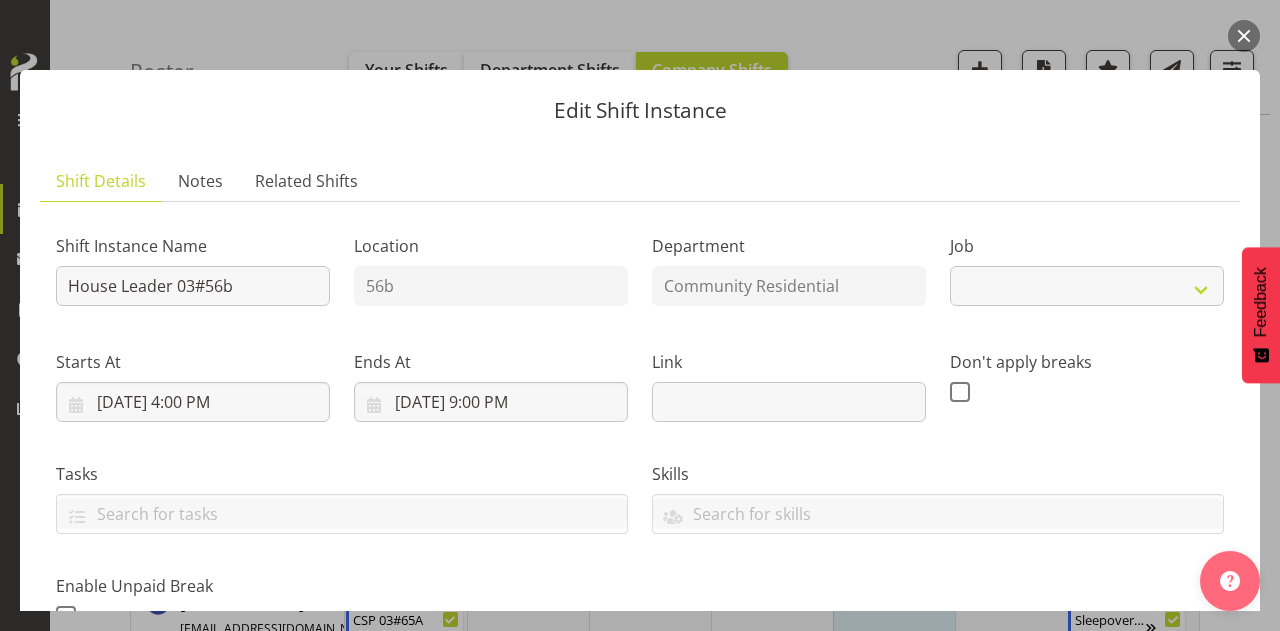select on "1" 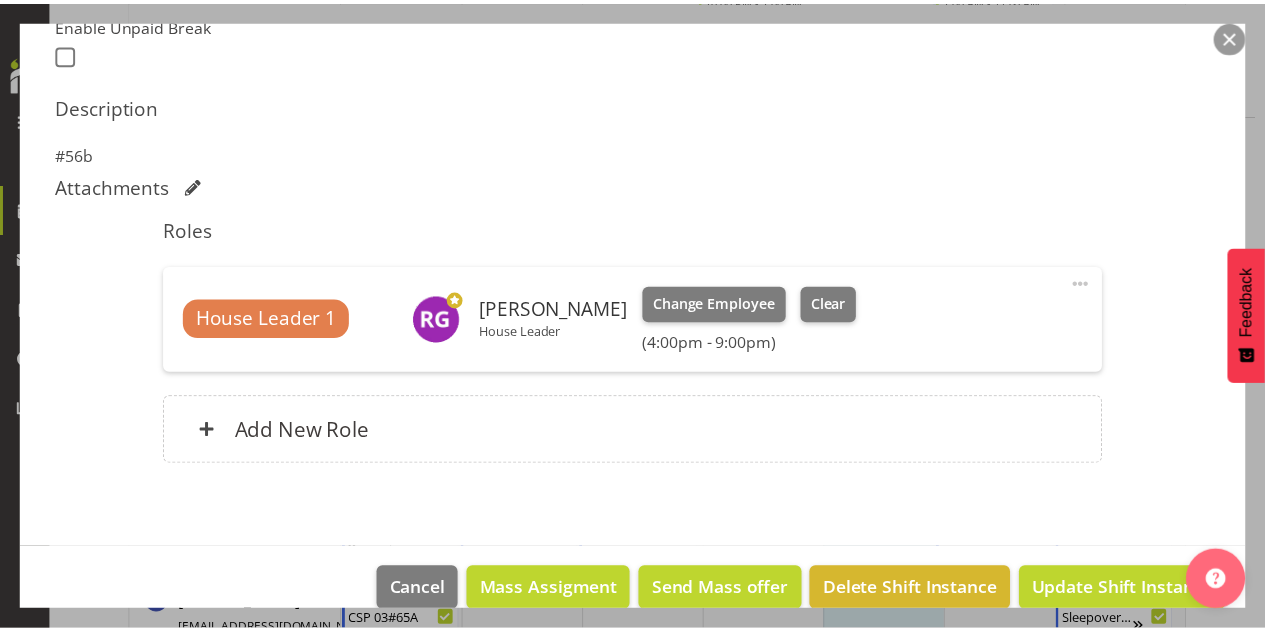 scroll, scrollTop: 564, scrollLeft: 0, axis: vertical 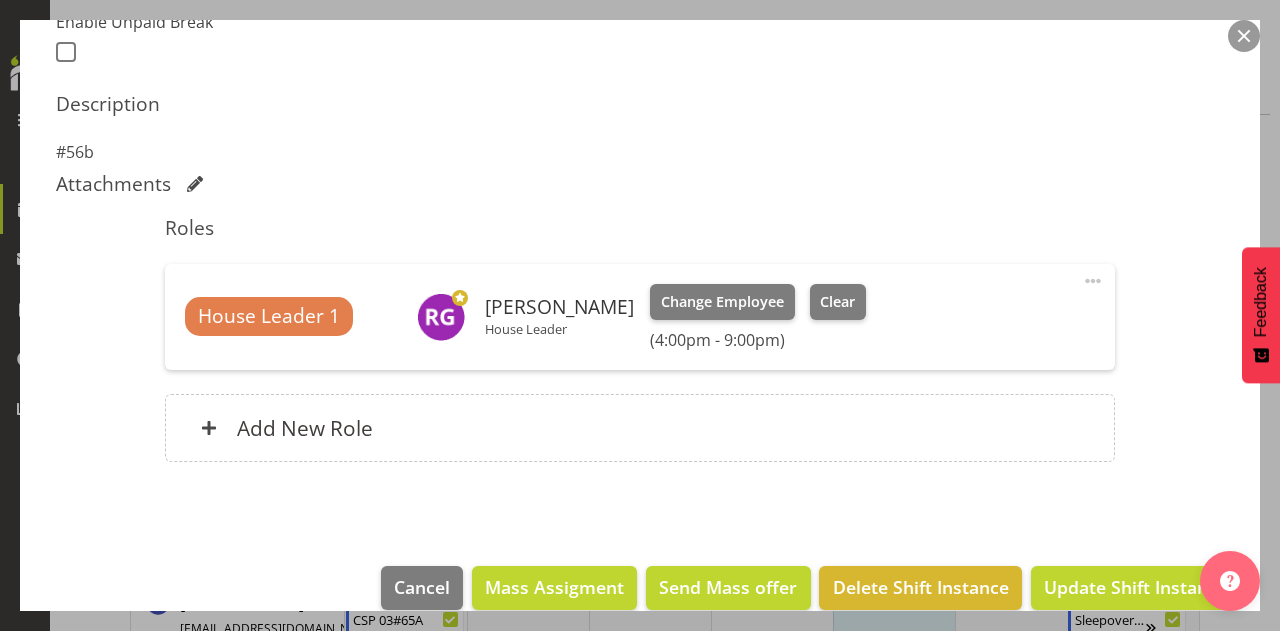 click on "Cancel
Mass Assigment
Send Mass offer
Delete Shift Instance
Update Shift Instance" at bounding box center (640, 593) 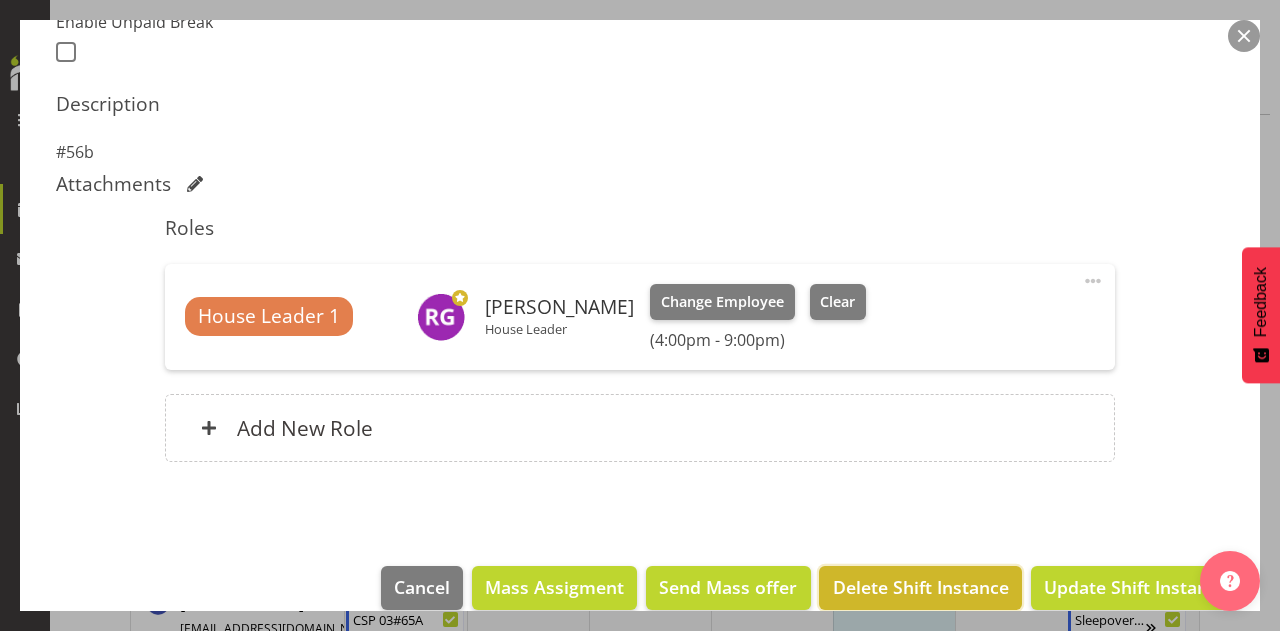 click on "Delete Shift Instance" at bounding box center [921, 587] 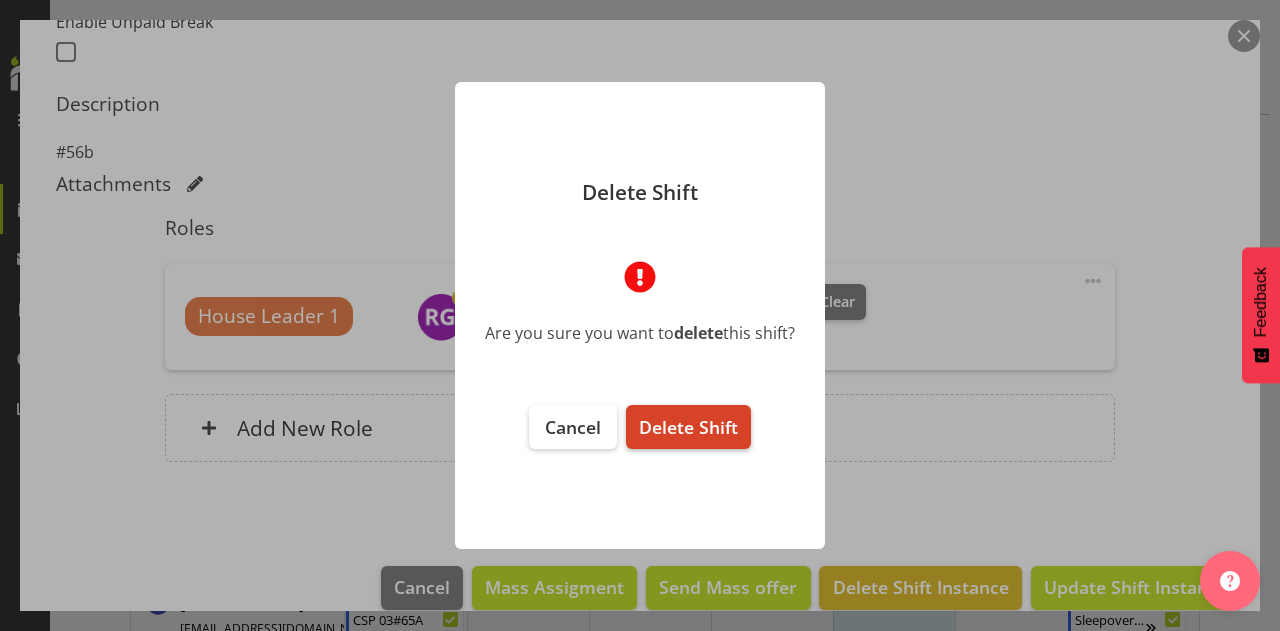 click on "Delete Shift" at bounding box center (688, 427) 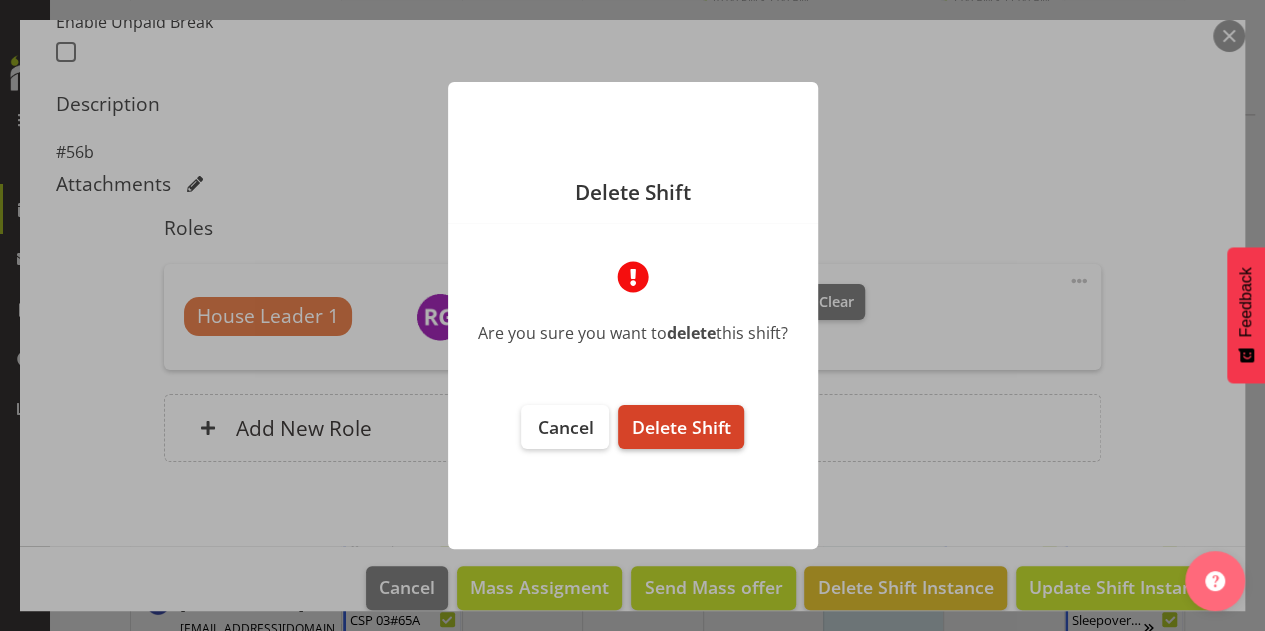 scroll, scrollTop: 510, scrollLeft: 0, axis: vertical 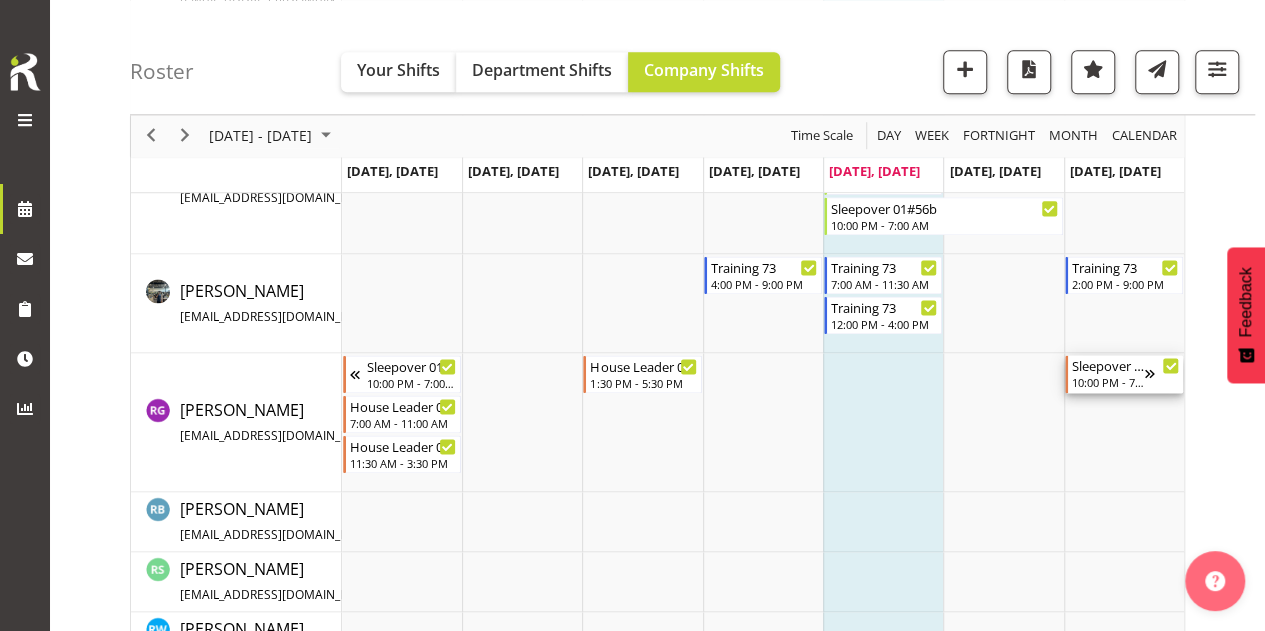 click on "10:00 PM - 7:00 AM" at bounding box center [1108, 382] 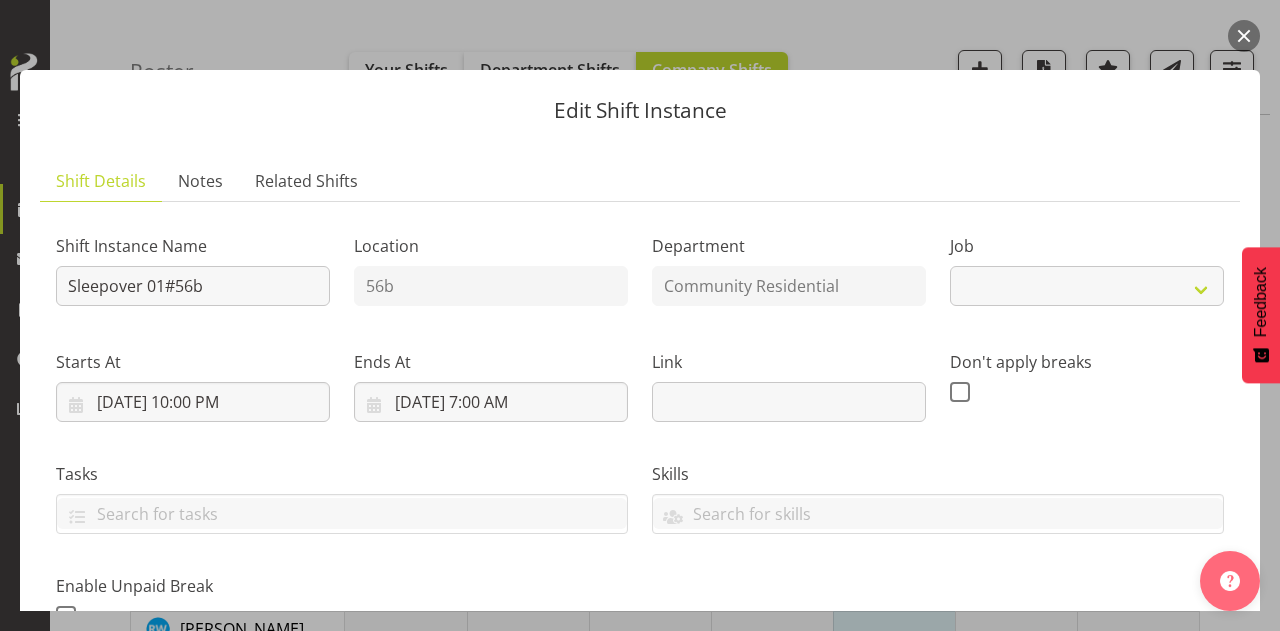select on "1" 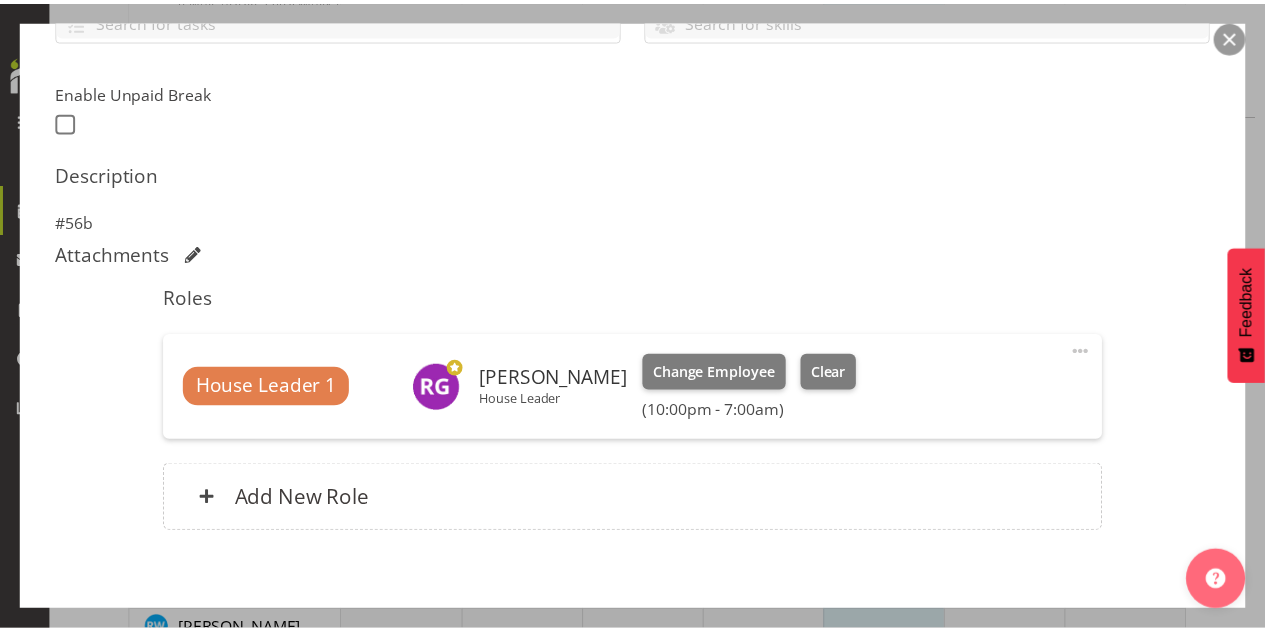 scroll, scrollTop: 590, scrollLeft: 0, axis: vertical 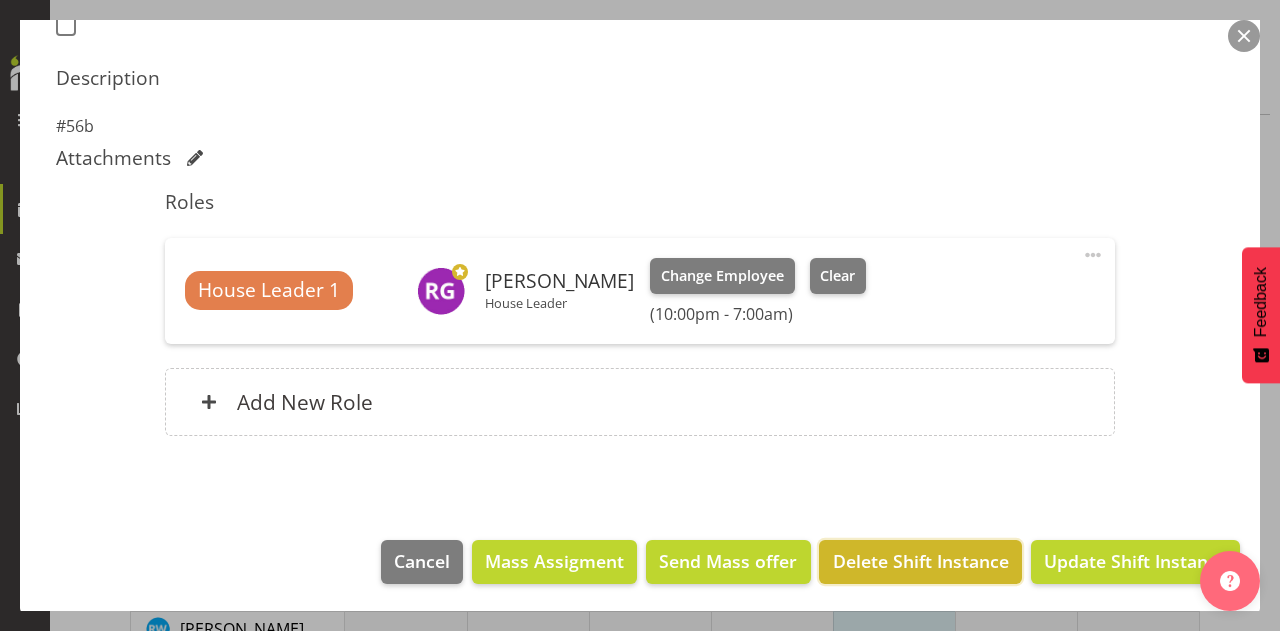 click on "Delete Shift Instance" at bounding box center [921, 561] 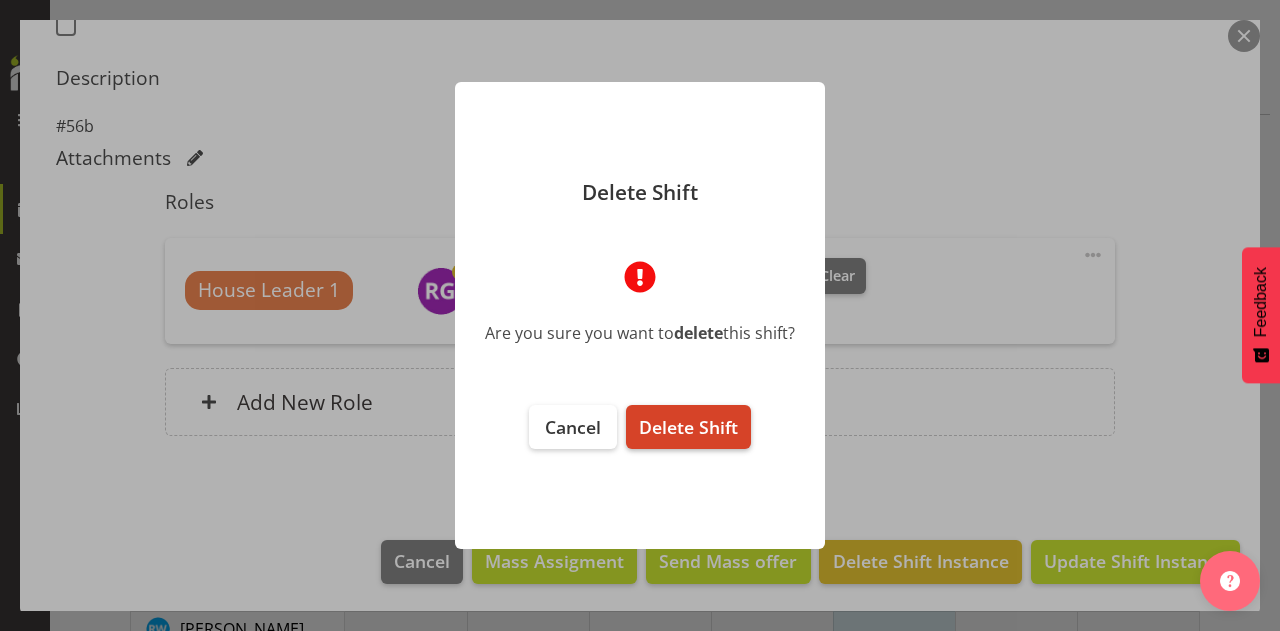 click on "Delete Shift" at bounding box center (688, 427) 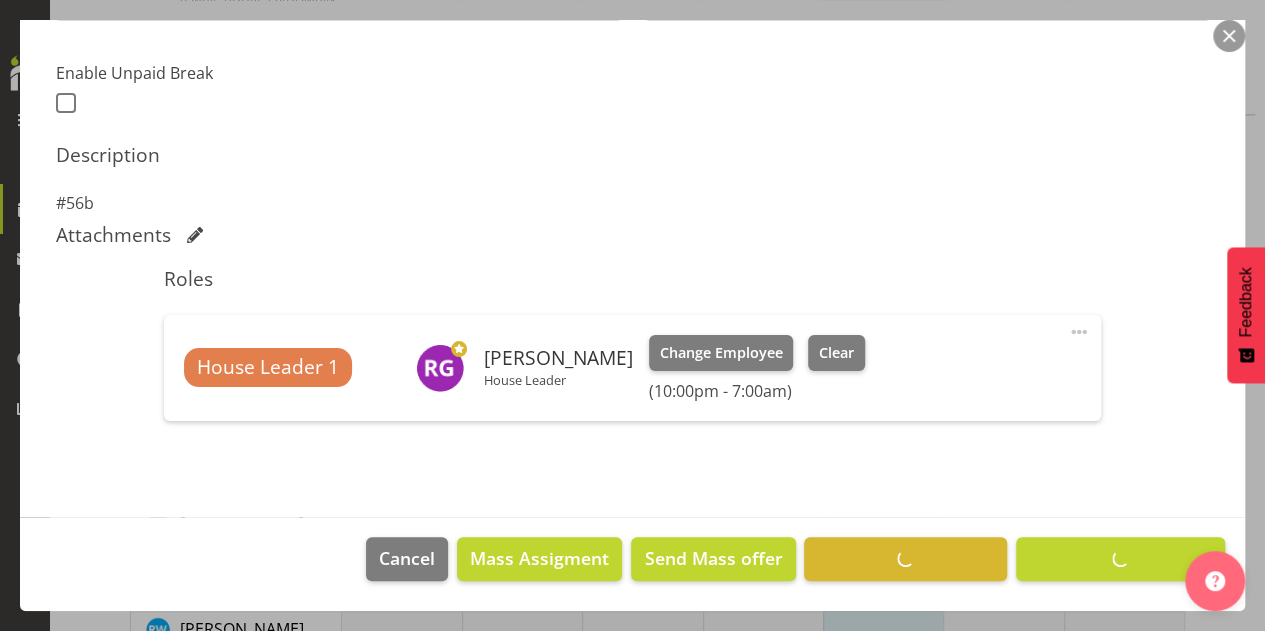 scroll, scrollTop: 510, scrollLeft: 0, axis: vertical 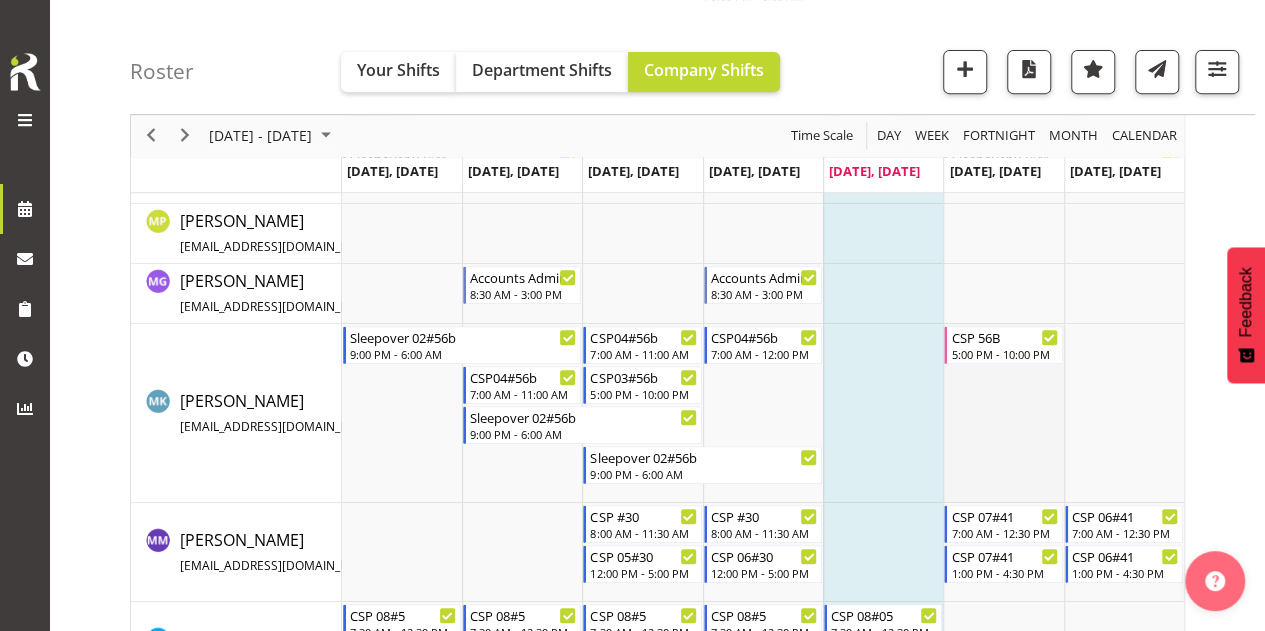 click at bounding box center (1003, 413) 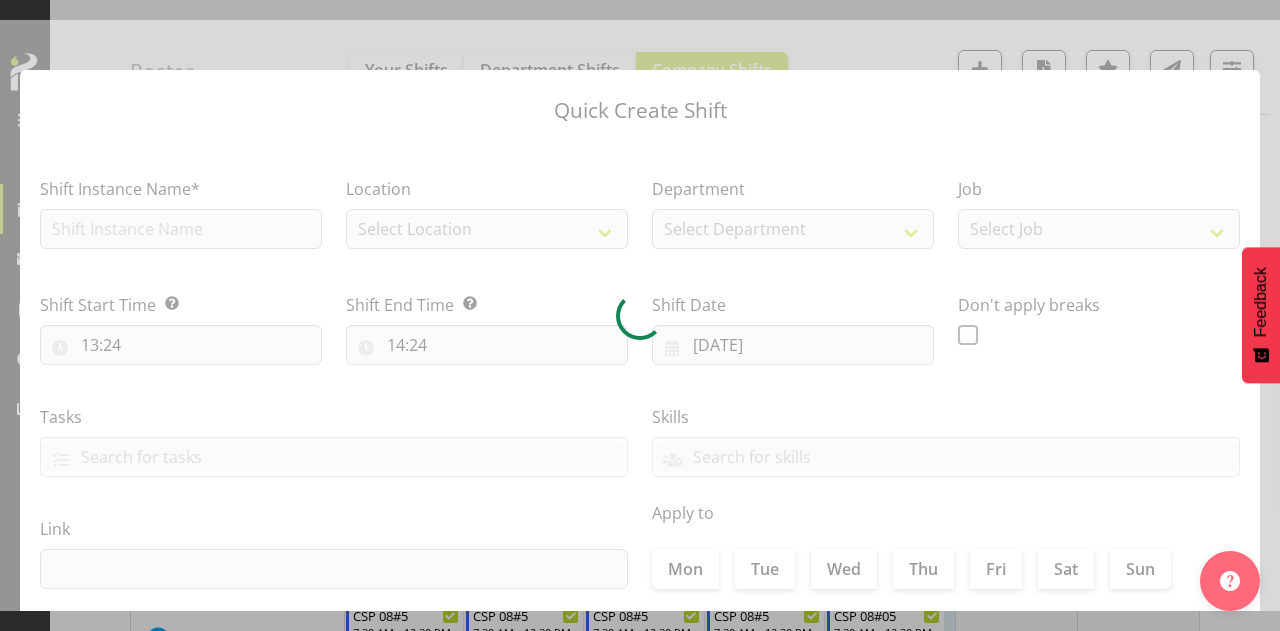 click at bounding box center [640, 315] 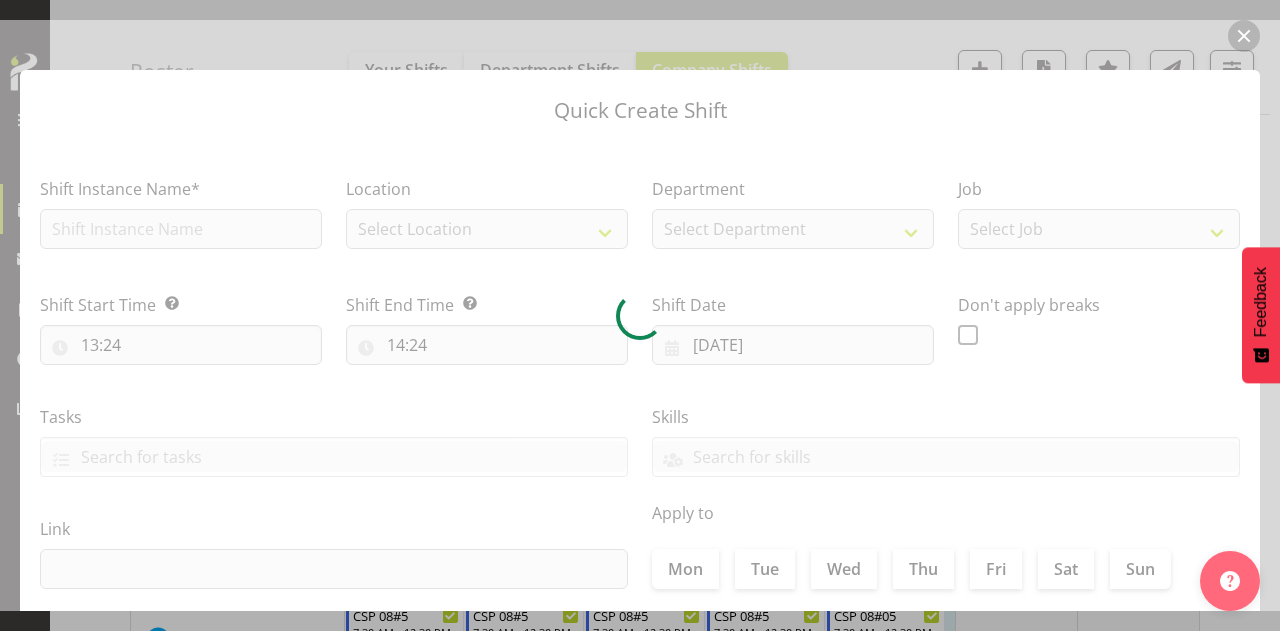 type on "[DATE]" 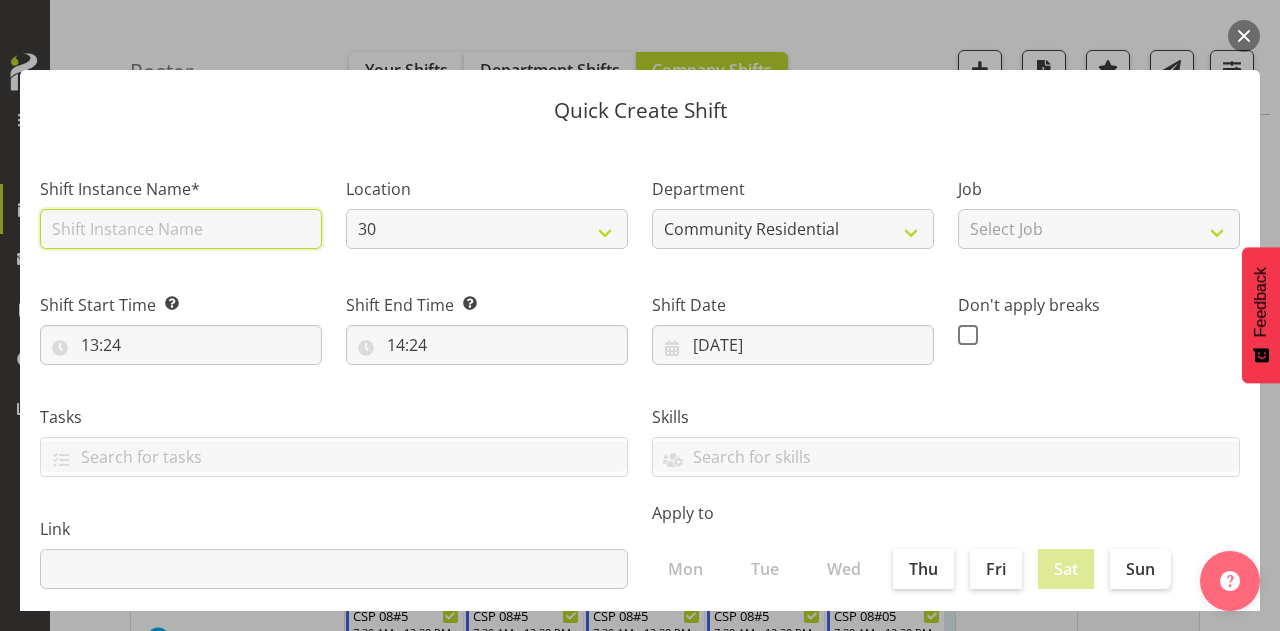 click at bounding box center (181, 229) 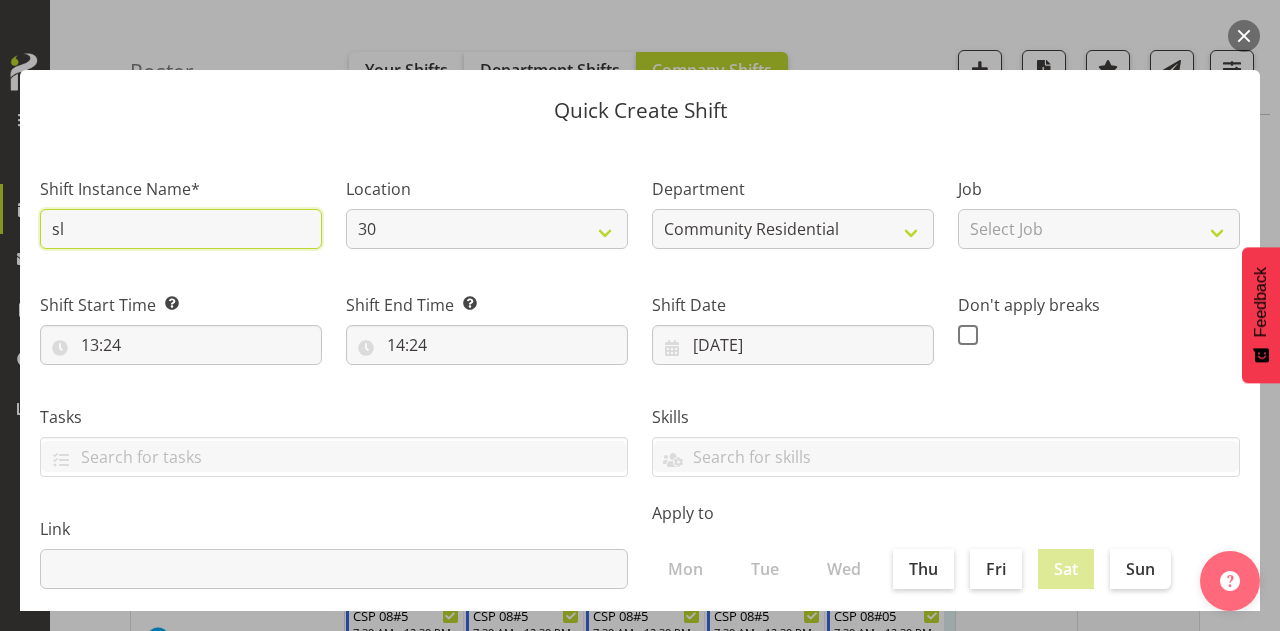 type on "Sleepover 03#56b" 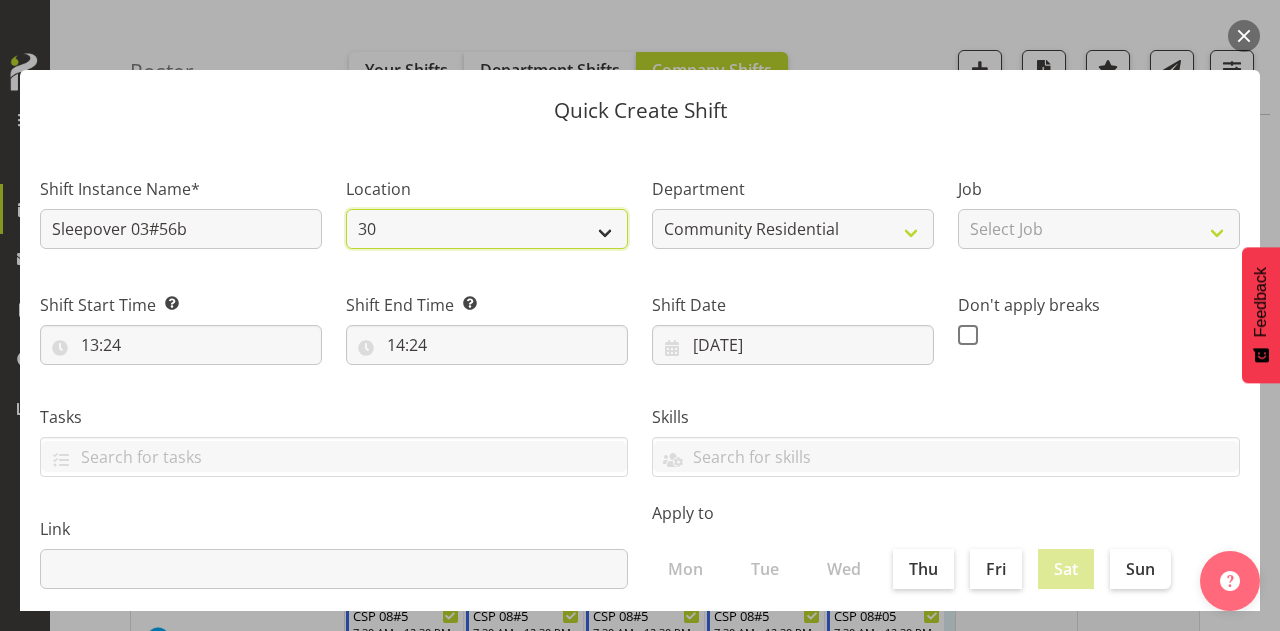 click on "30
41
SIL
56b
65a" at bounding box center (487, 229) 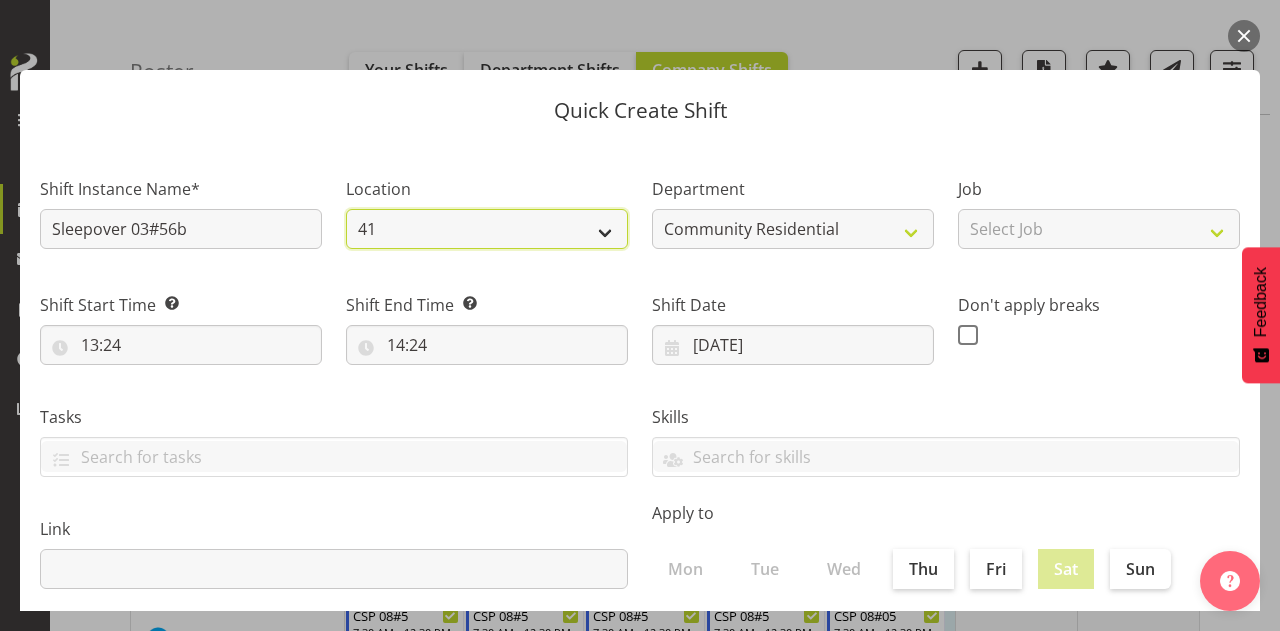 click on "30
41
SIL
56b
65a" at bounding box center [487, 229] 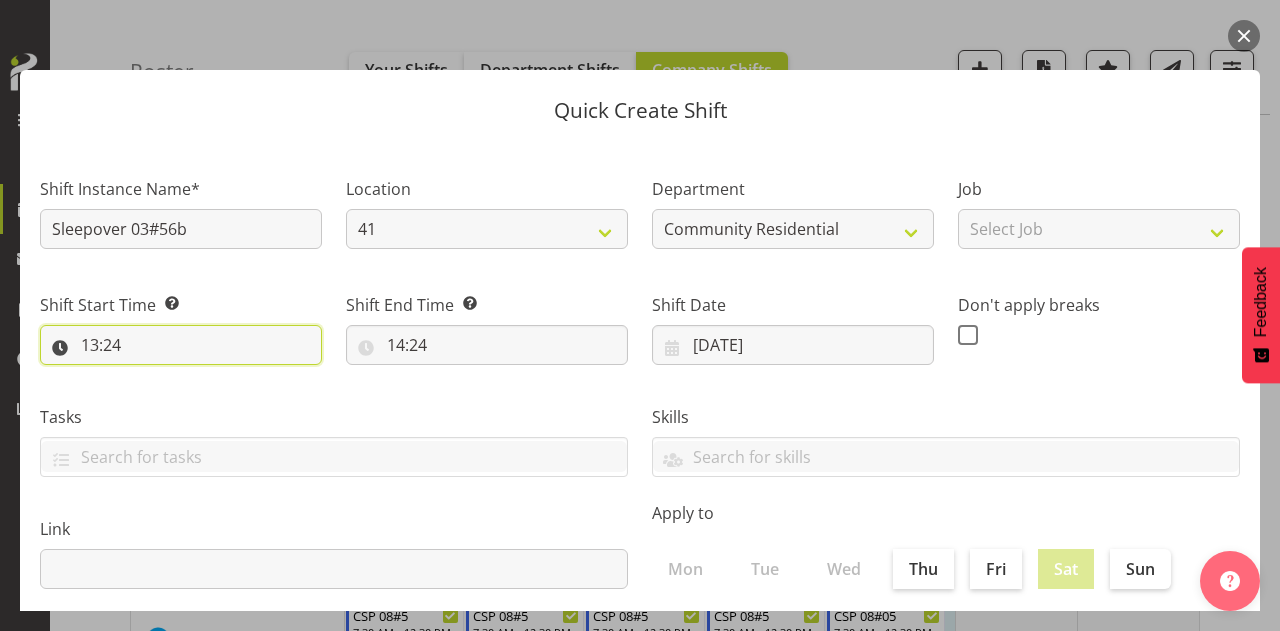 click on "13:24" at bounding box center (181, 345) 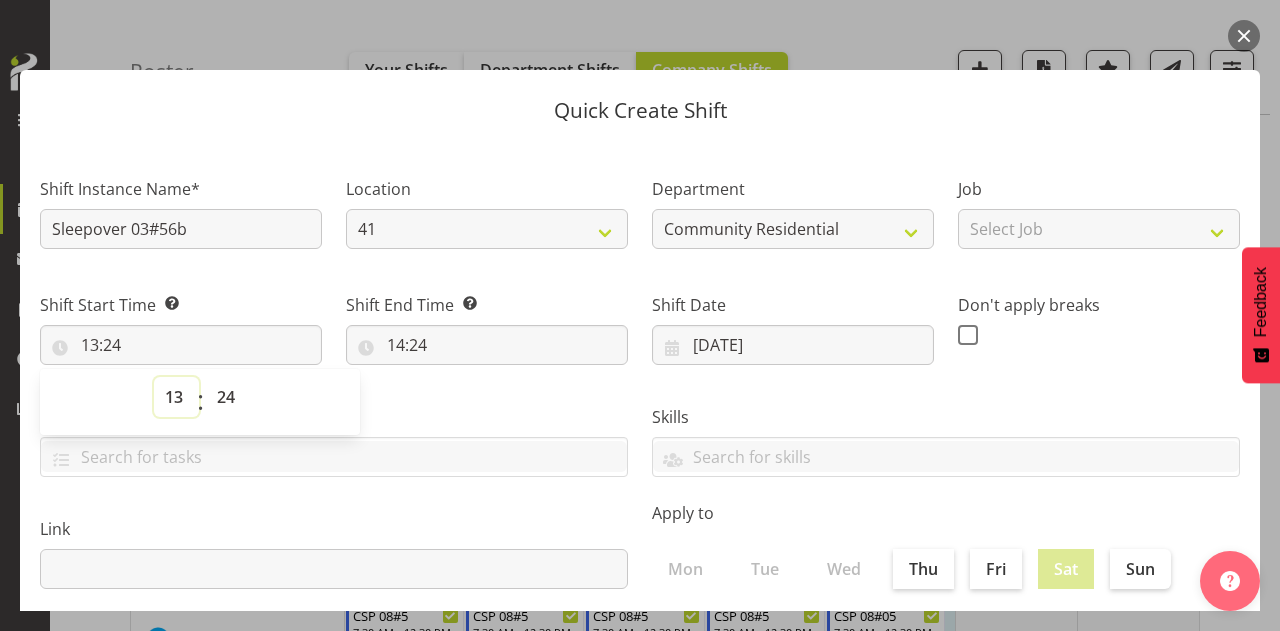 click on "00   01   02   03   04   05   06   07   08   09   10   11   12   13   14   15   16   17   18   19   20   21   22   23" at bounding box center [176, 397] 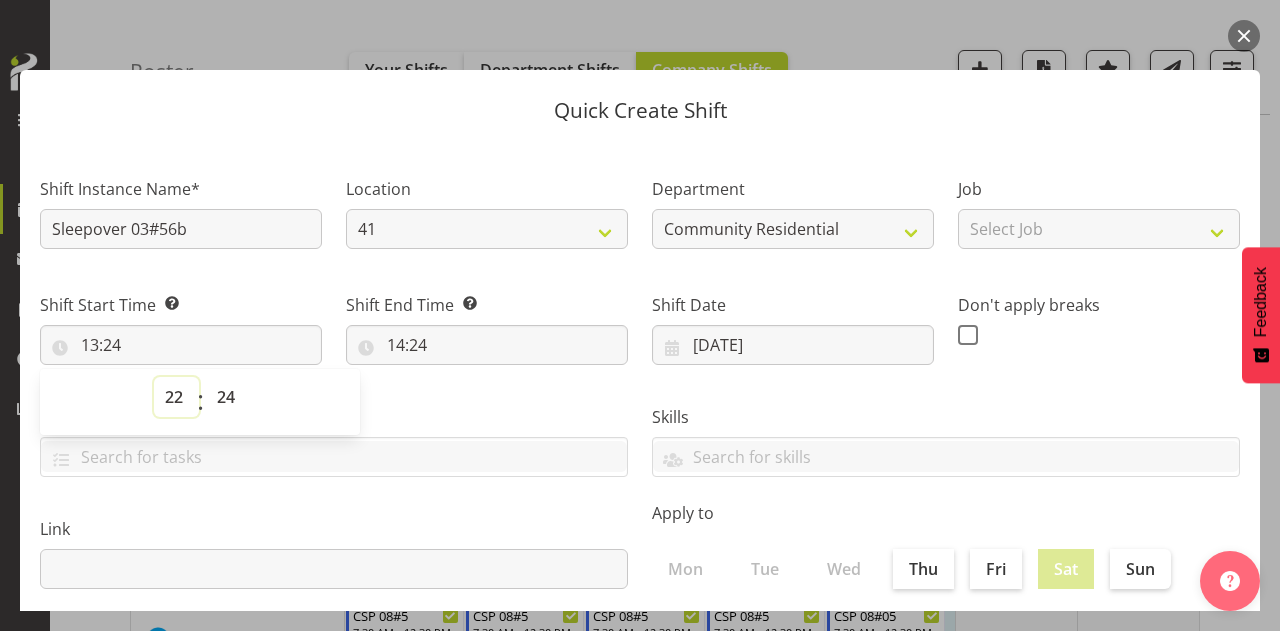 click on "00   01   02   03   04   05   06   07   08   09   10   11   12   13   14   15   16   17   18   19   20   21   22   23" at bounding box center [176, 397] 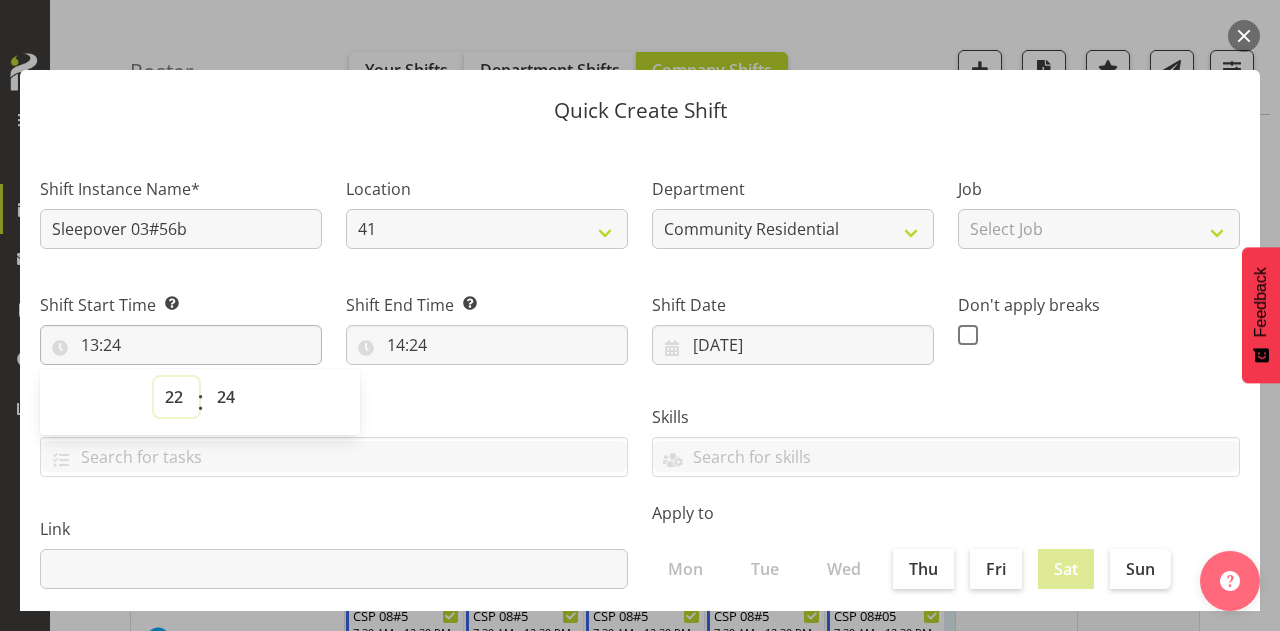 type on "22:24" 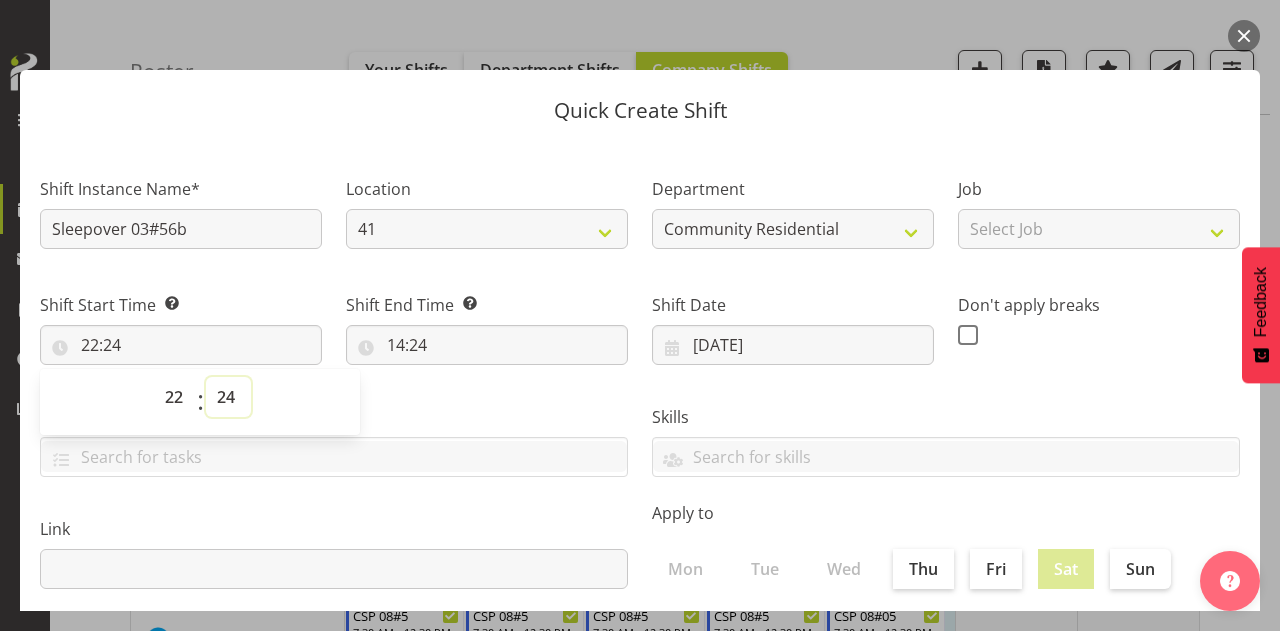 click on "00   01   02   03   04   05   06   07   08   09   10   11   12   13   14   15   16   17   18   19   20   21   22   23   24   25   26   27   28   29   30   31   32   33   34   35   36   37   38   39   40   41   42   43   44   45   46   47   48   49   50   51   52   53   54   55   56   57   58   59" at bounding box center [228, 397] 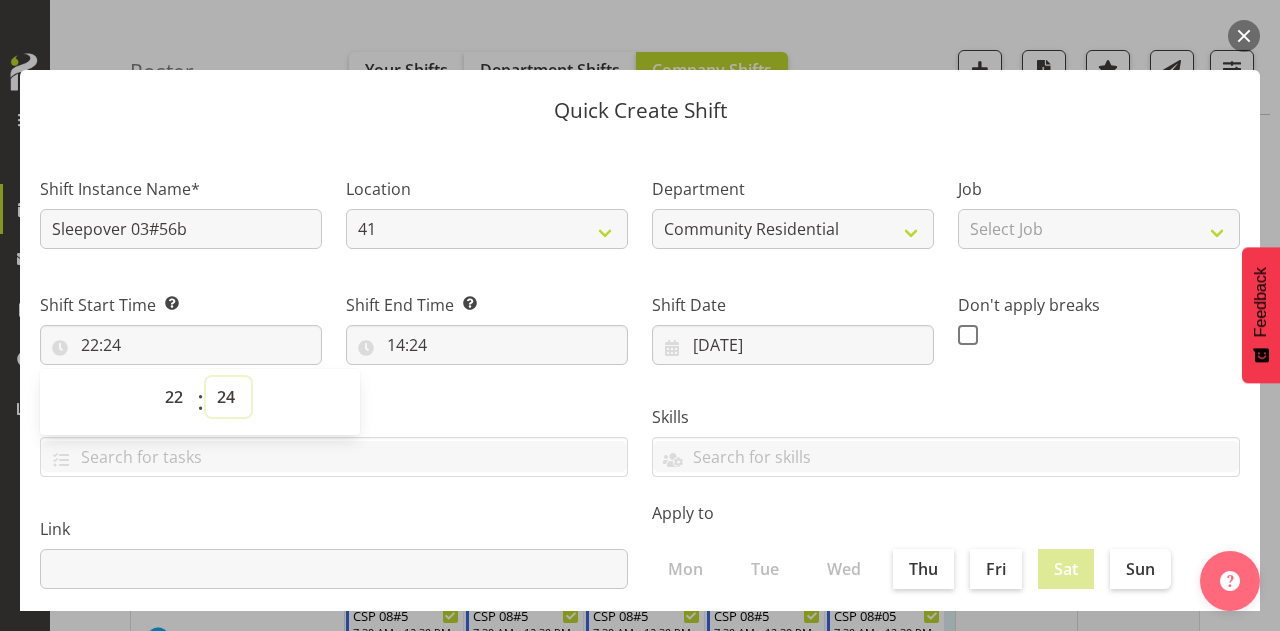 select on "0" 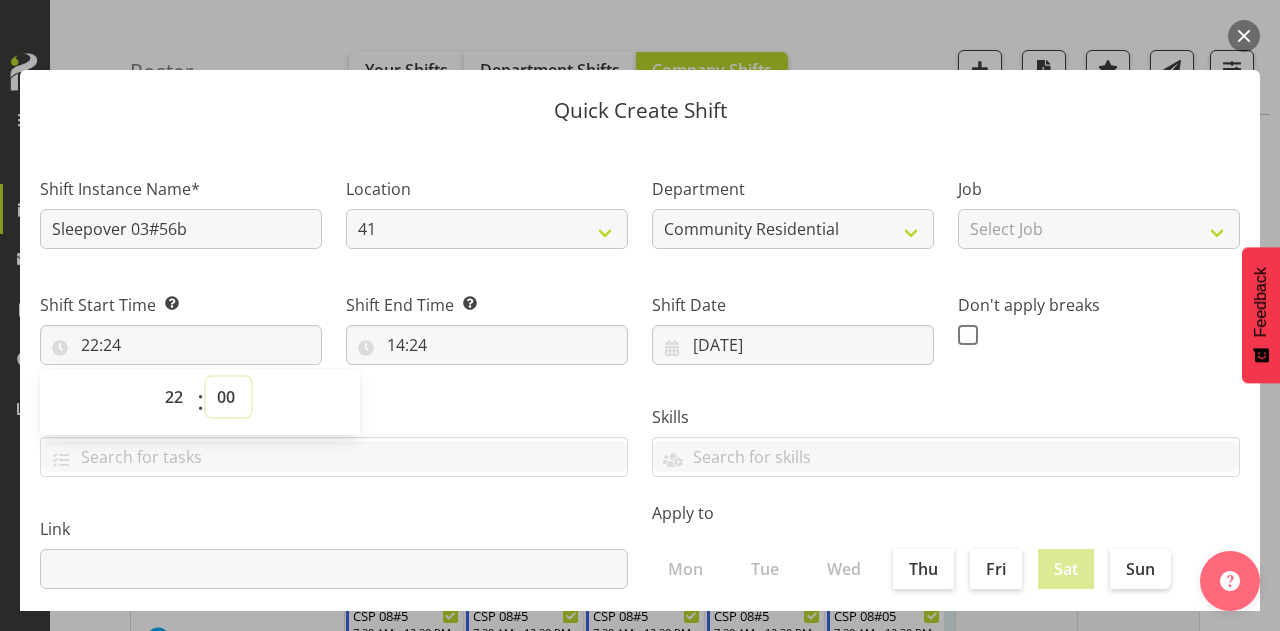 click on "00   01   02   03   04   05   06   07   08   09   10   11   12   13   14   15   16   17   18   19   20   21   22   23   24   25   26   27   28   29   30   31   32   33   34   35   36   37   38   39   40   41   42   43   44   45   46   47   48   49   50   51   52   53   54   55   56   57   58   59" at bounding box center [228, 397] 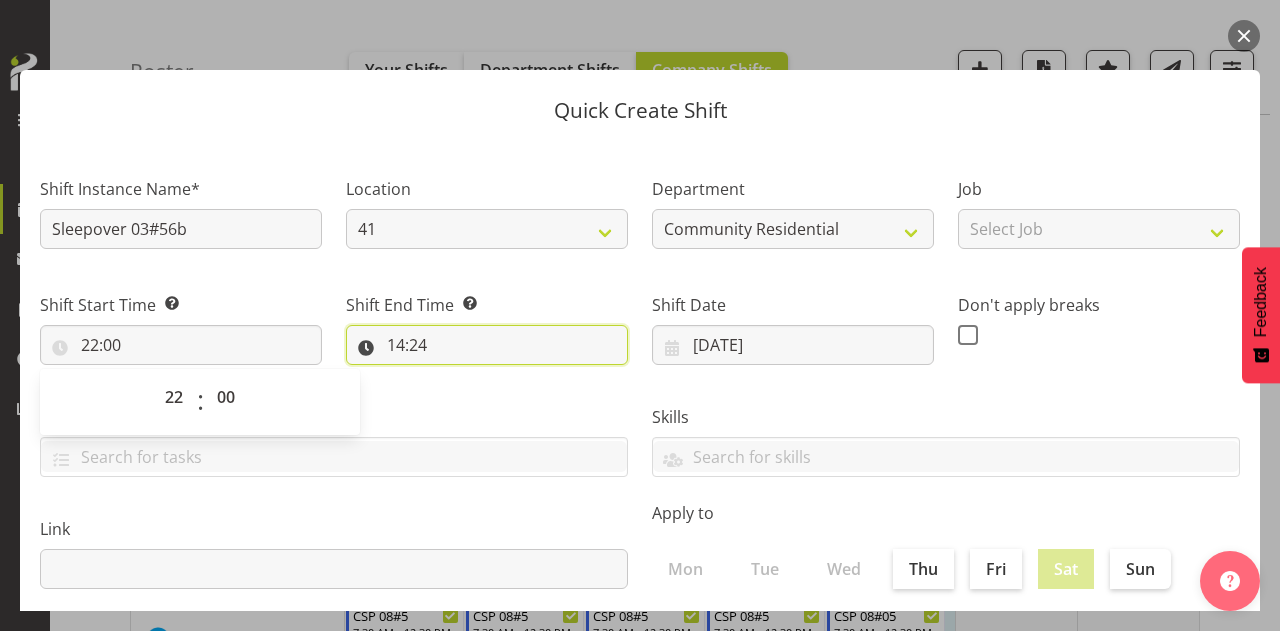 click on "14:24" at bounding box center (487, 345) 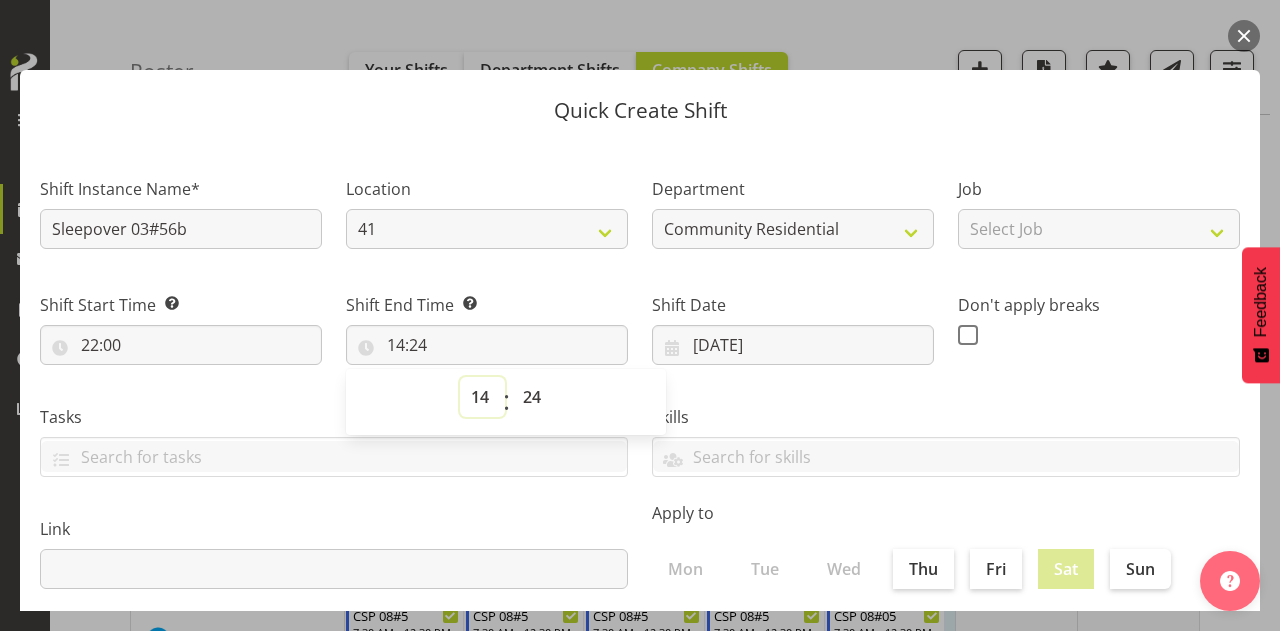 click on "00   01   02   03   04   05   06   07   08   09   10   11   12   13   14   15   16   17   18   19   20   21   22   23" at bounding box center [482, 397] 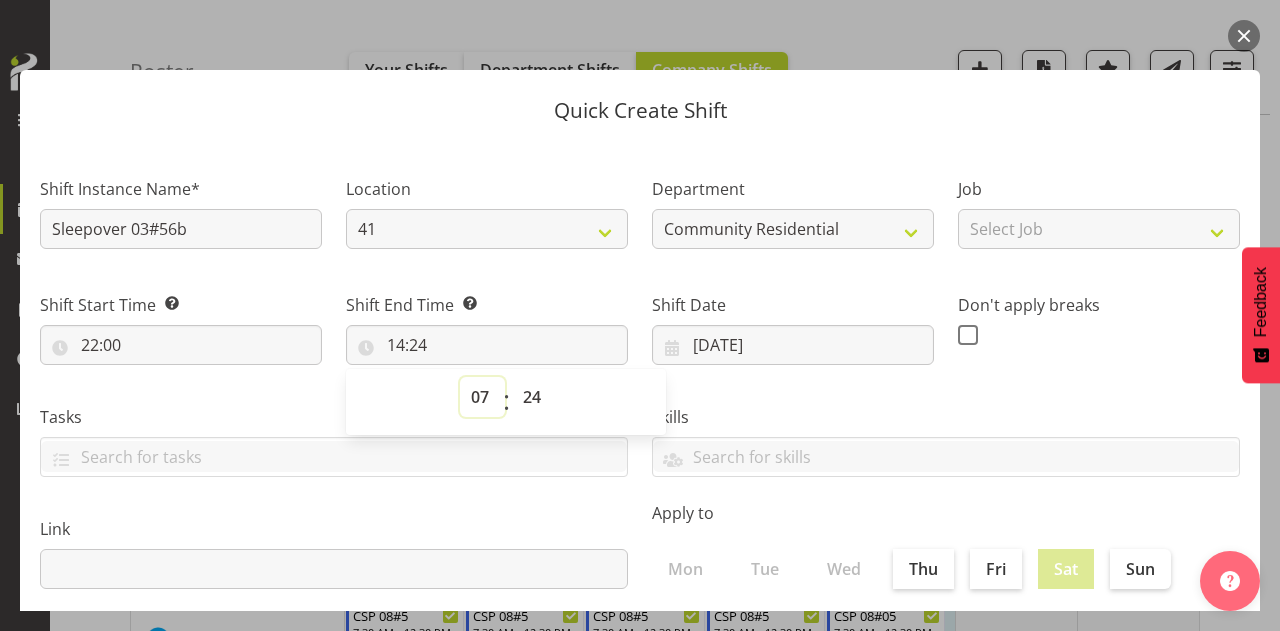 click on "00   01   02   03   04   05   06   07   08   09   10   11   12   13   14   15   16   17   18   19   20   21   22   23" at bounding box center [482, 397] 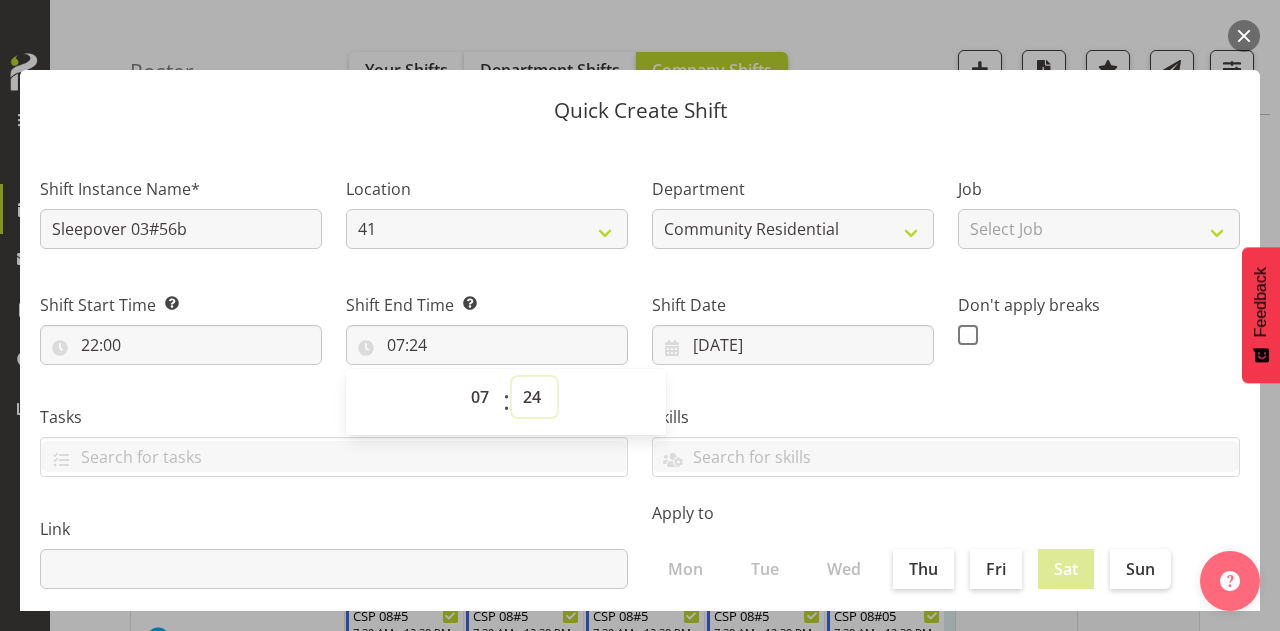 click on "00   01   02   03   04   05   06   07   08   09   10   11   12   13   14   15   16   17   18   19   20   21   22   23   24   25   26   27   28   29   30   31   32   33   34   35   36   37   38   39   40   41   42   43   44   45   46   47   48   49   50   51   52   53   54   55   56   57   58   59" at bounding box center [534, 397] 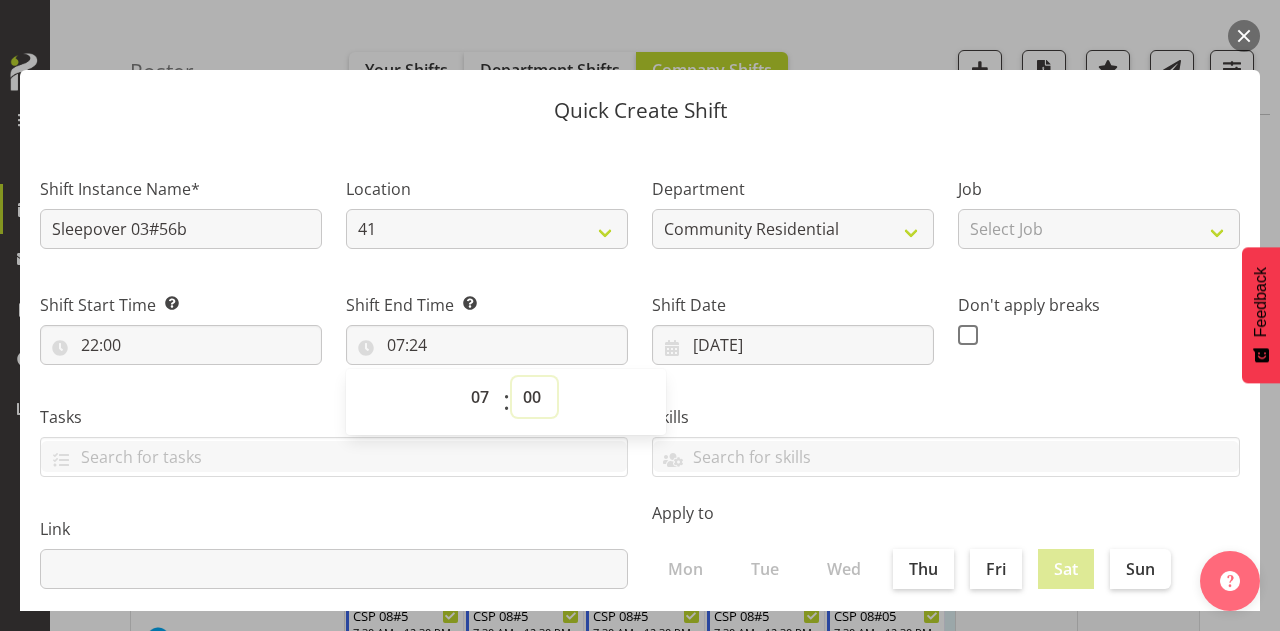 click on "00   01   02   03   04   05   06   07   08   09   10   11   12   13   14   15   16   17   18   19   20   21   22   23   24   25   26   27   28   29   30   31   32   33   34   35   36   37   38   39   40   41   42   43   44   45   46   47   48   49   50   51   52   53   54   55   56   57   58   59" at bounding box center (534, 397) 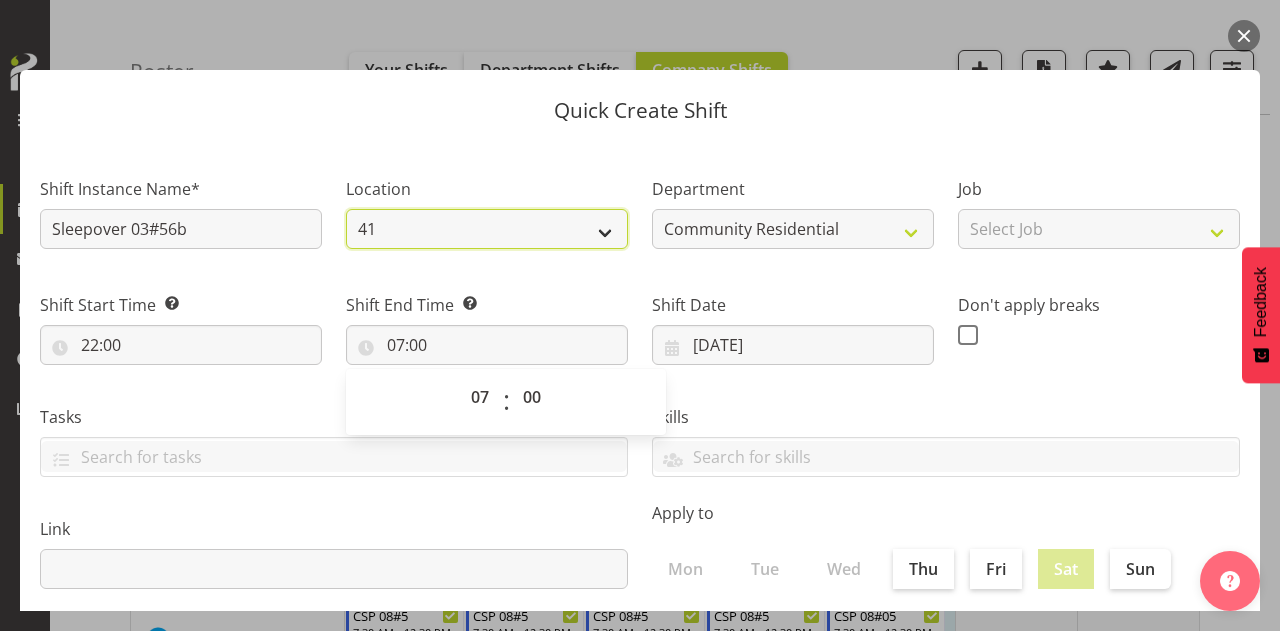 click on "30
41
SIL
56b
65a" at bounding box center (487, 229) 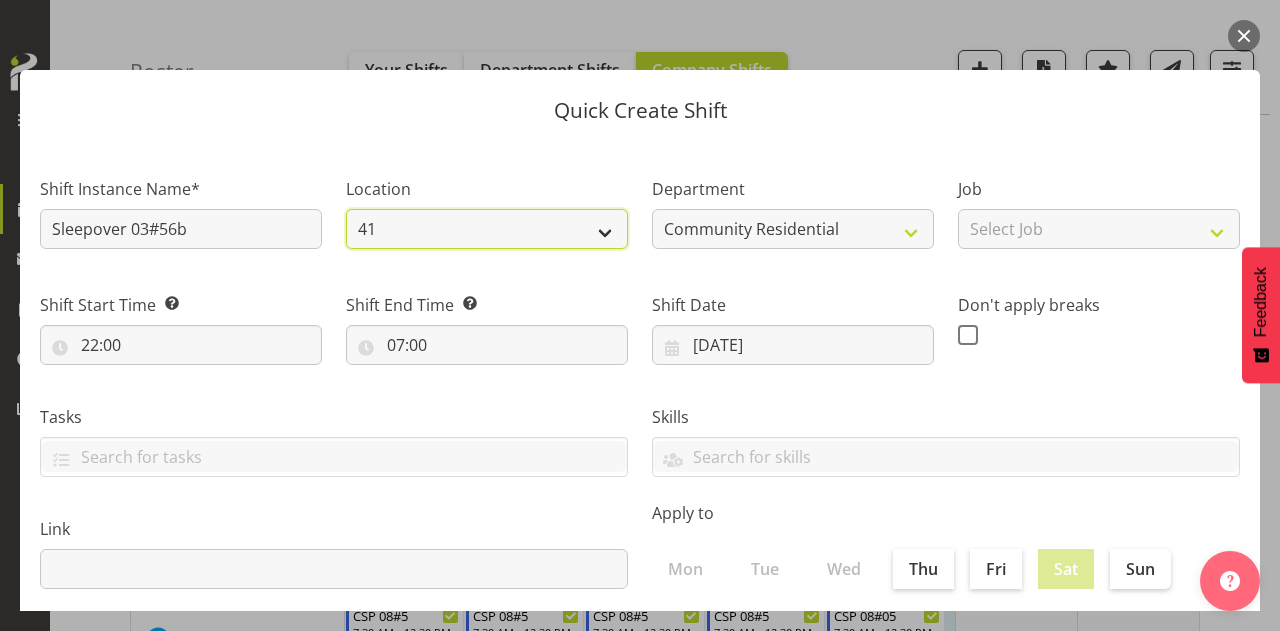 select on "1061" 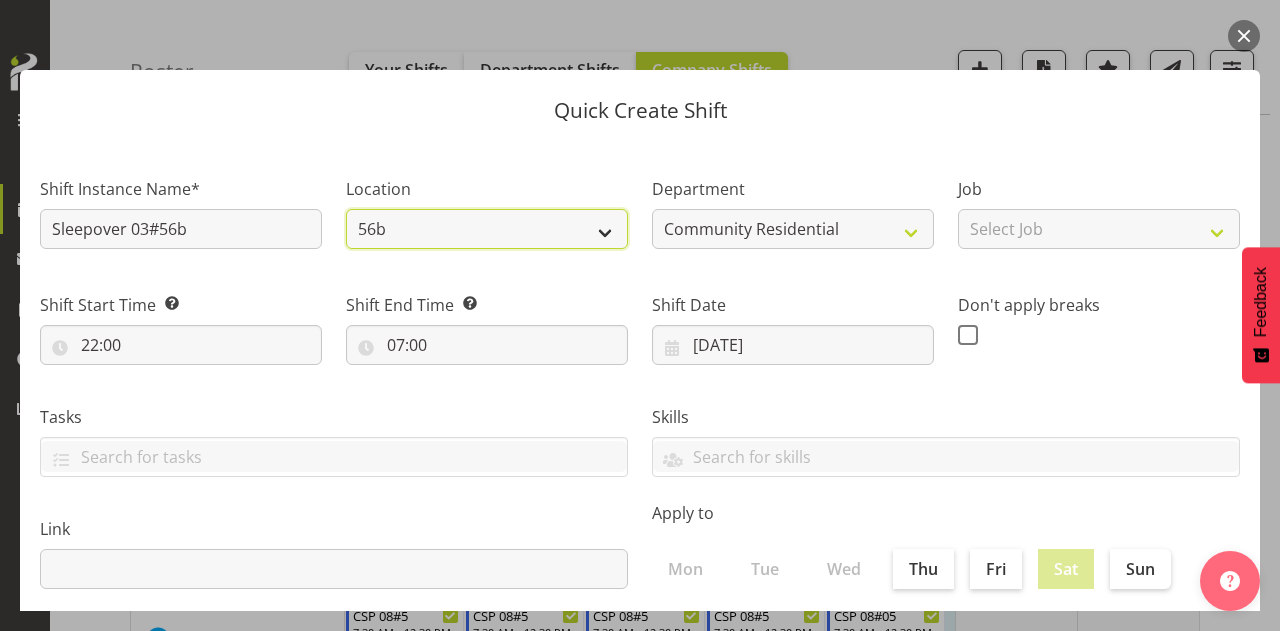 click on "30
41
SIL
56b
65a" at bounding box center (487, 229) 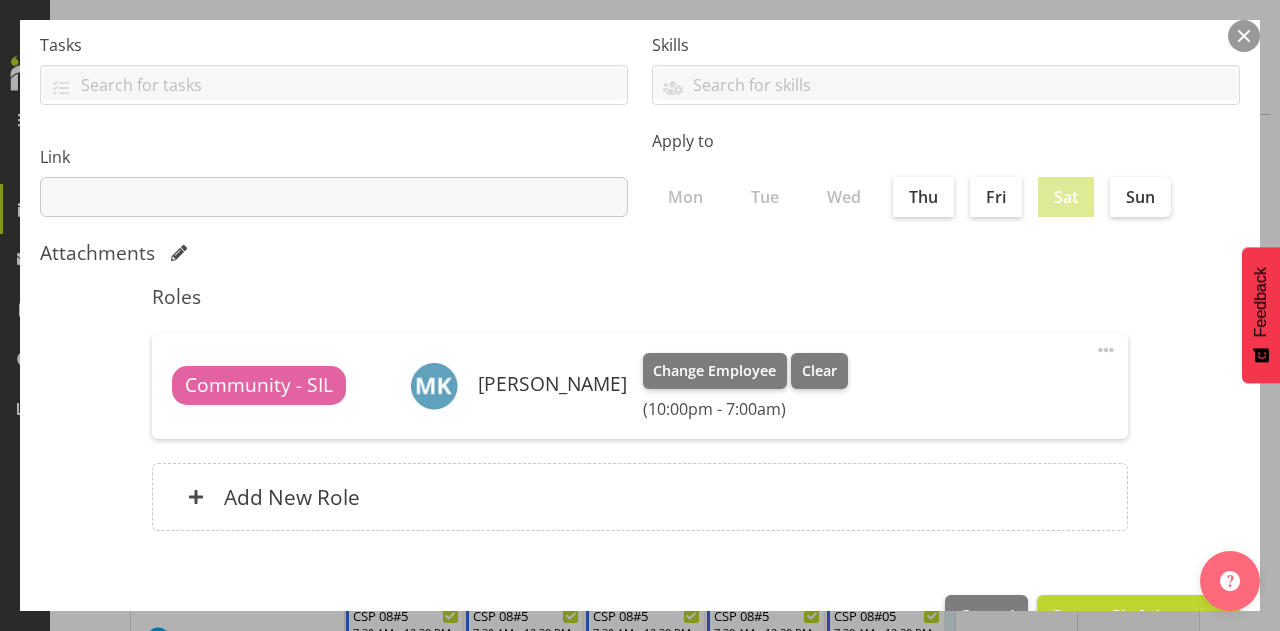 scroll, scrollTop: 428, scrollLeft: 0, axis: vertical 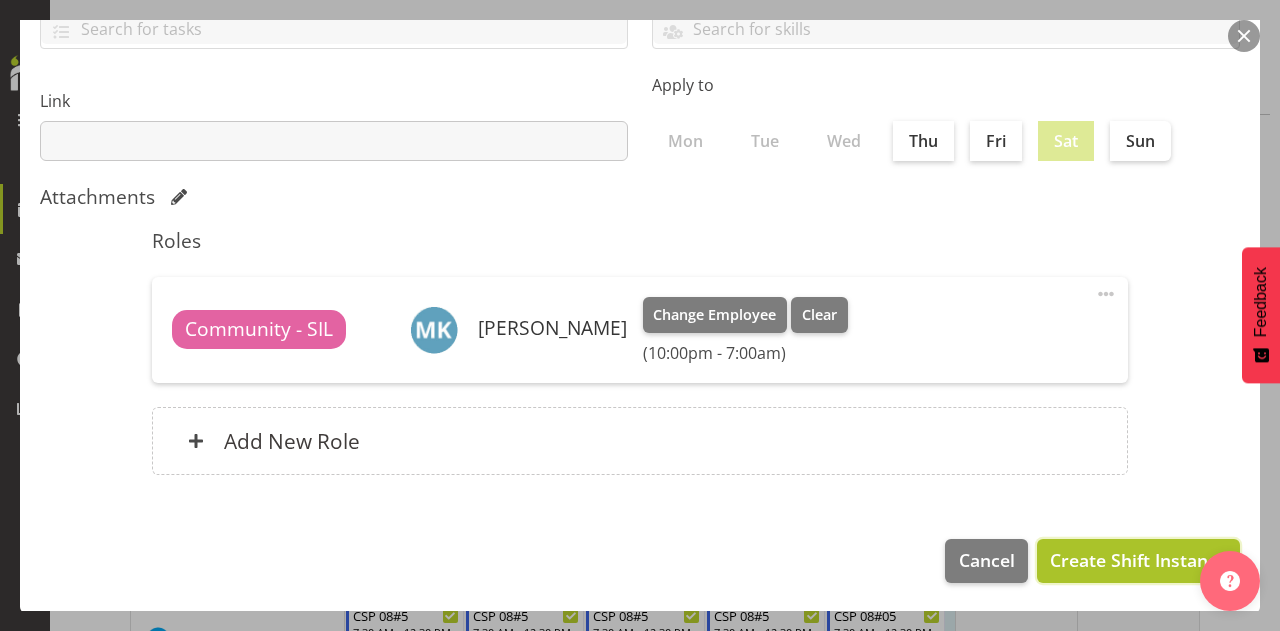 click on "Create Shift Instance" at bounding box center [1138, 560] 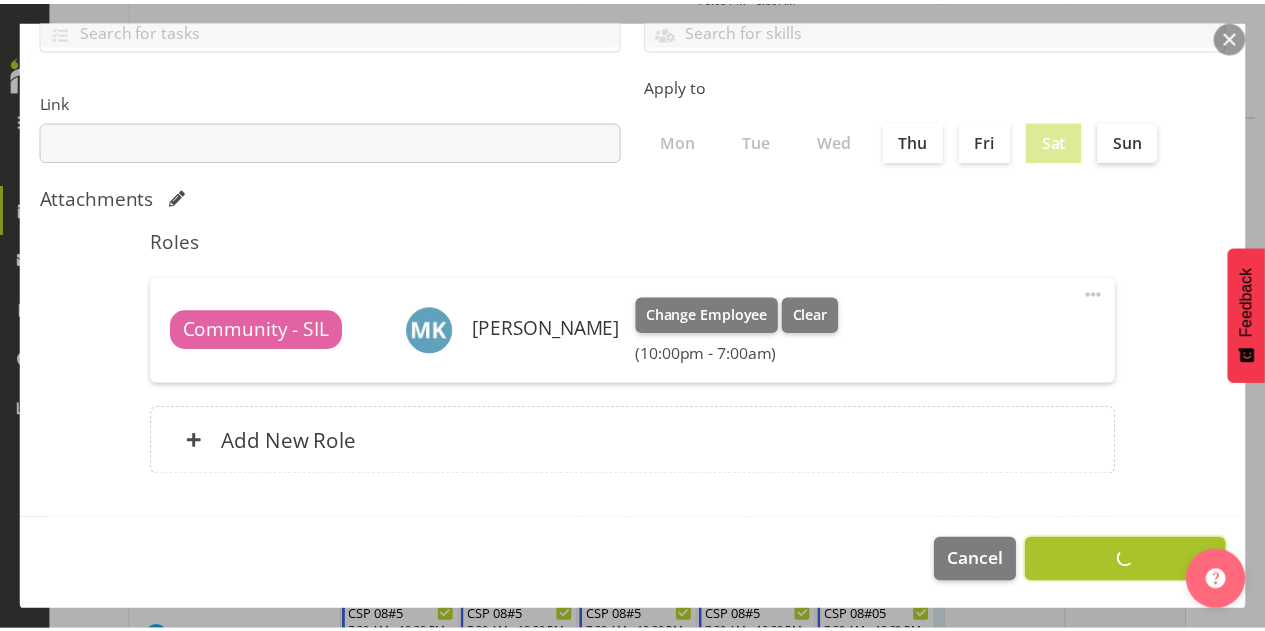 scroll, scrollTop: 2784, scrollLeft: 0, axis: vertical 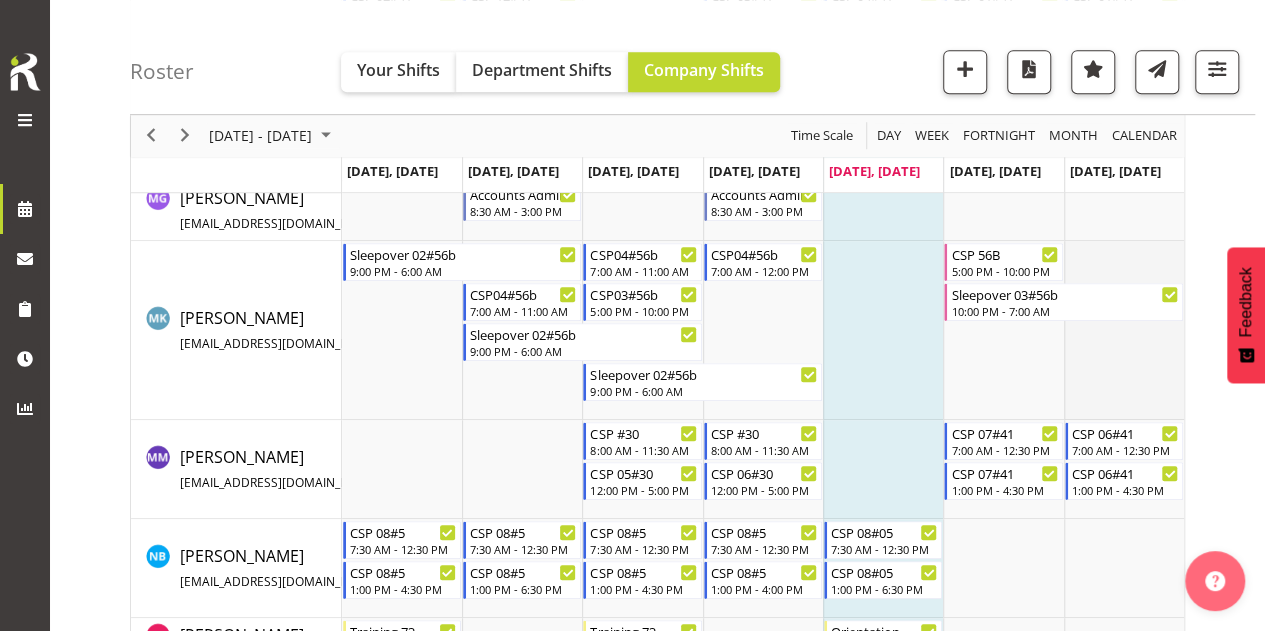click at bounding box center [1124, 330] 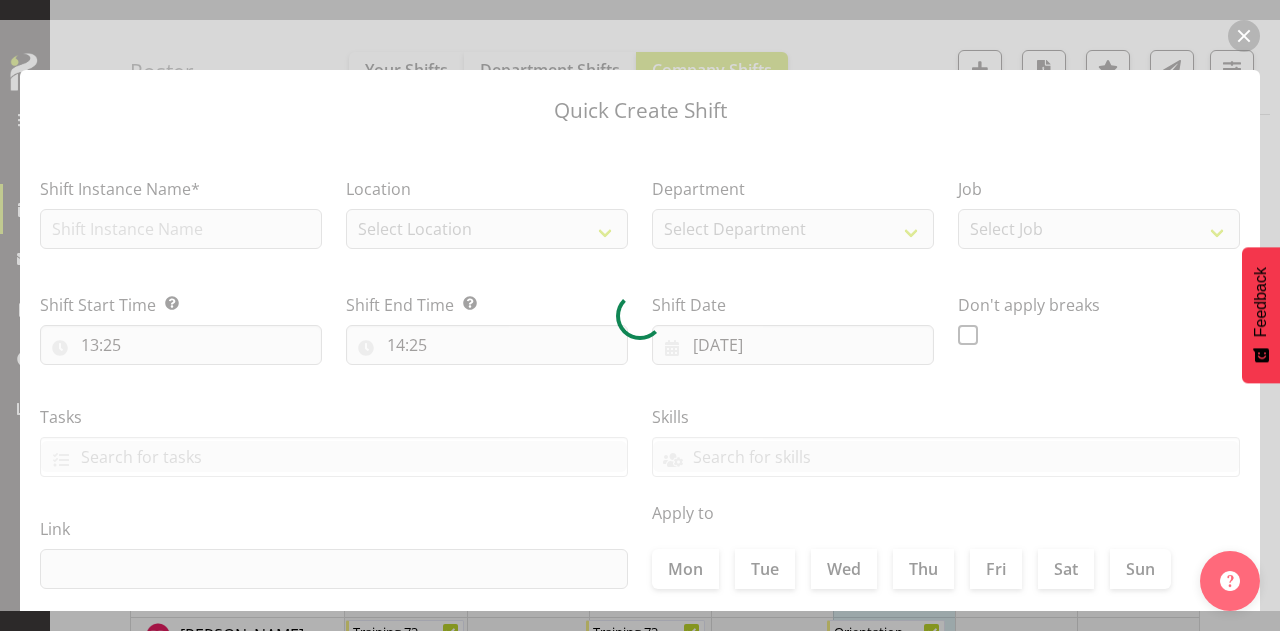 type on "[DATE]" 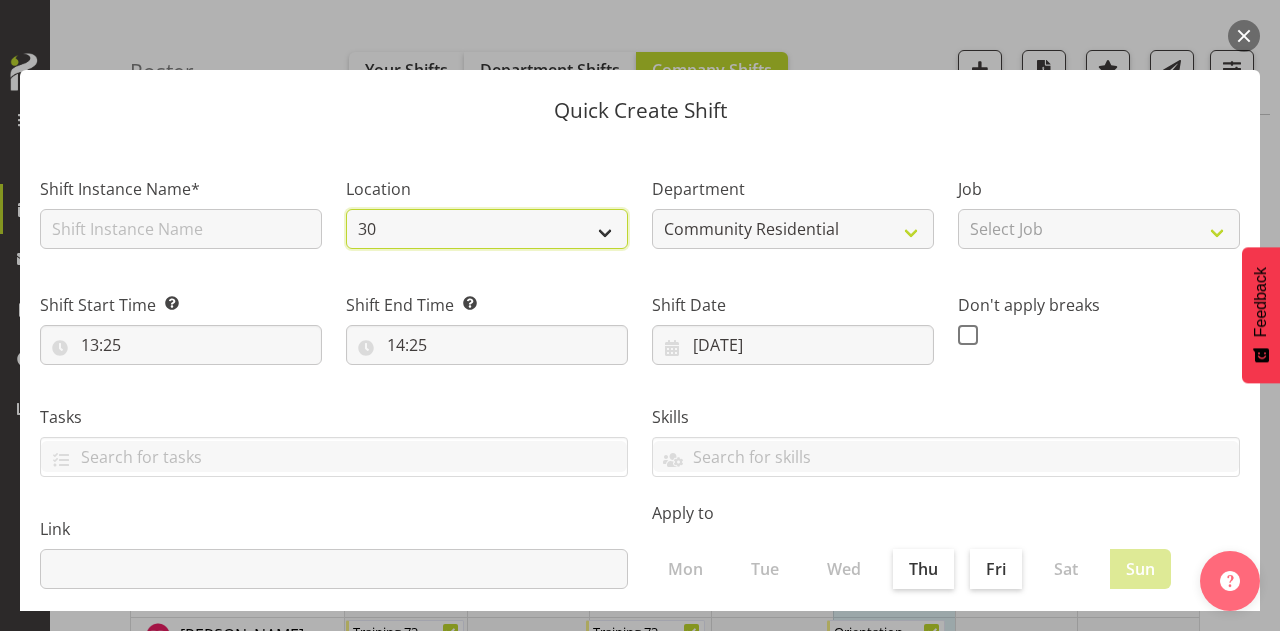 click on "30
41
SIL
56b
65a" at bounding box center (487, 229) 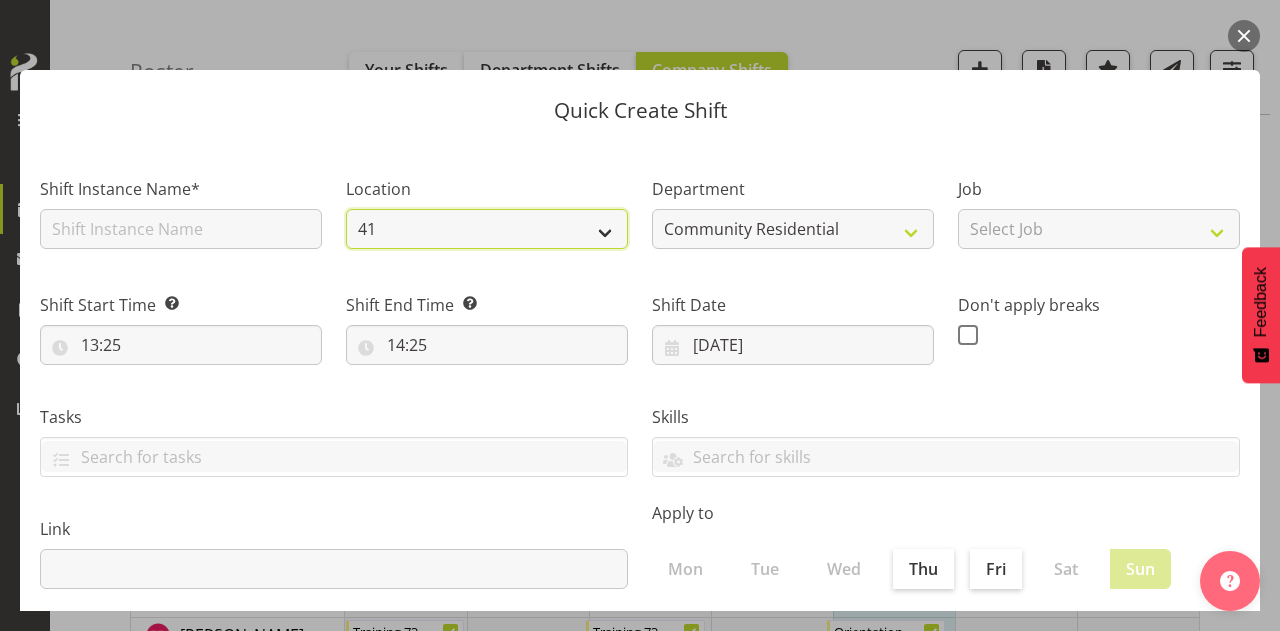 click on "30
41
SIL
56b
65a" at bounding box center (487, 229) 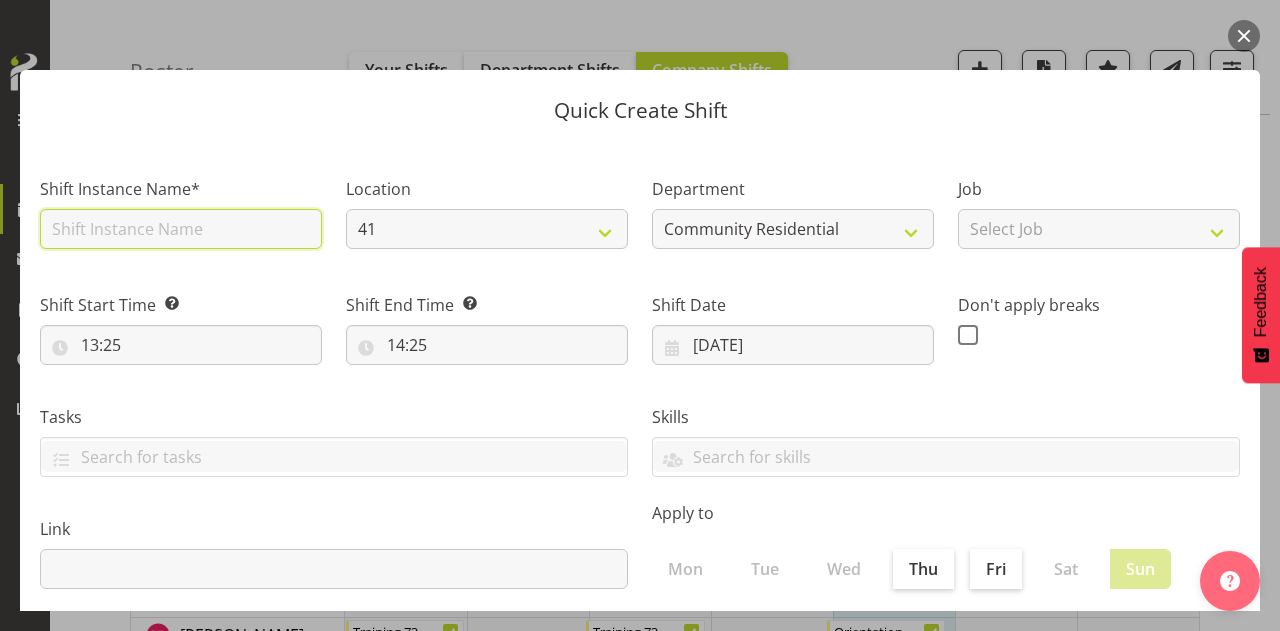 click at bounding box center [181, 229] 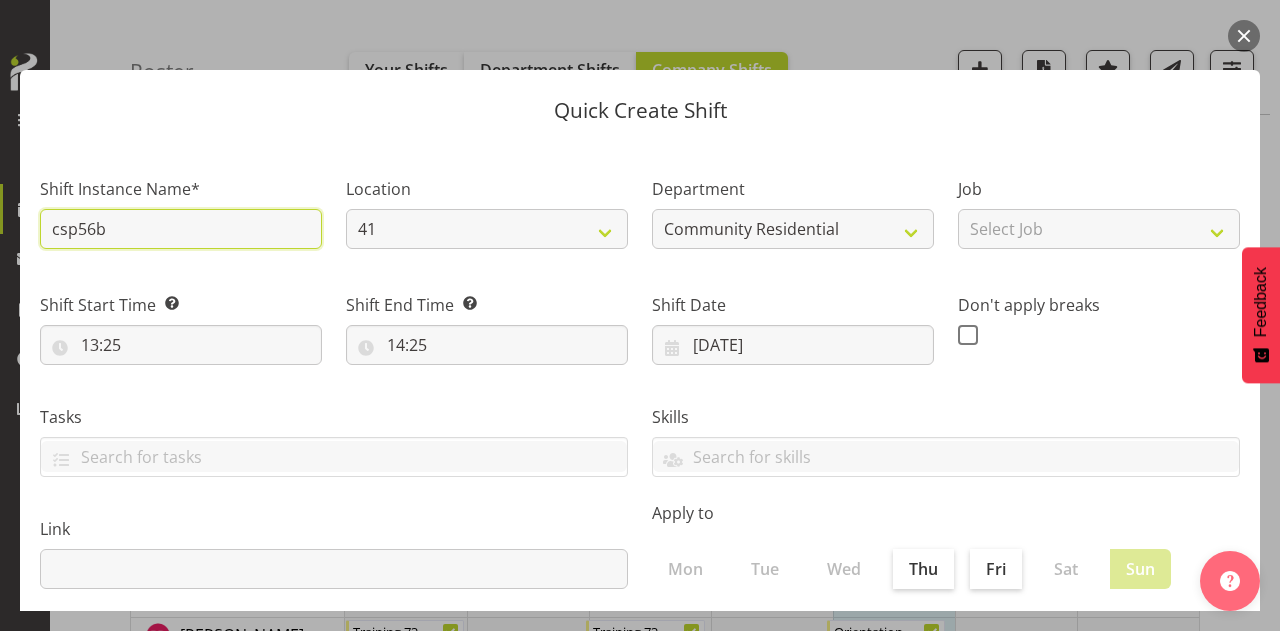 type on "CSP56B" 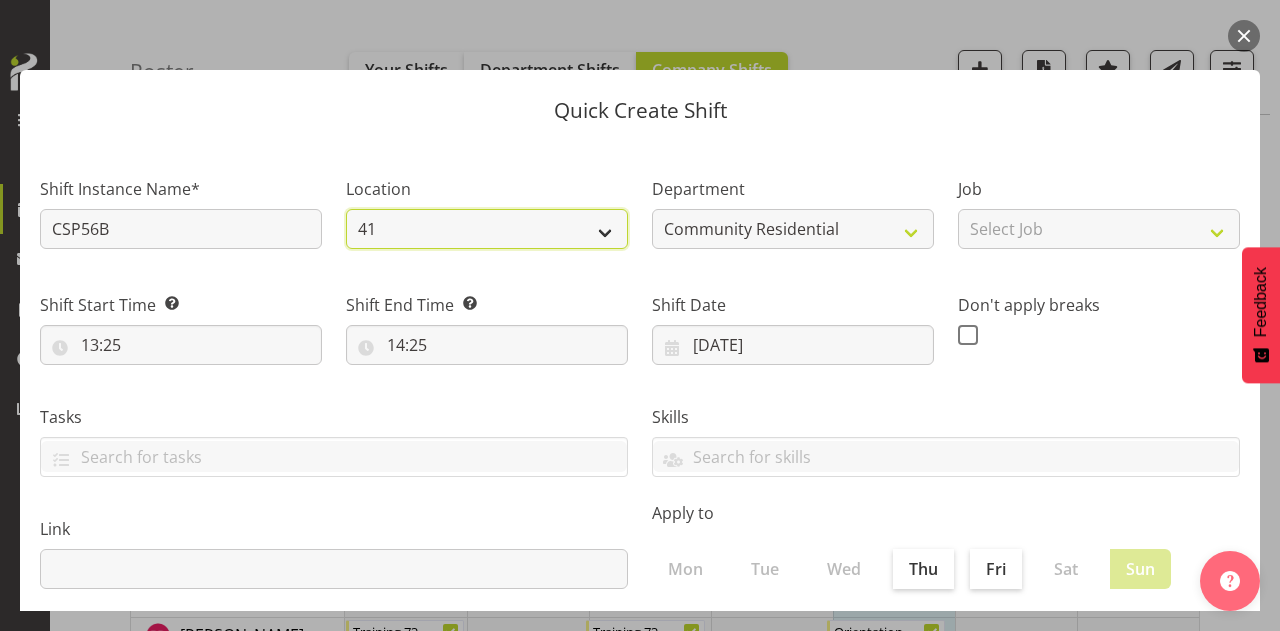click on "30
41
SIL
56b
65a" at bounding box center (487, 229) 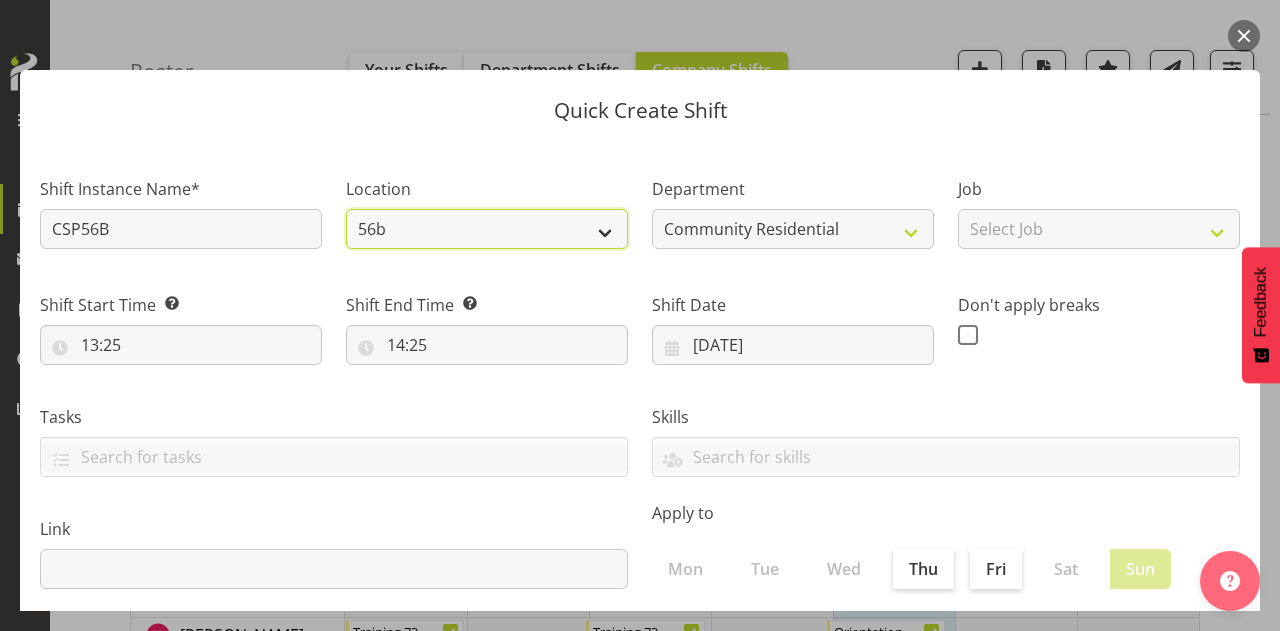 click on "30
41
SIL
56b
65a" at bounding box center [487, 229] 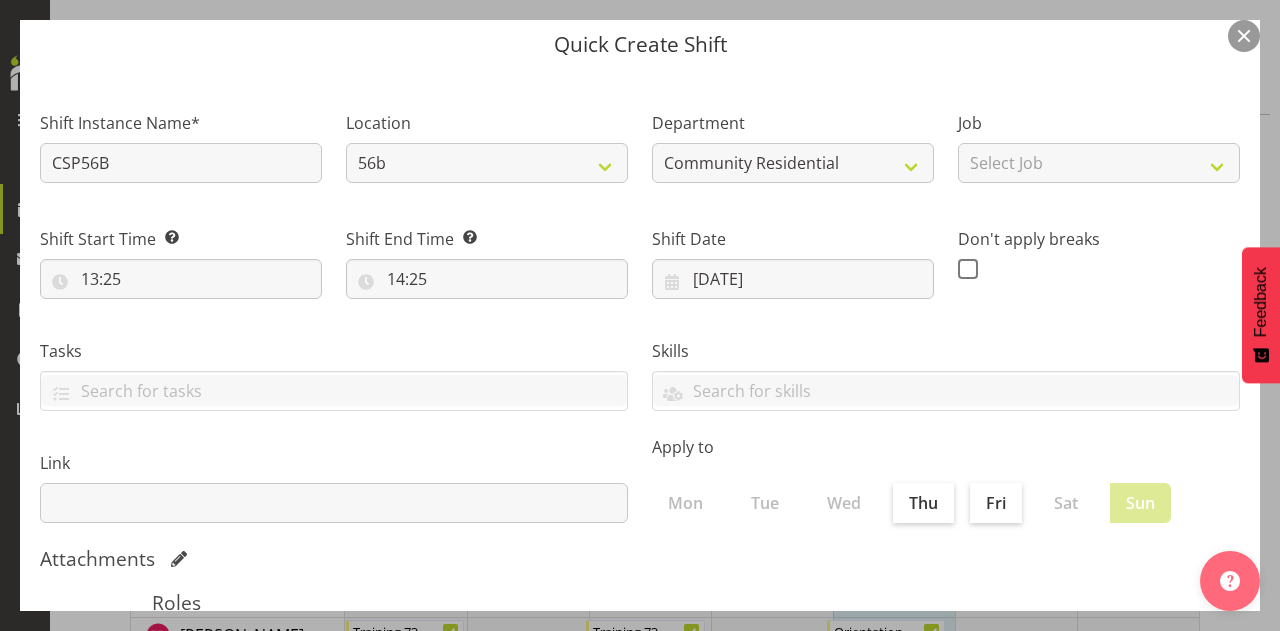 scroll, scrollTop: 55, scrollLeft: 0, axis: vertical 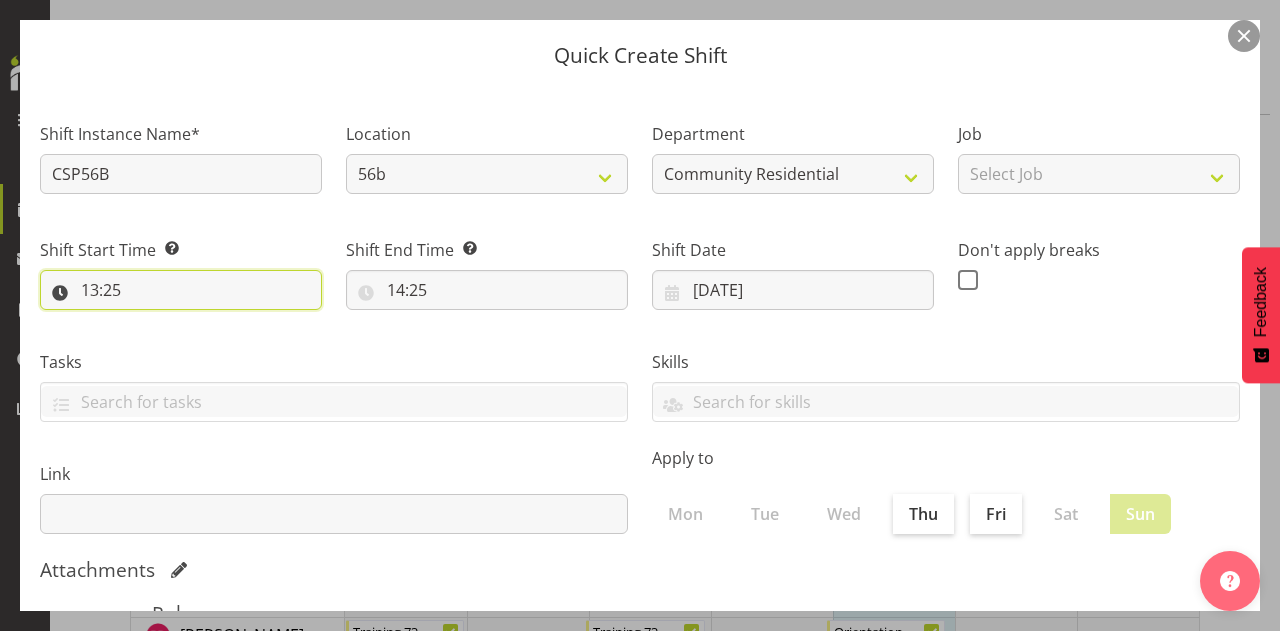 click on "13:25" at bounding box center (181, 290) 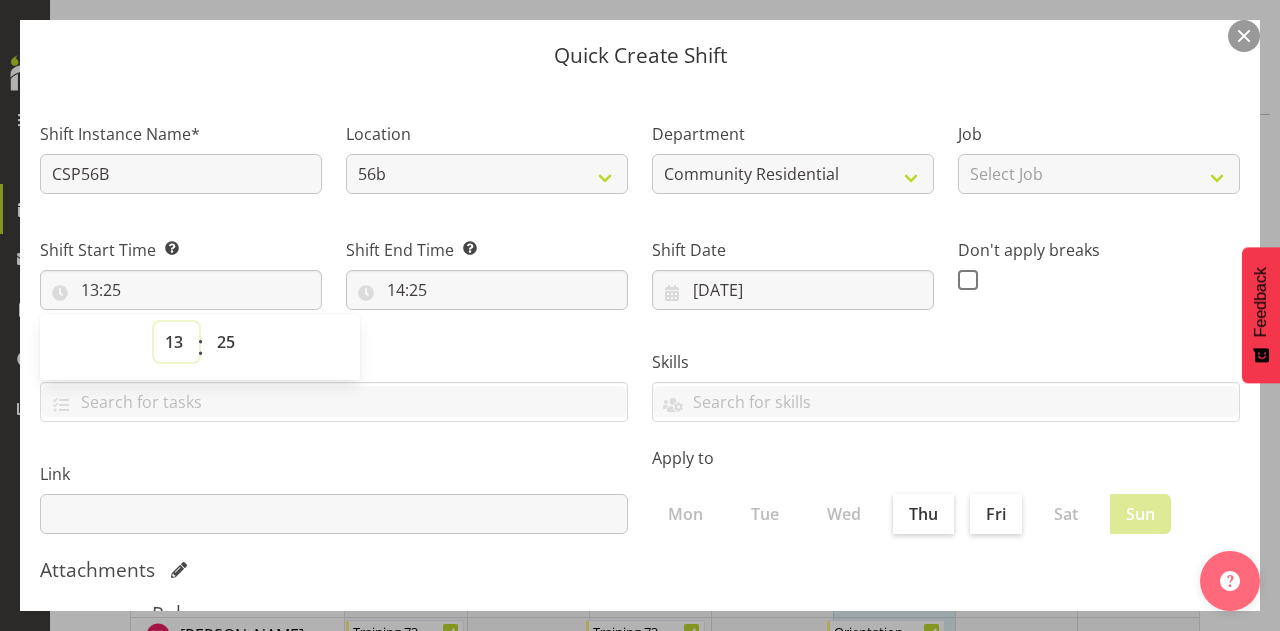 click on "00   01   02   03   04   05   06   07   08   09   10   11   12   13   14   15   16   17   18   19   20   21   22   23" at bounding box center (176, 342) 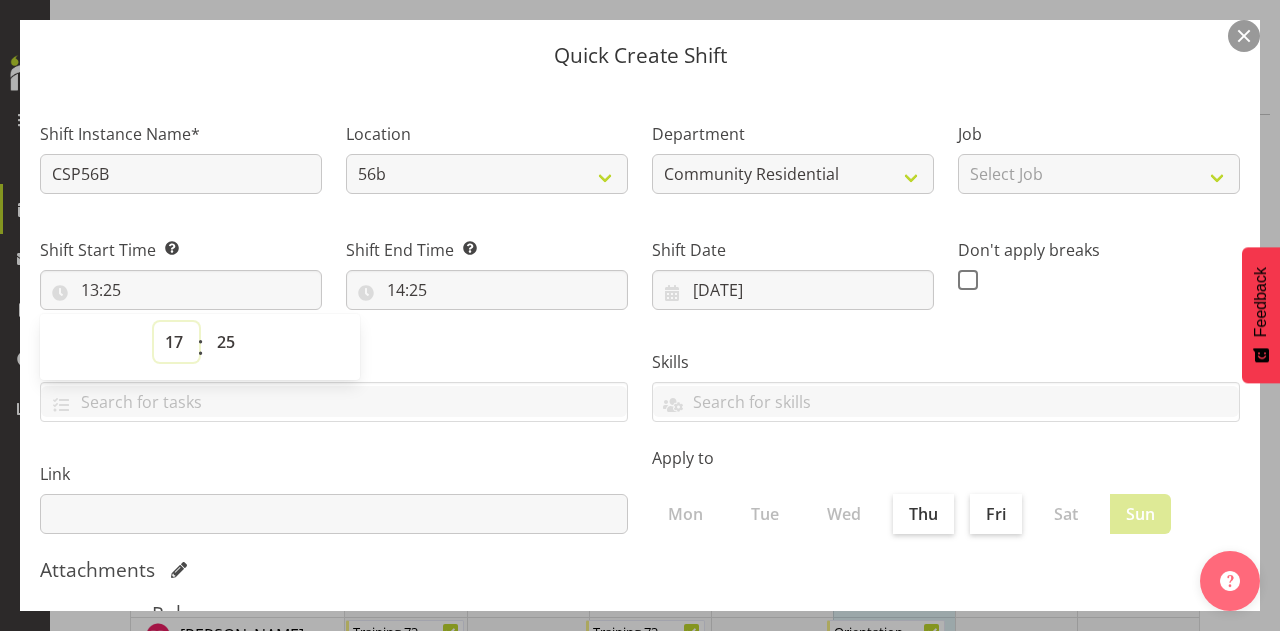 click on "00   01   02   03   04   05   06   07   08   09   10   11   12   13   14   15   16   17   18   19   20   21   22   23" at bounding box center [176, 342] 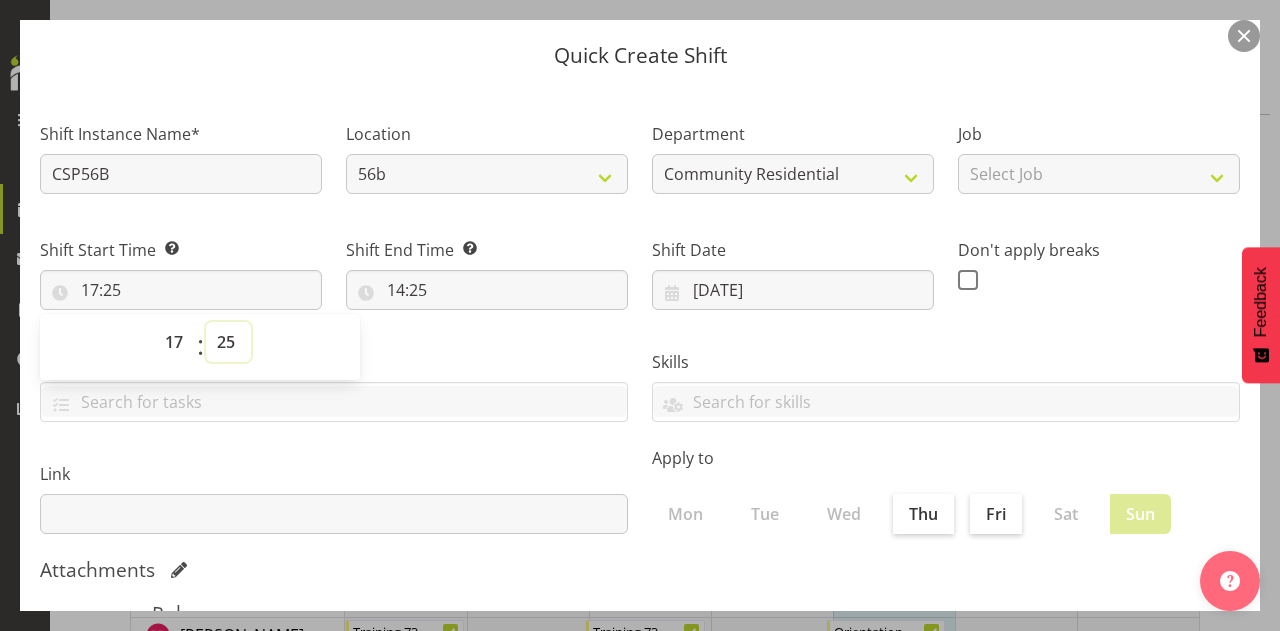 click on "00   01   02   03   04   05   06   07   08   09   10   11   12   13   14   15   16   17   18   19   20   21   22   23   24   25   26   27   28   29   30   31   32   33   34   35   36   37   38   39   40   41   42   43   44   45   46   47   48   49   50   51   52   53   54   55   56   57   58   59" at bounding box center [228, 342] 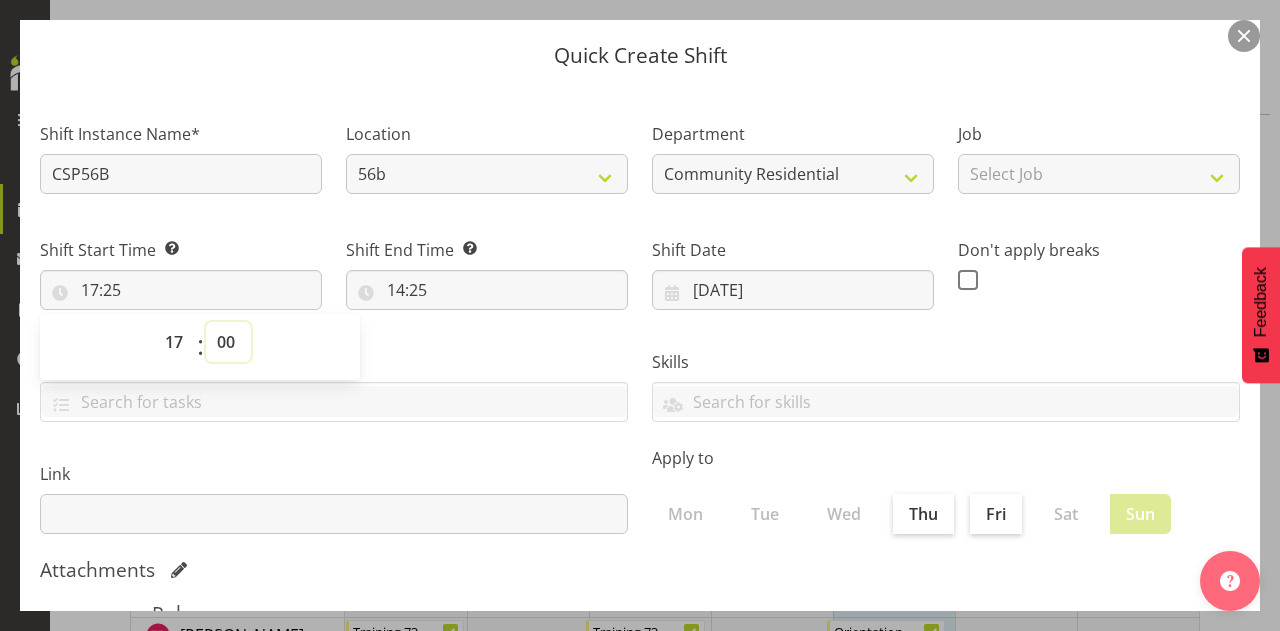 click on "00   01   02   03   04   05   06   07   08   09   10   11   12   13   14   15   16   17   18   19   20   21   22   23   24   25   26   27   28   29   30   31   32   33   34   35   36   37   38   39   40   41   42   43   44   45   46   47   48   49   50   51   52   53   54   55   56   57   58   59" at bounding box center [228, 342] 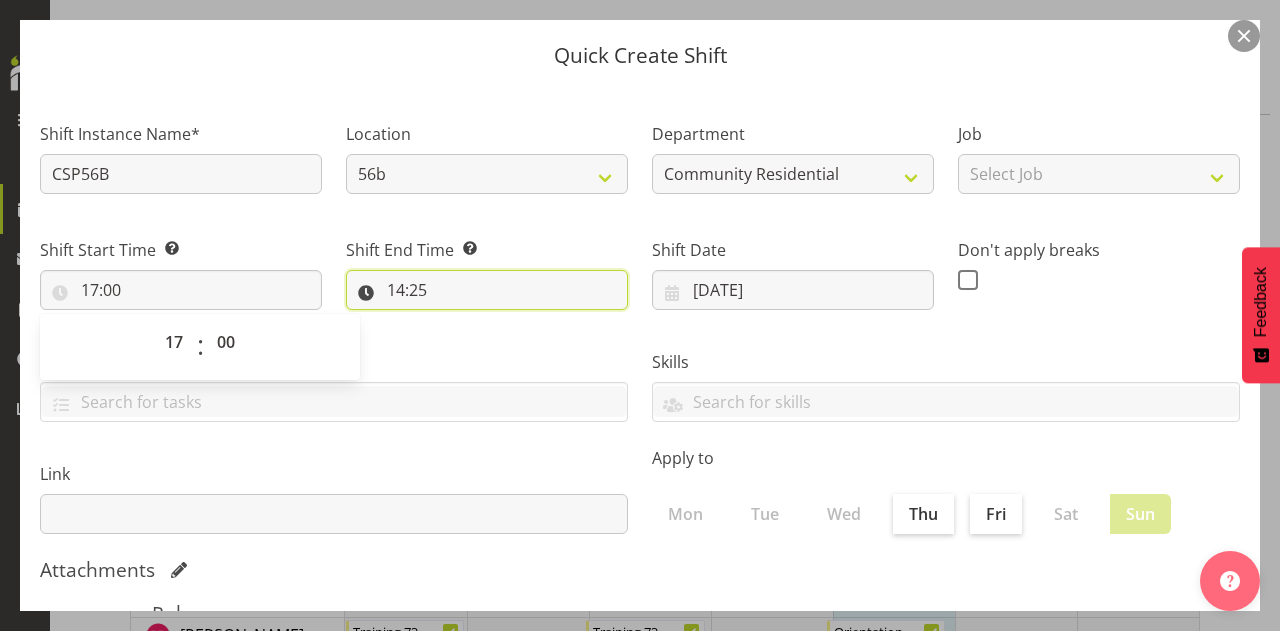 click on "14:25" at bounding box center (487, 290) 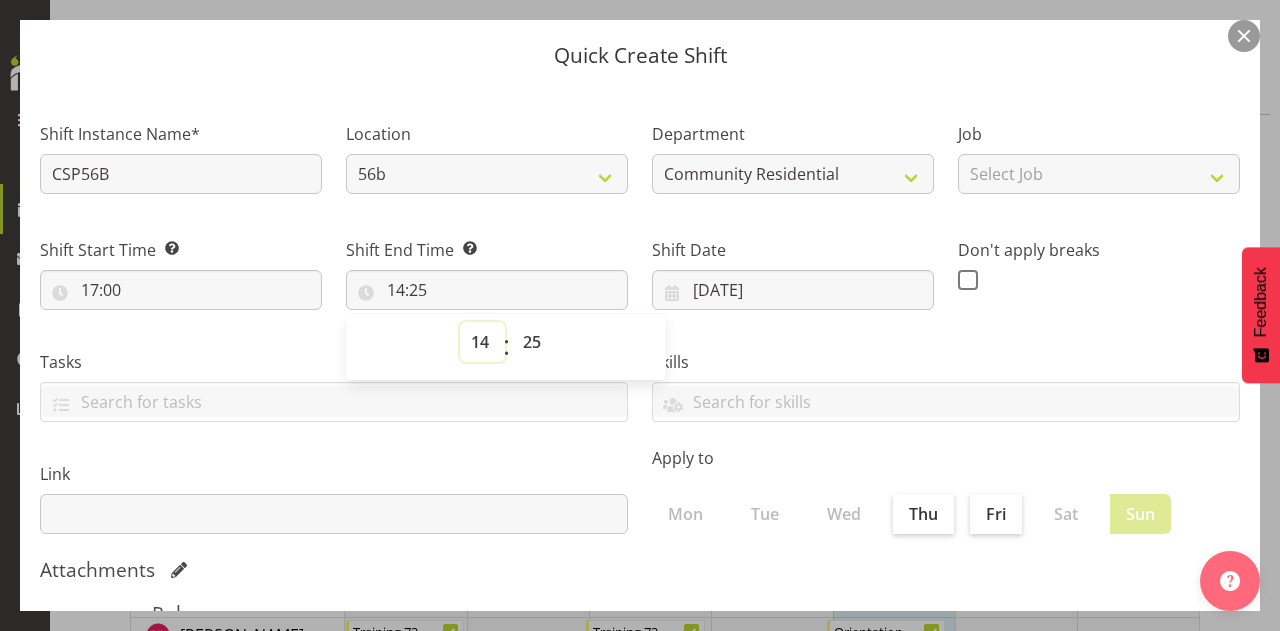 click on "00   01   02   03   04   05   06   07   08   09   10   11   12   13   14   15   16   17   18   19   20   21   22   23" at bounding box center [482, 342] 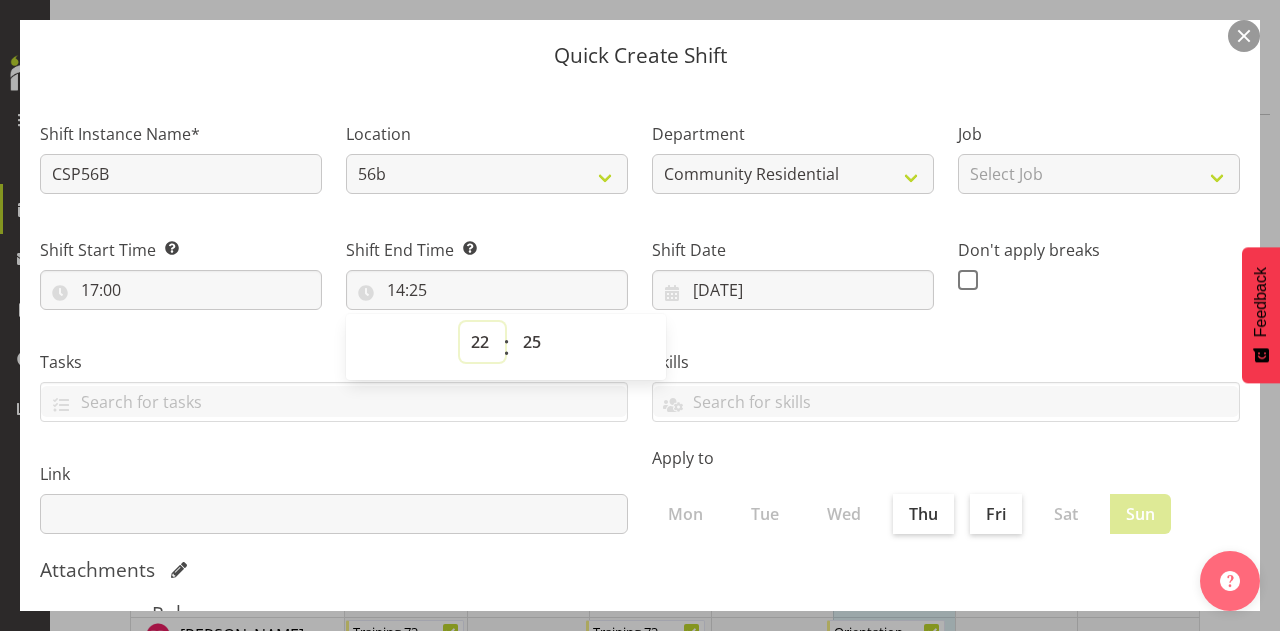 click on "00   01   02   03   04   05   06   07   08   09   10   11   12   13   14   15   16   17   18   19   20   21   22   23" at bounding box center (482, 342) 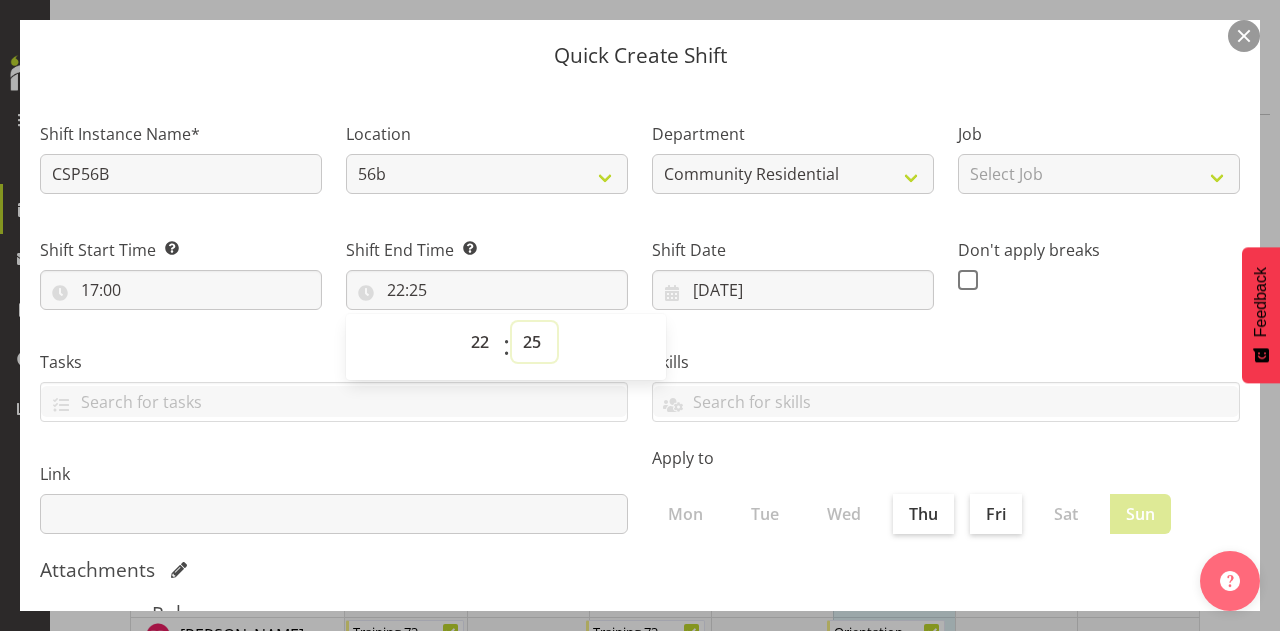 click on "00   01   02   03   04   05   06   07   08   09   10   11   12   13   14   15   16   17   18   19   20   21   22   23   24   25   26   27   28   29   30   31   32   33   34   35   36   37   38   39   40   41   42   43   44   45   46   47   48   49   50   51   52   53   54   55   56   57   58   59" at bounding box center (534, 342) 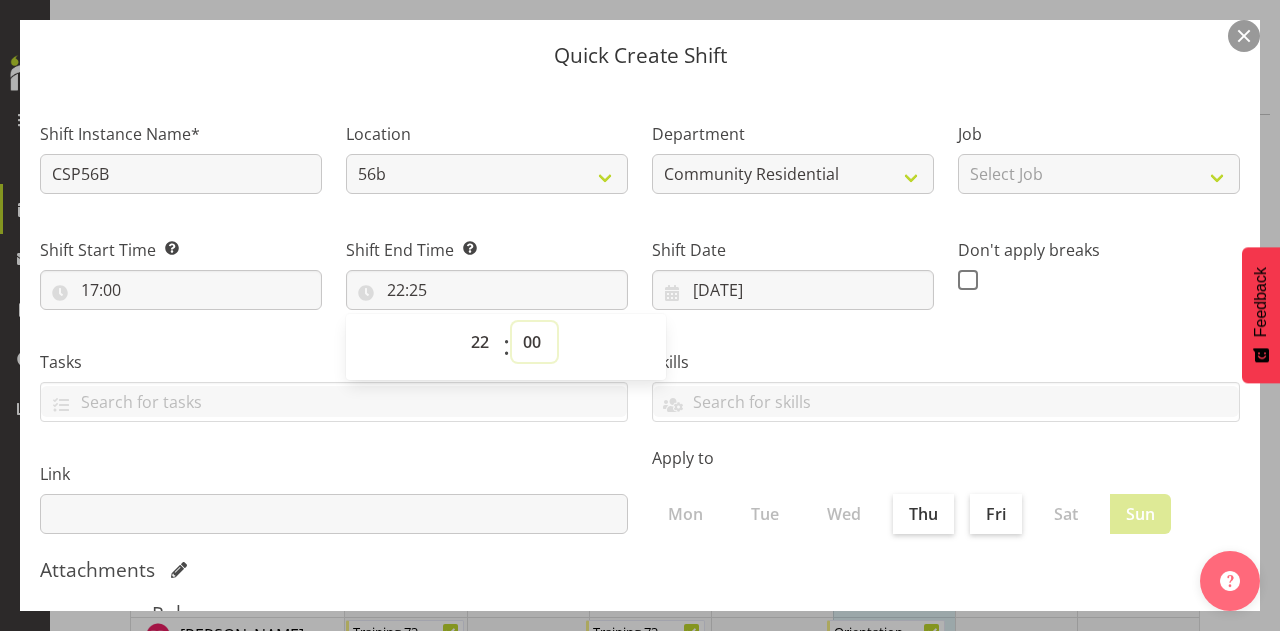 click on "00   01   02   03   04   05   06   07   08   09   10   11   12   13   14   15   16   17   18   19   20   21   22   23   24   25   26   27   28   29   30   31   32   33   34   35   36   37   38   39   40   41   42   43   44   45   46   47   48   49   50   51   52   53   54   55   56   57   58   59" at bounding box center (534, 342) 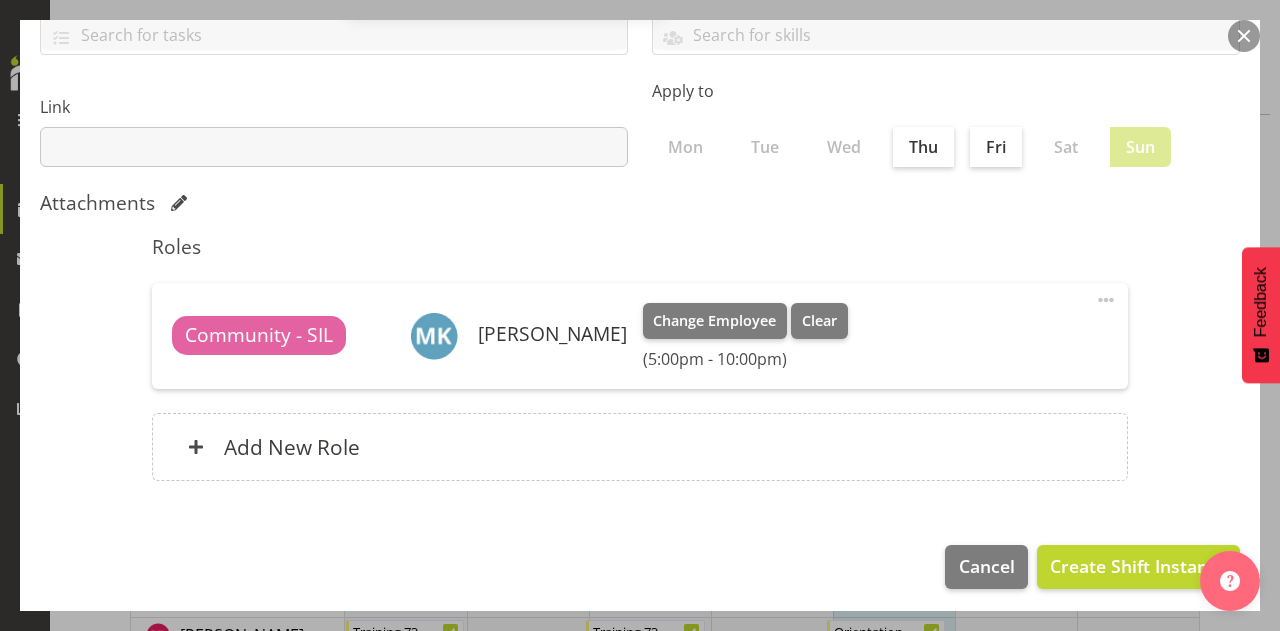 scroll, scrollTop: 428, scrollLeft: 0, axis: vertical 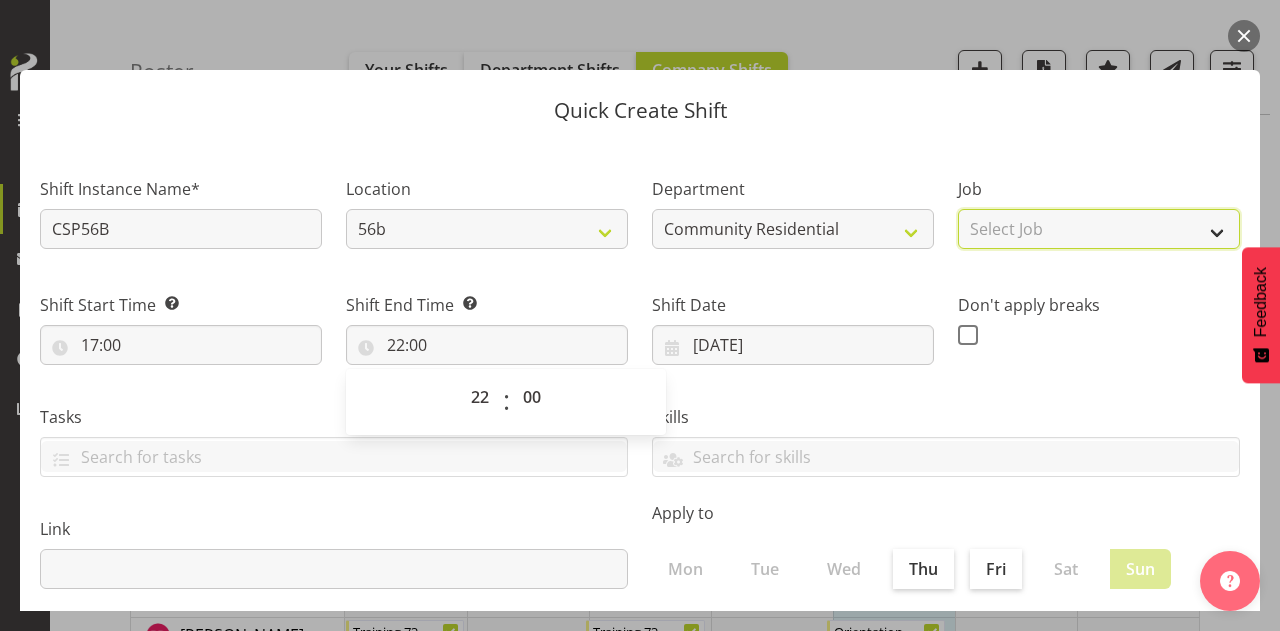 click on "Select Job  Accounts Admin Art Coordinator Community Leader Community Support Person Community Support Person-Casual House Leader Office Admin Senior Coordinator Service Manager Volunteer" at bounding box center [1099, 229] 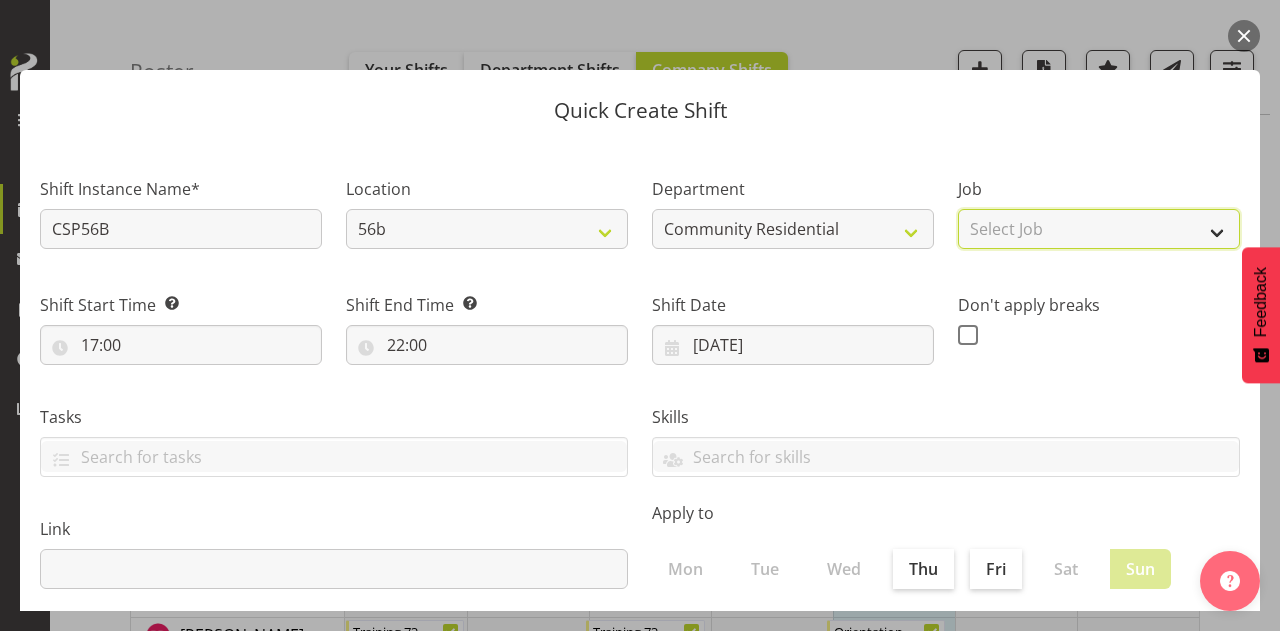 select on "2" 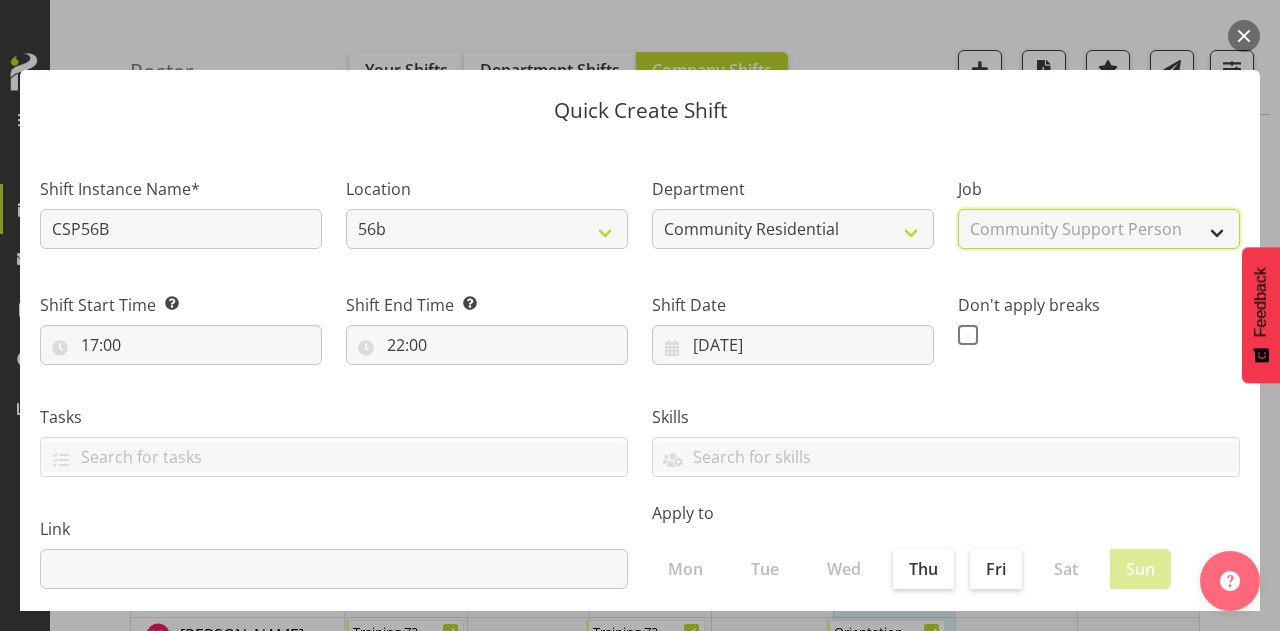 click on "Select Job  Accounts Admin Art Coordinator Community Leader Community Support Person Community Support Person-Casual House Leader Office Admin Senior Coordinator Service Manager Volunteer" at bounding box center [1099, 229] 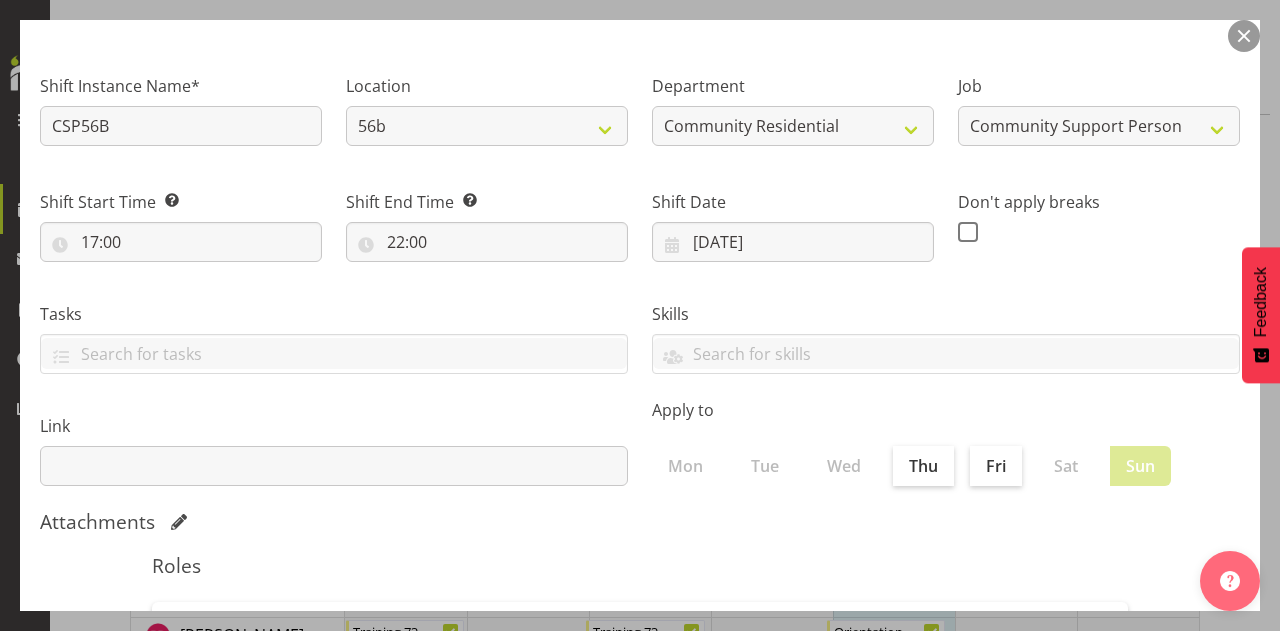 scroll, scrollTop: 428, scrollLeft: 0, axis: vertical 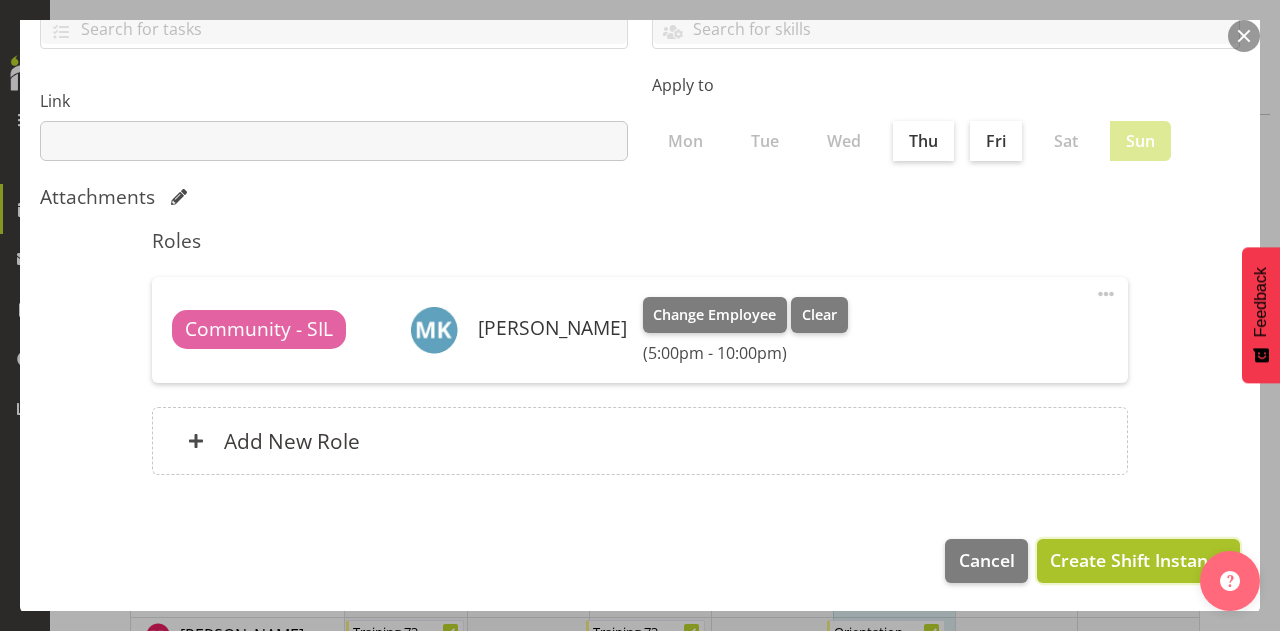 click on "Create Shift Instance" at bounding box center [1138, 560] 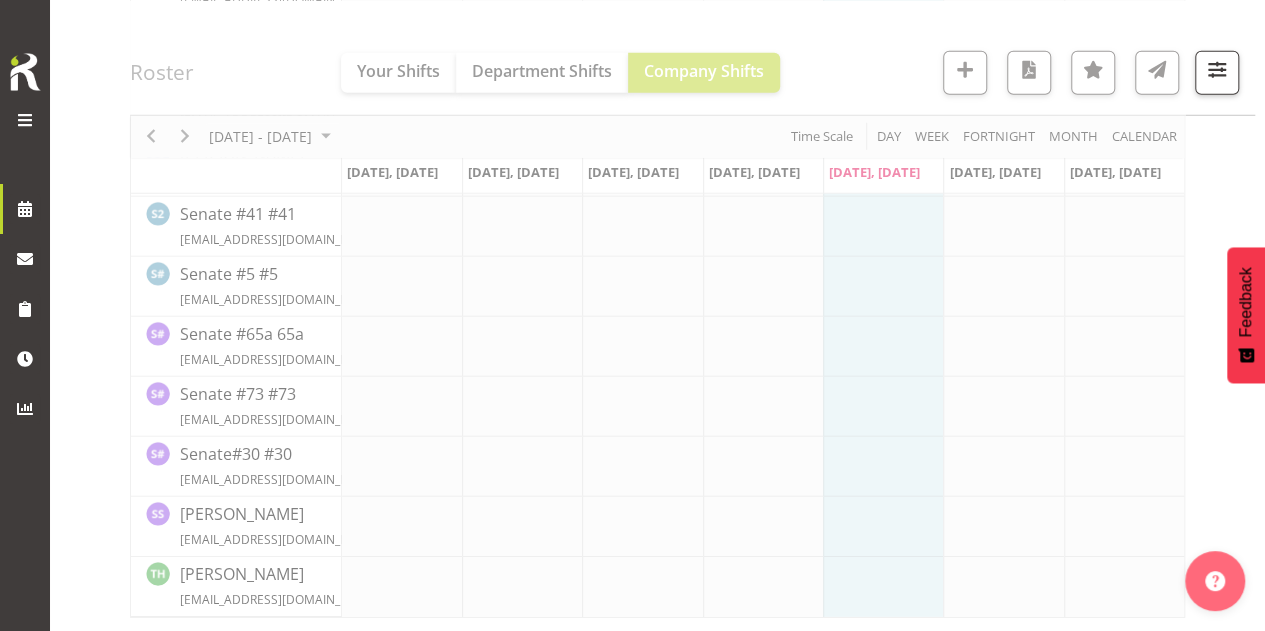 scroll, scrollTop: 5598, scrollLeft: 0, axis: vertical 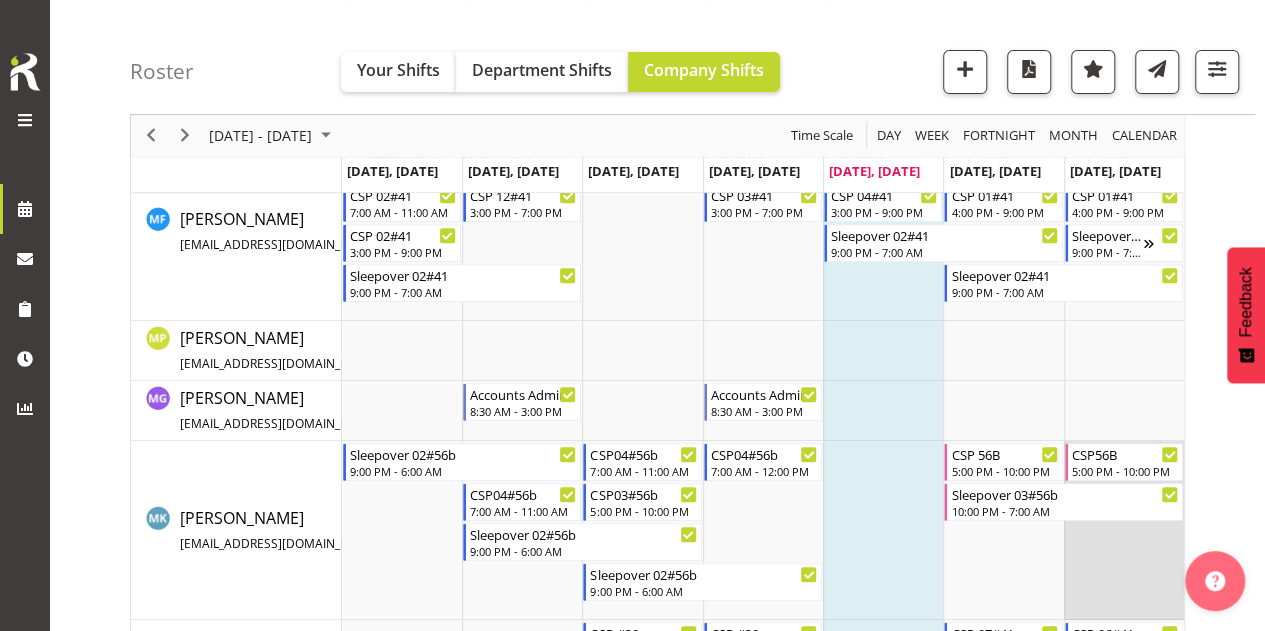 click at bounding box center (1124, 530) 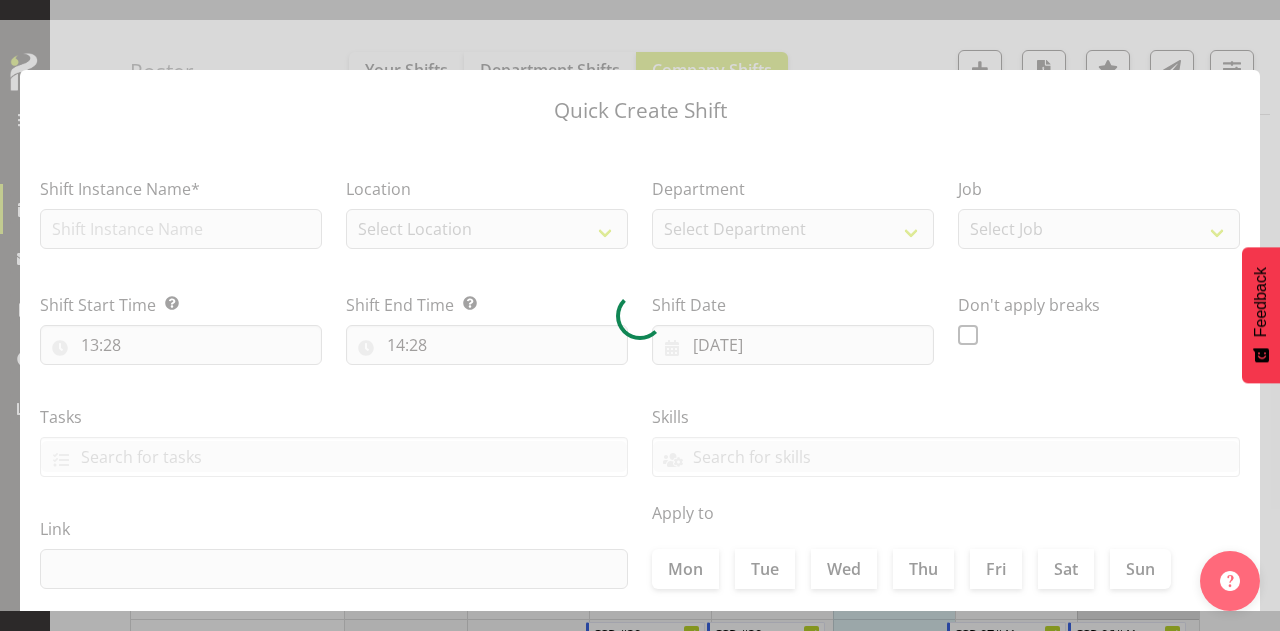 click at bounding box center (640, 315) 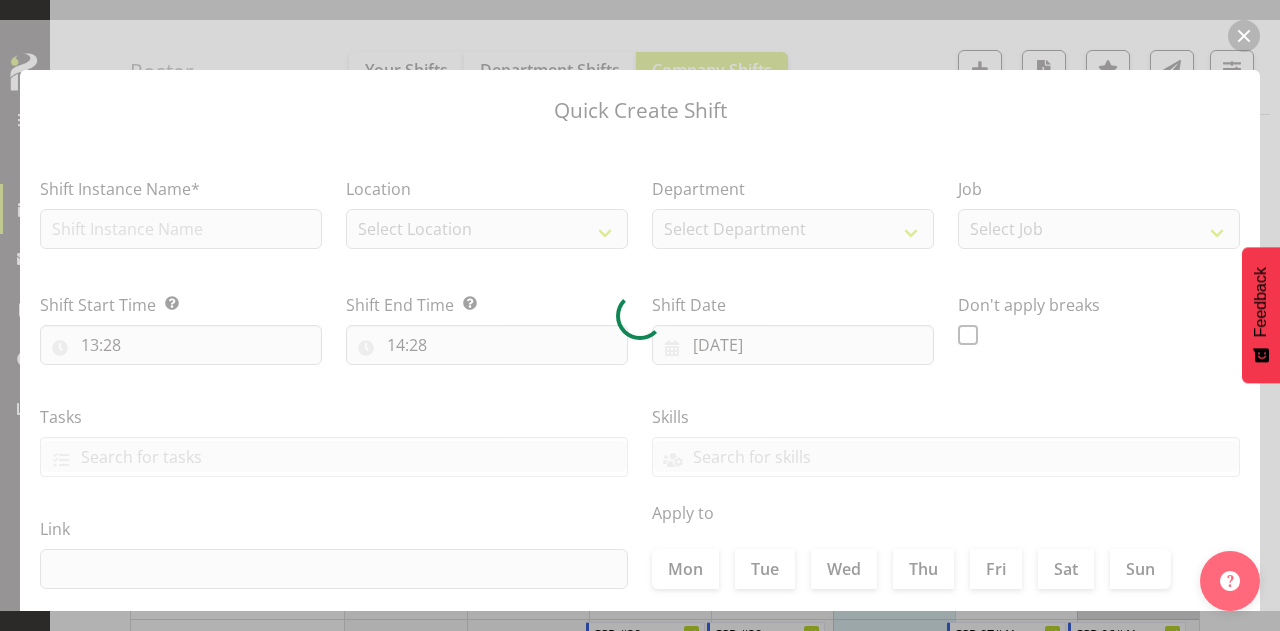 type on "[DATE]" 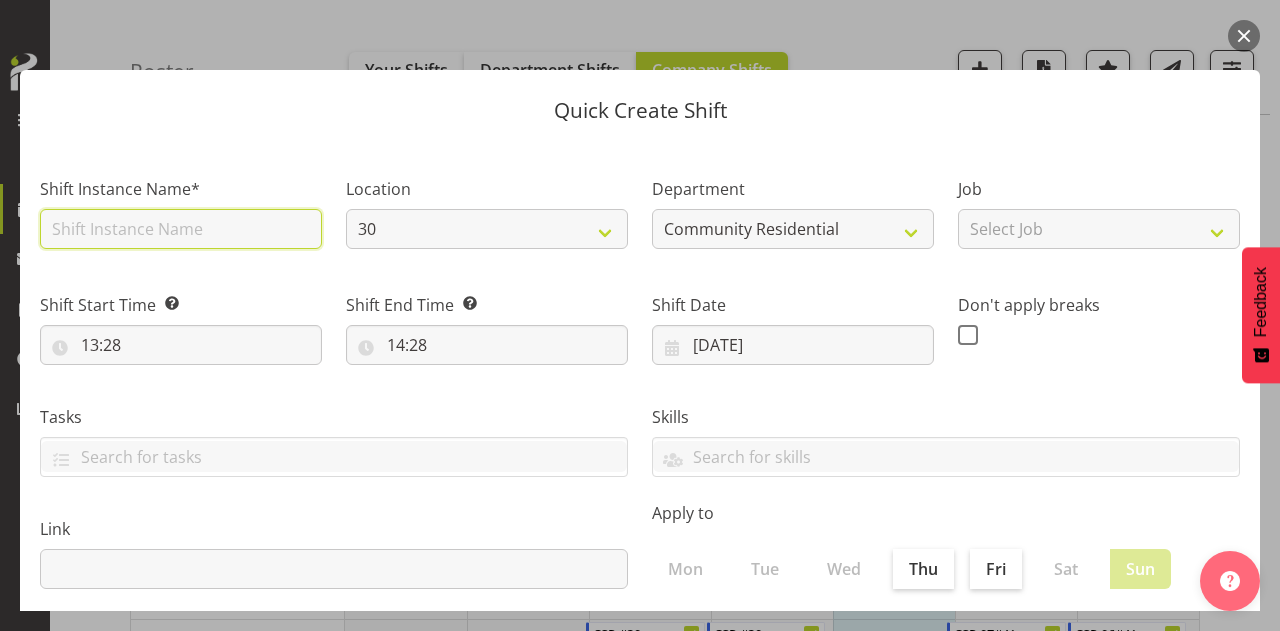 click at bounding box center (181, 229) 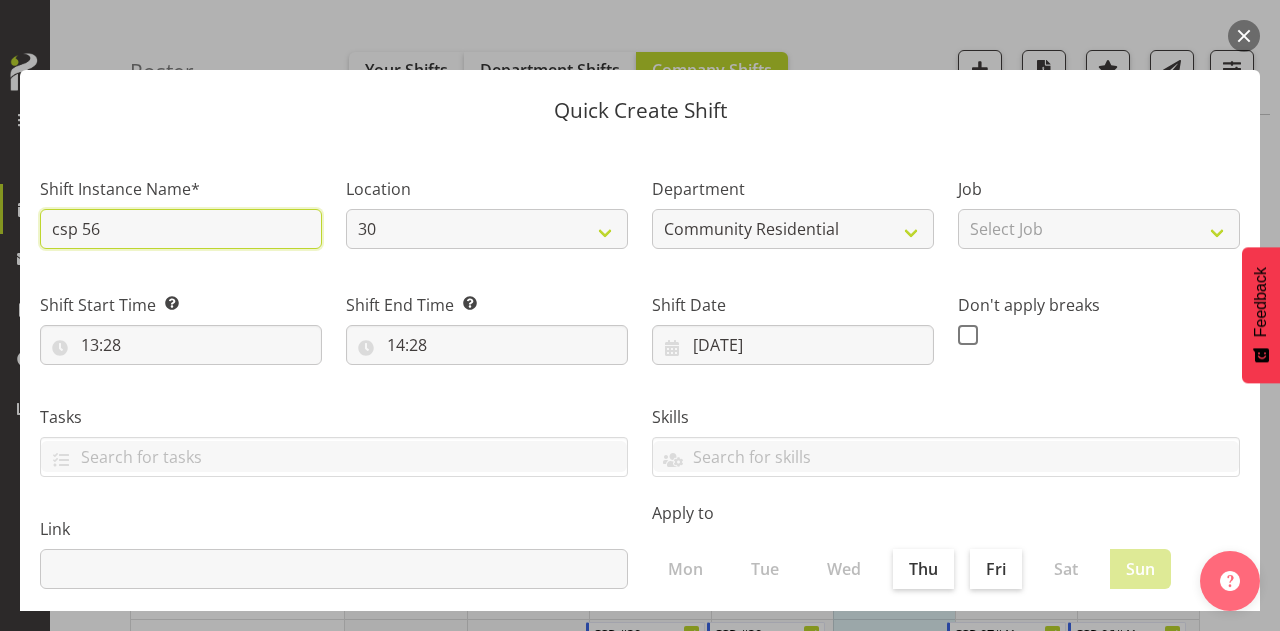 type on "CSP 56B" 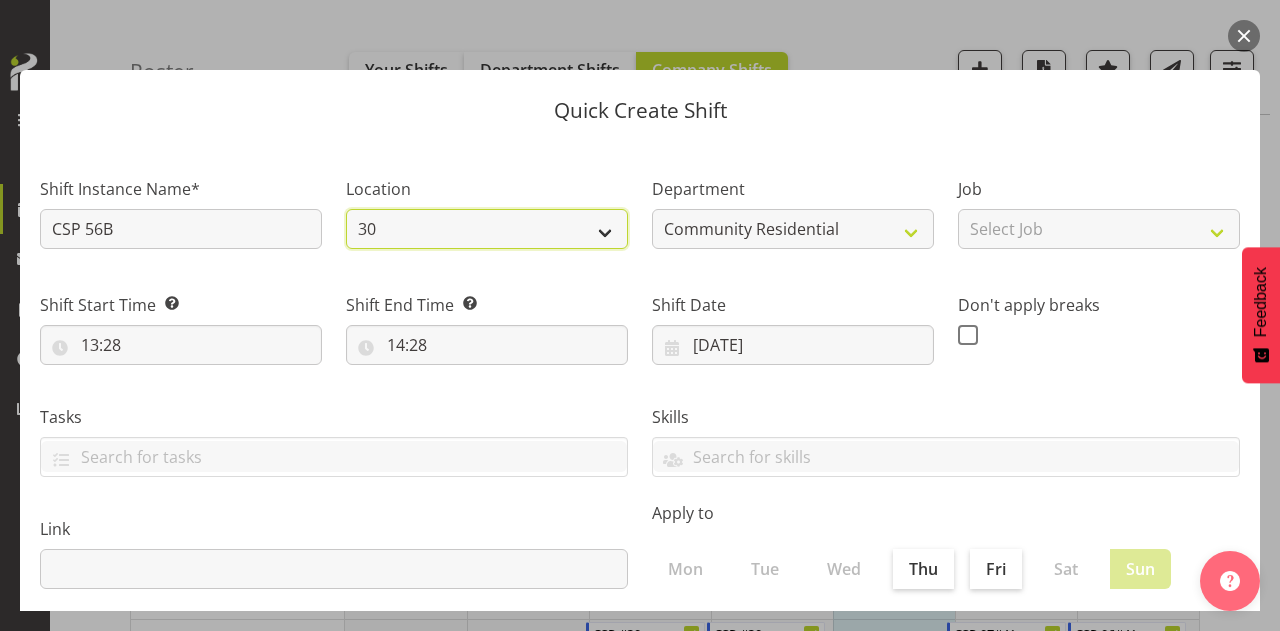 click on "30
41
SIL
56b
65a" at bounding box center (487, 229) 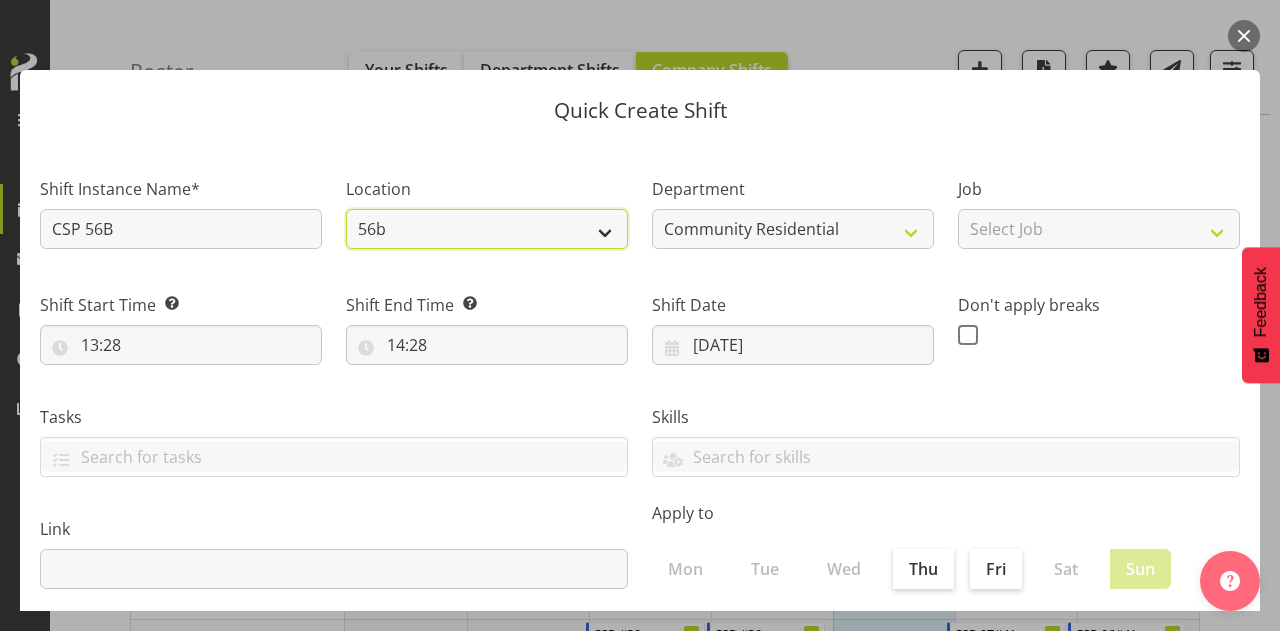 click on "30
41
SIL
56b
65a" at bounding box center (487, 229) 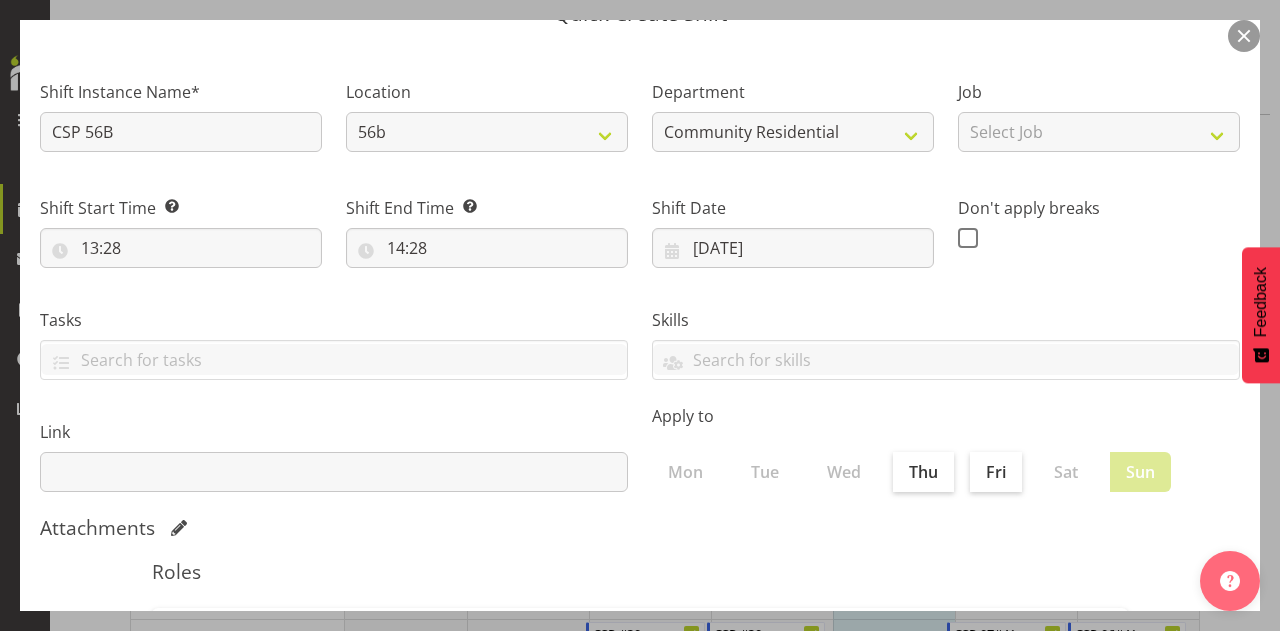 scroll, scrollTop: 103, scrollLeft: 0, axis: vertical 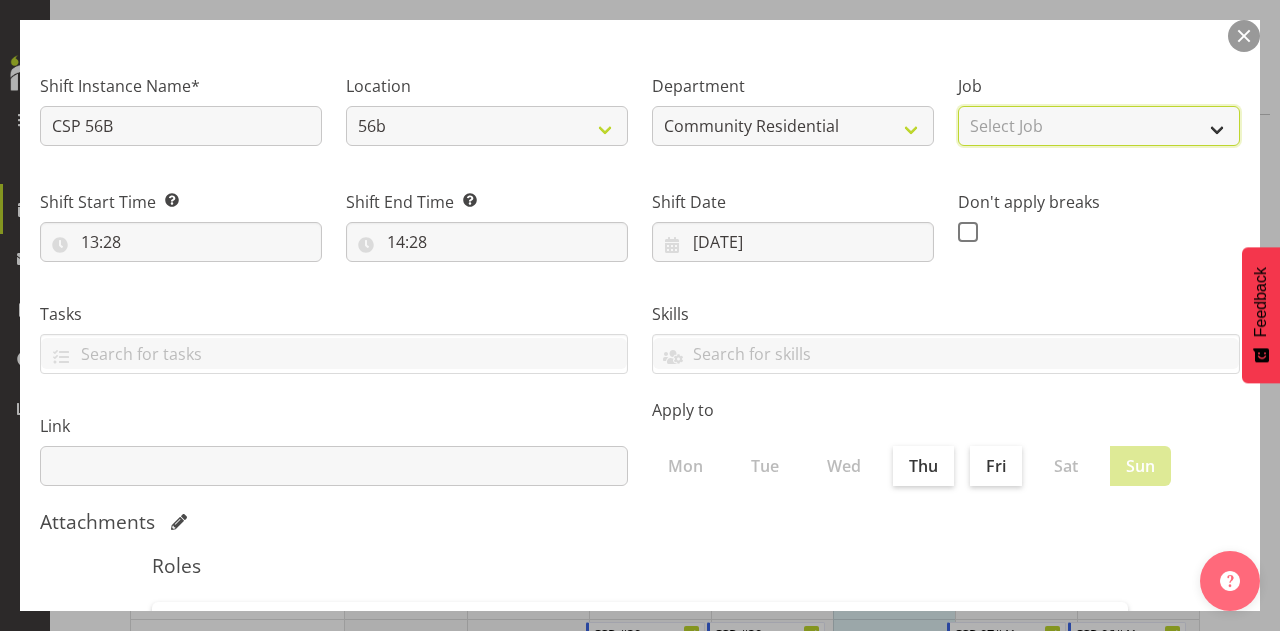 click on "Select Job  Accounts Admin Art Coordinator Community Leader Community Support Person Community Support Person-Casual House Leader Office Admin Senior Coordinator Service Manager Volunteer" at bounding box center [1099, 126] 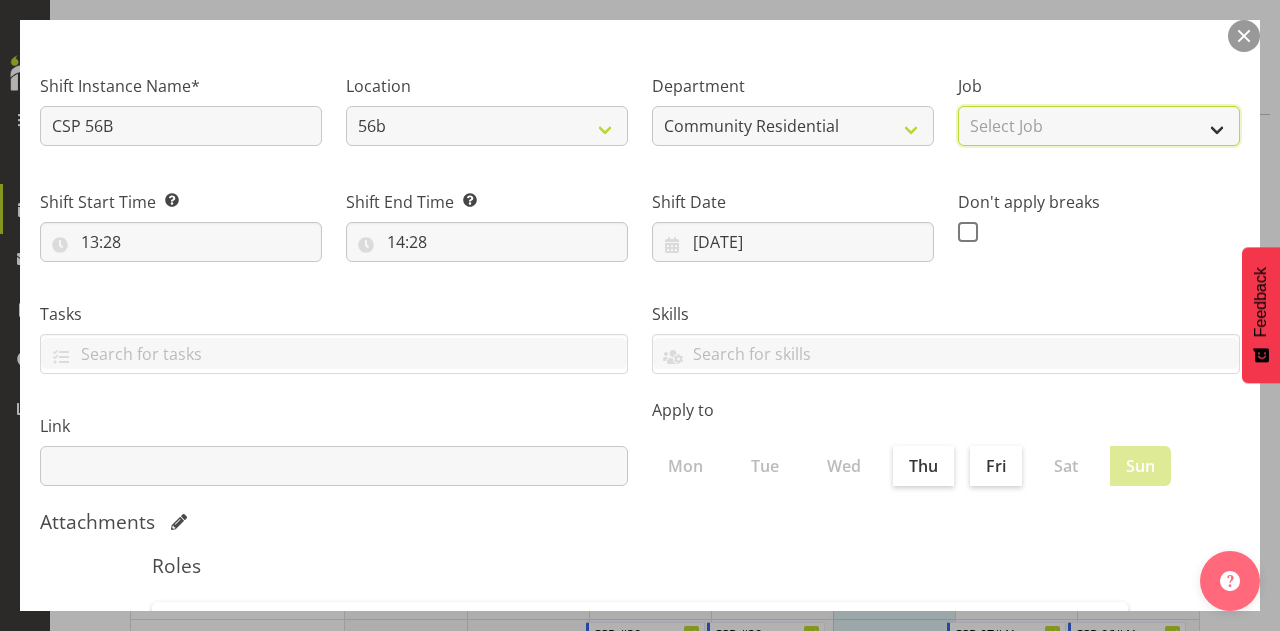 select on "2" 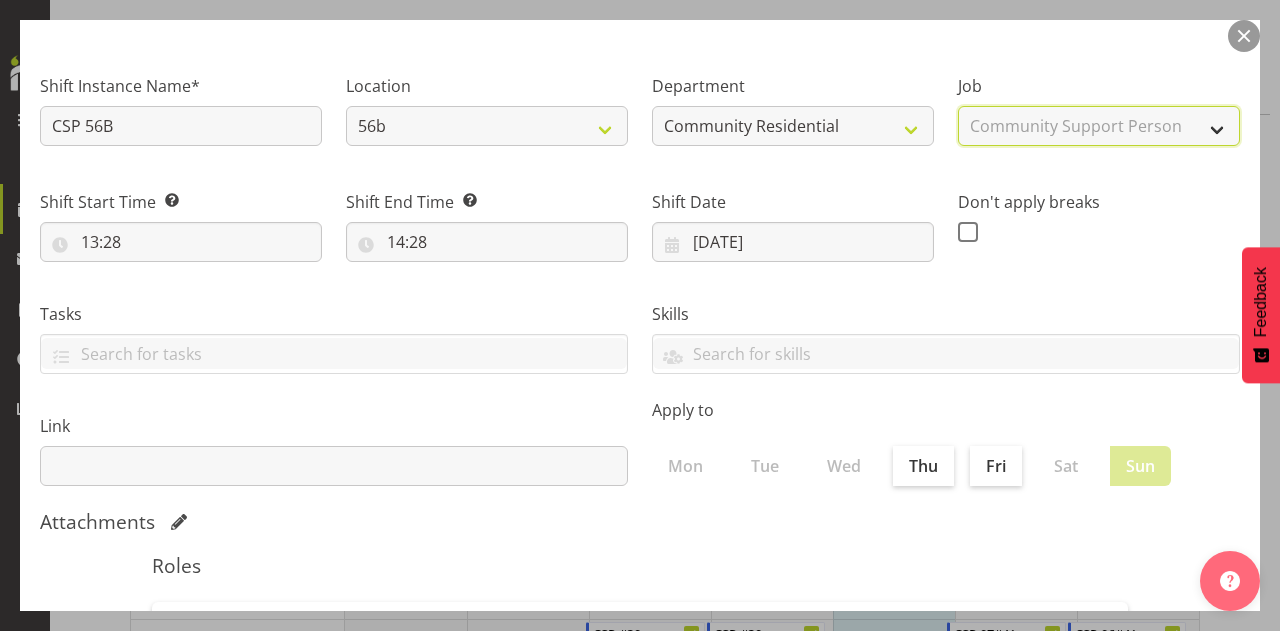 click on "Select Job  Accounts Admin Art Coordinator Community Leader Community Support Person Community Support Person-Casual House Leader Office Admin Senior Coordinator Service Manager Volunteer" at bounding box center [1099, 126] 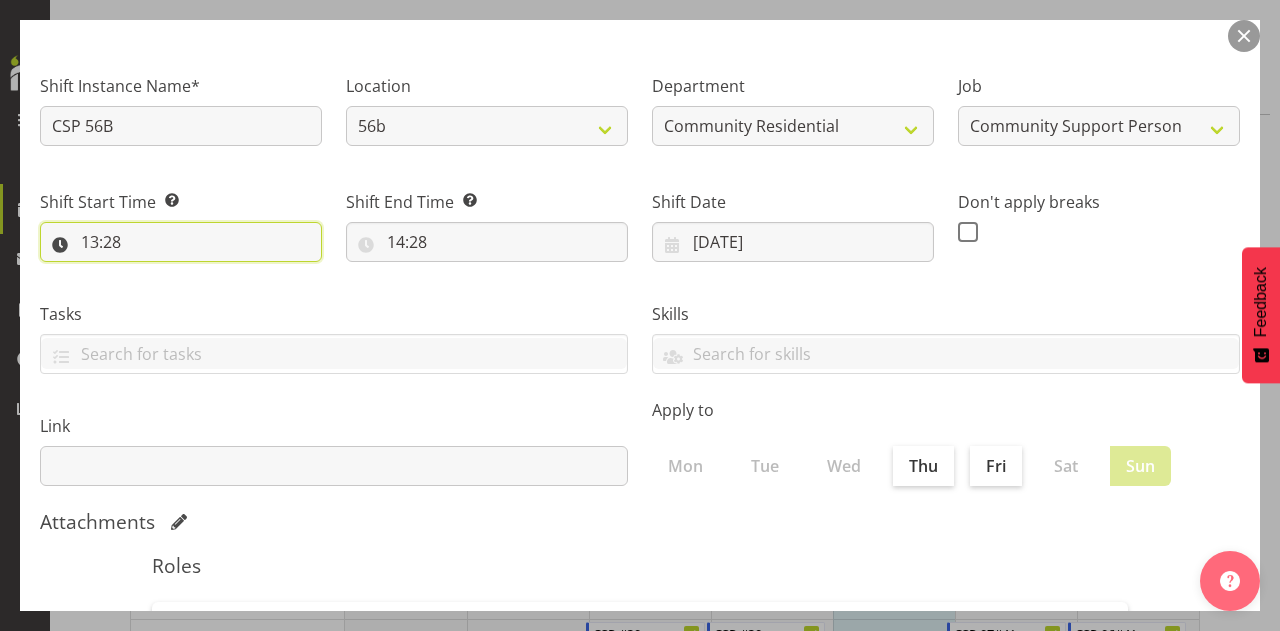 click on "13:28" at bounding box center [181, 242] 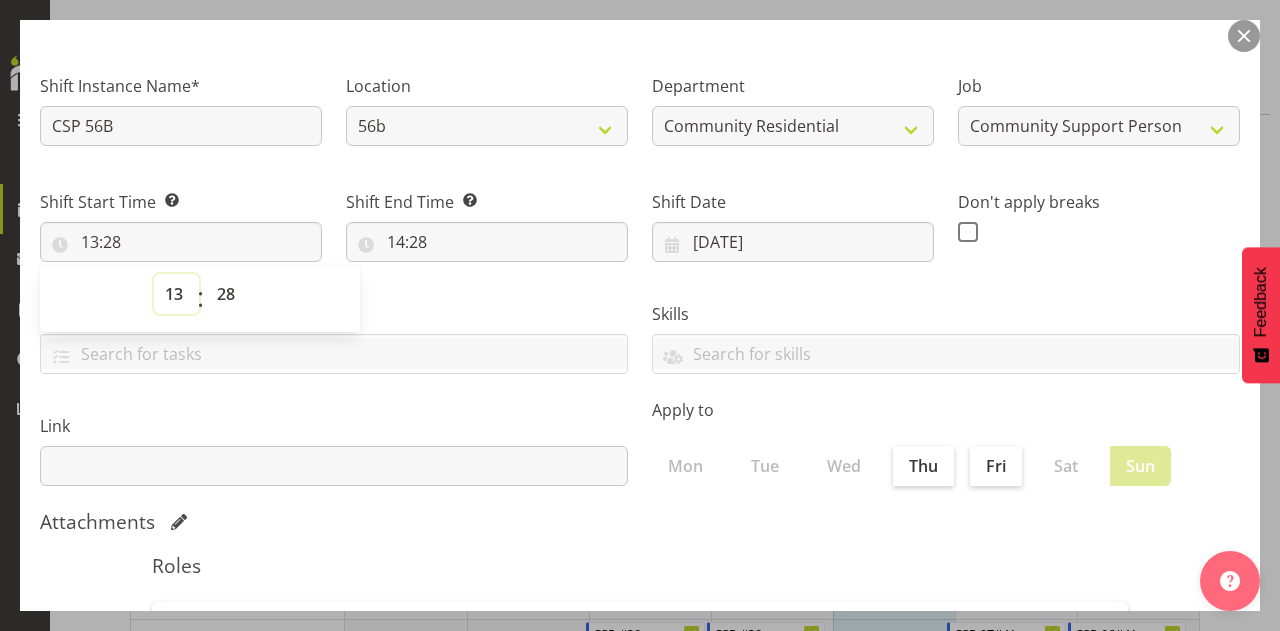 click on "00   01   02   03   04   05   06   07   08   09   10   11   12   13   14   15   16   17   18   19   20   21   22   23" at bounding box center [176, 294] 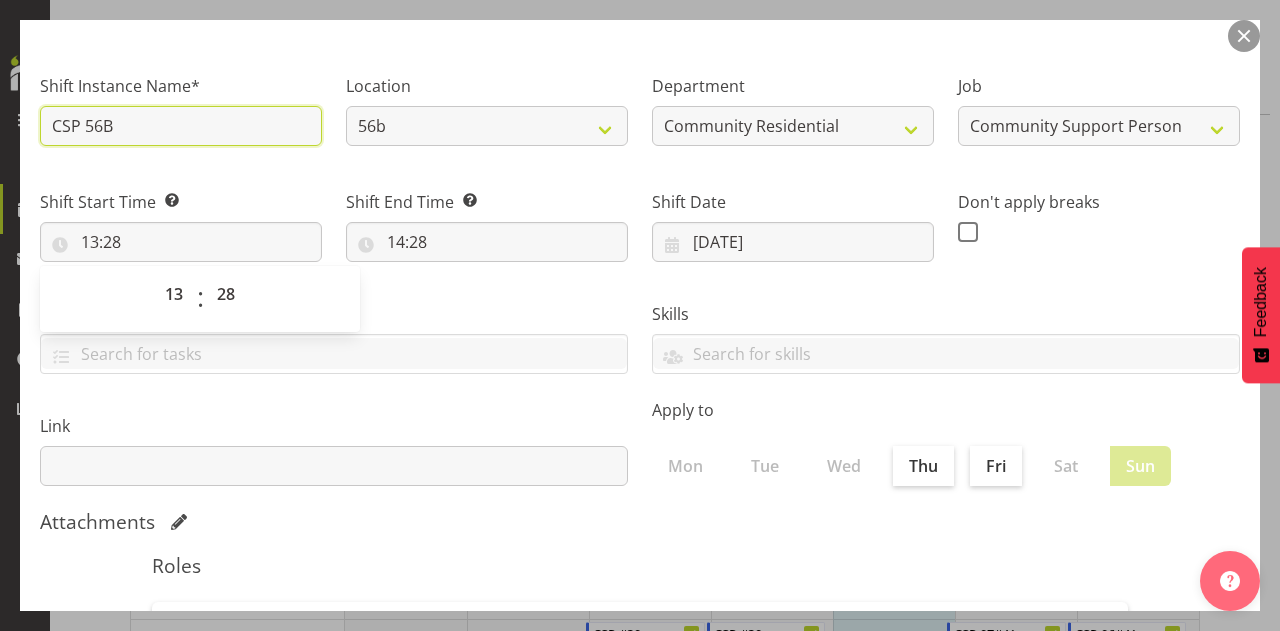 click on "CSP 56B" at bounding box center [181, 126] 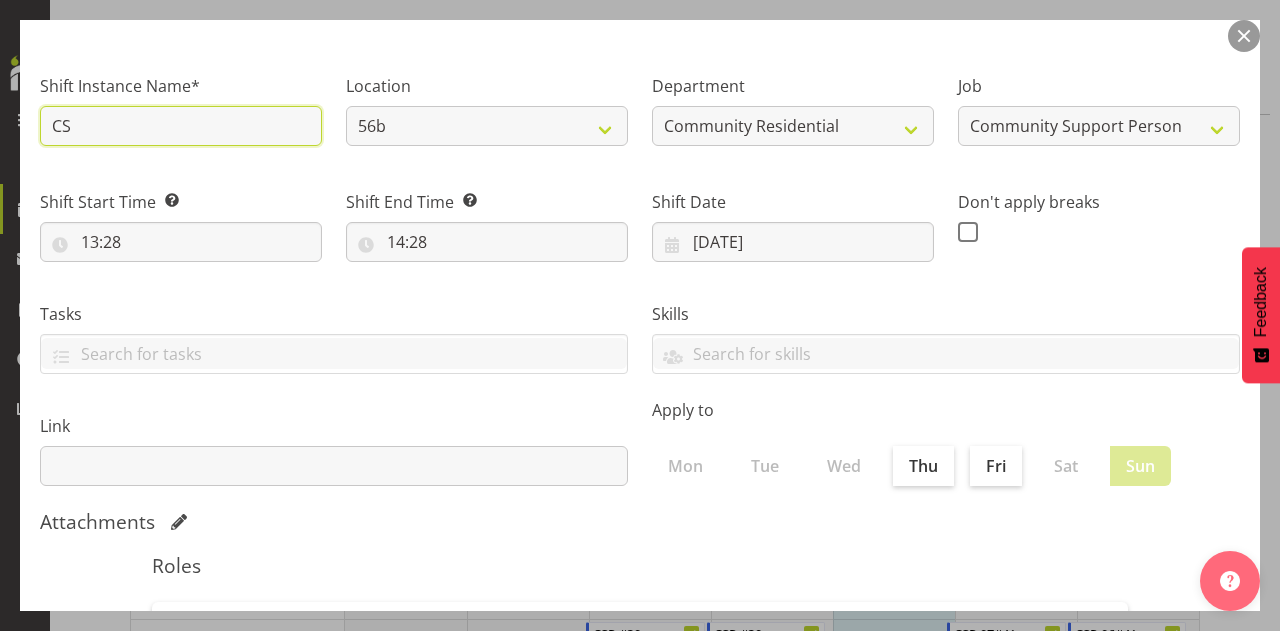 type on "C" 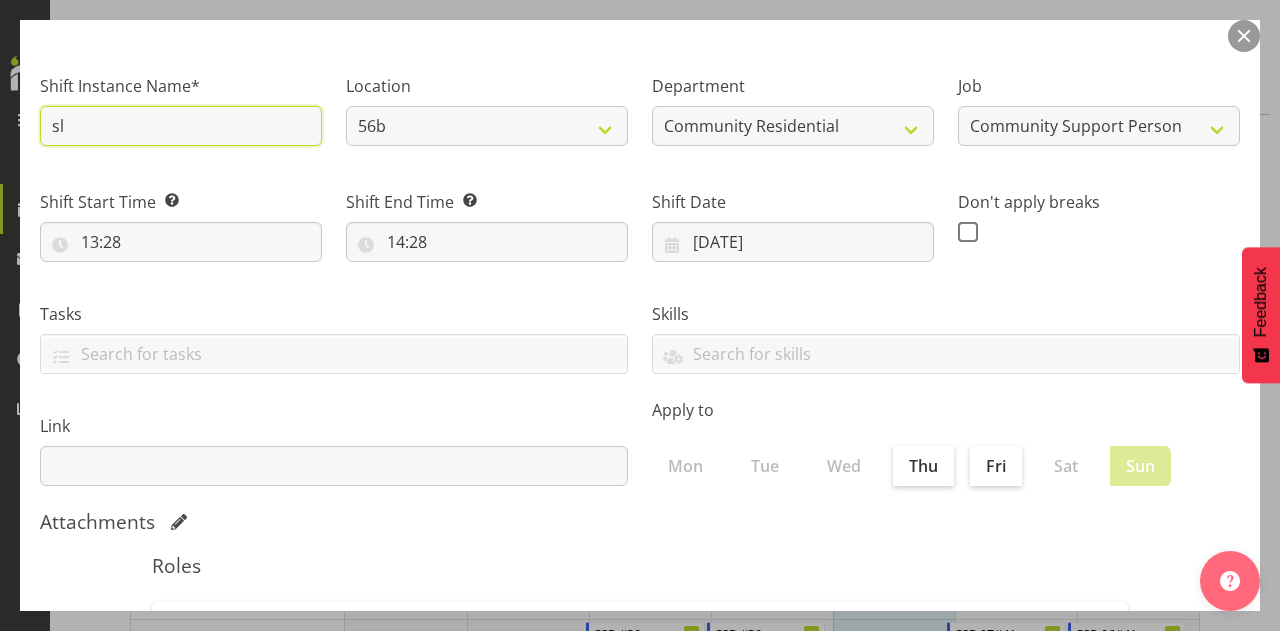 type on "Sleepover 01#56b" 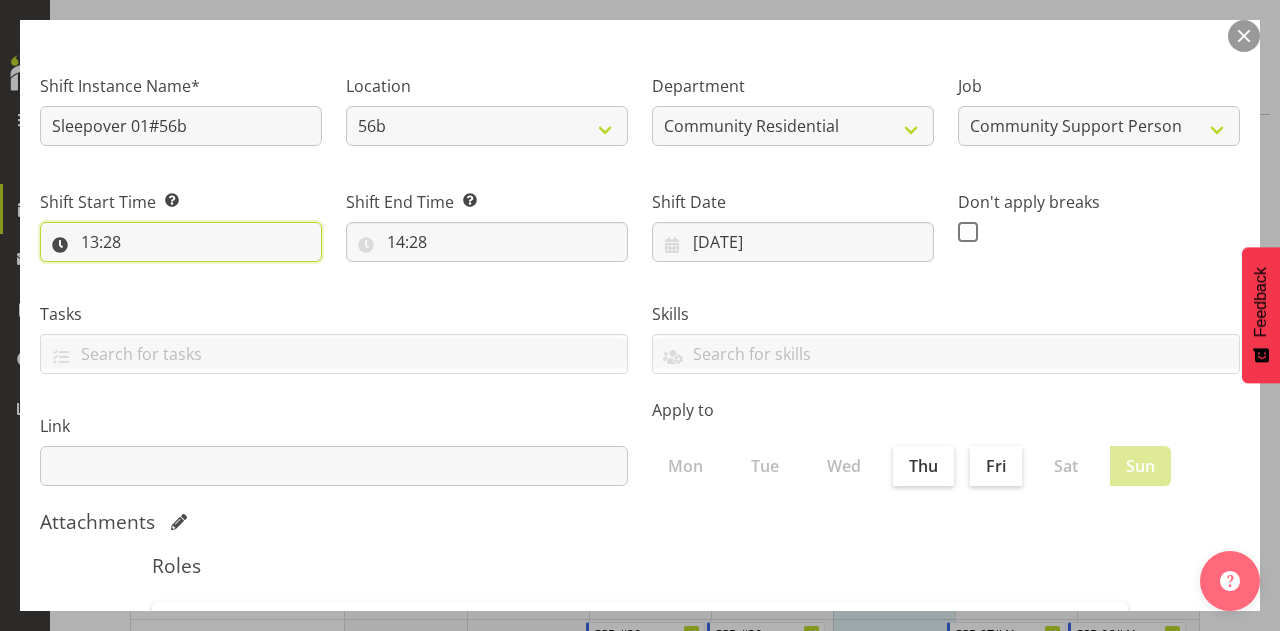 click on "13:28" at bounding box center (181, 242) 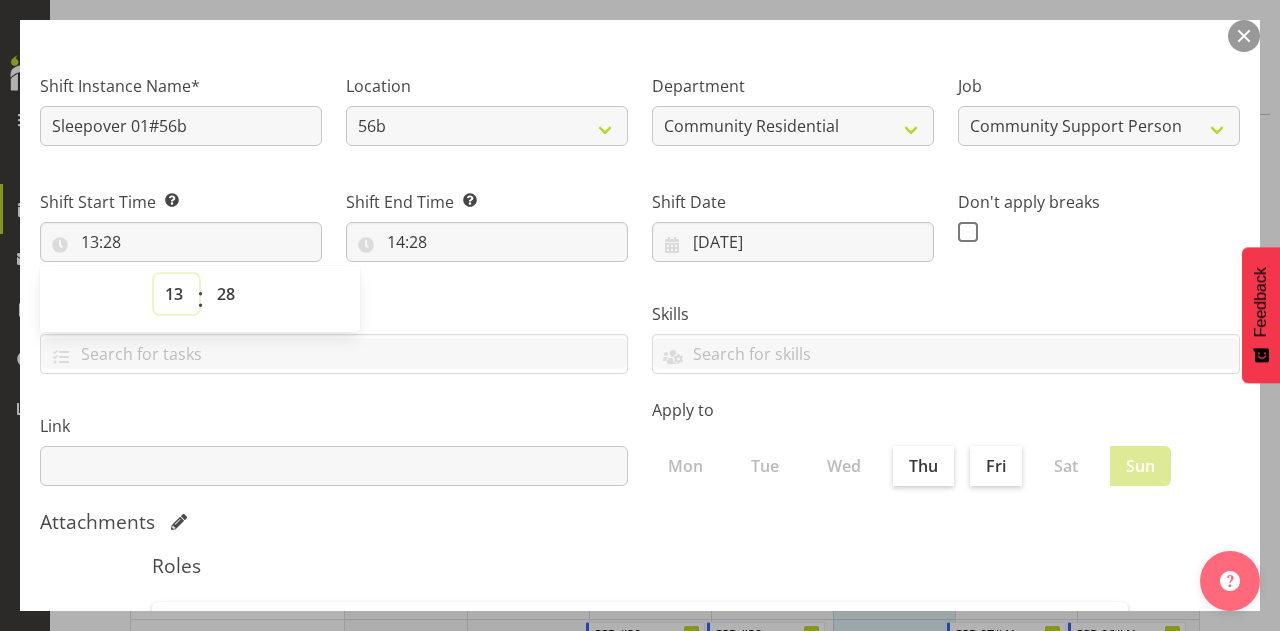 click on "00   01   02   03   04   05   06   07   08   09   10   11   12   13   14   15   16   17   18   19   20   21   22   23" at bounding box center [176, 294] 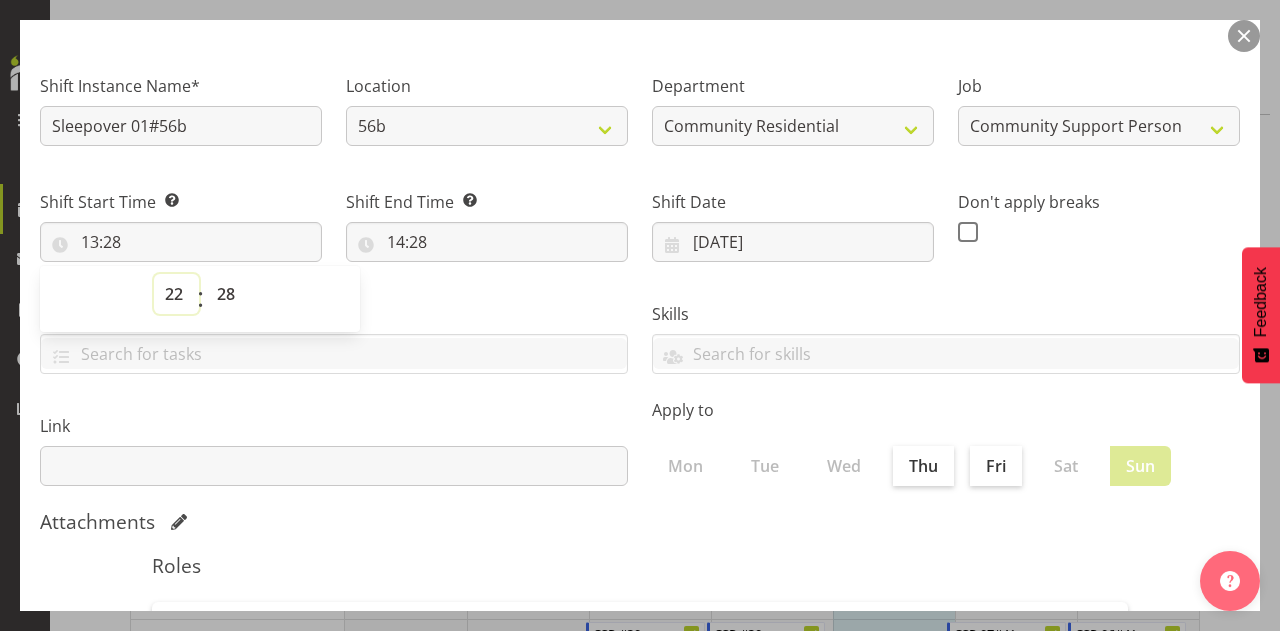 click on "00   01   02   03   04   05   06   07   08   09   10   11   12   13   14   15   16   17   18   19   20   21   22   23" at bounding box center (176, 294) 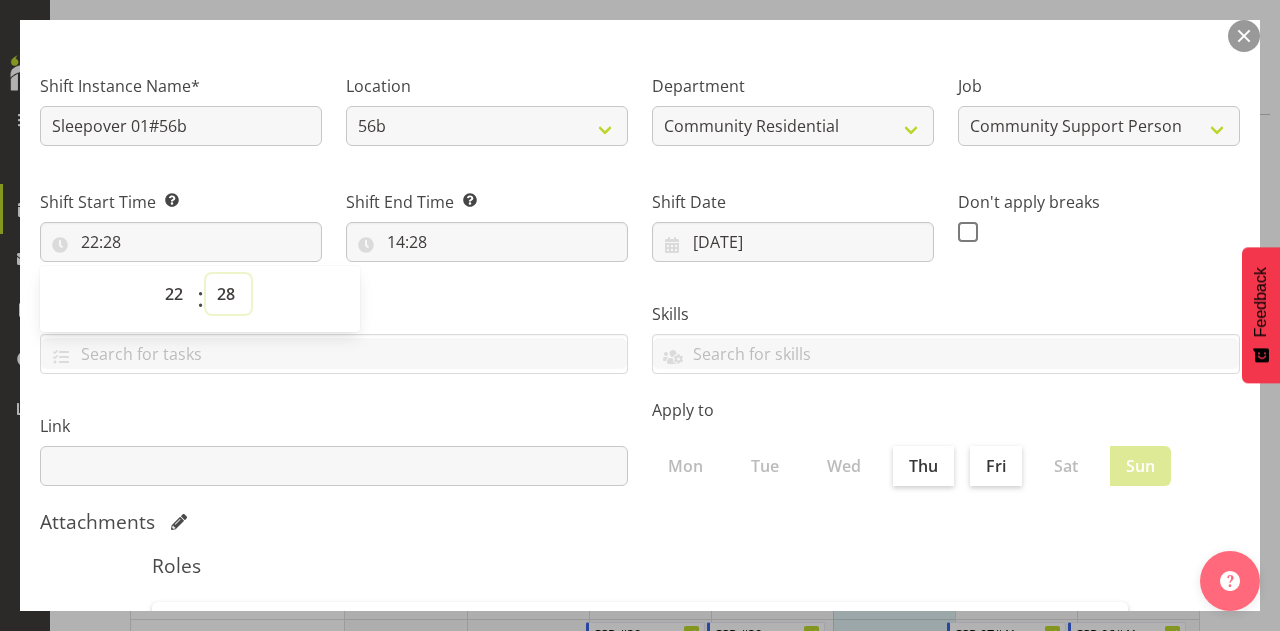 click on "00   01   02   03   04   05   06   07   08   09   10   11   12   13   14   15   16   17   18   19   20   21   22   23   24   25   26   27   28   29   30   31   32   33   34   35   36   37   38   39   40   41   42   43   44   45   46   47   48   49   50   51   52   53   54   55   56   57   58   59" at bounding box center [228, 294] 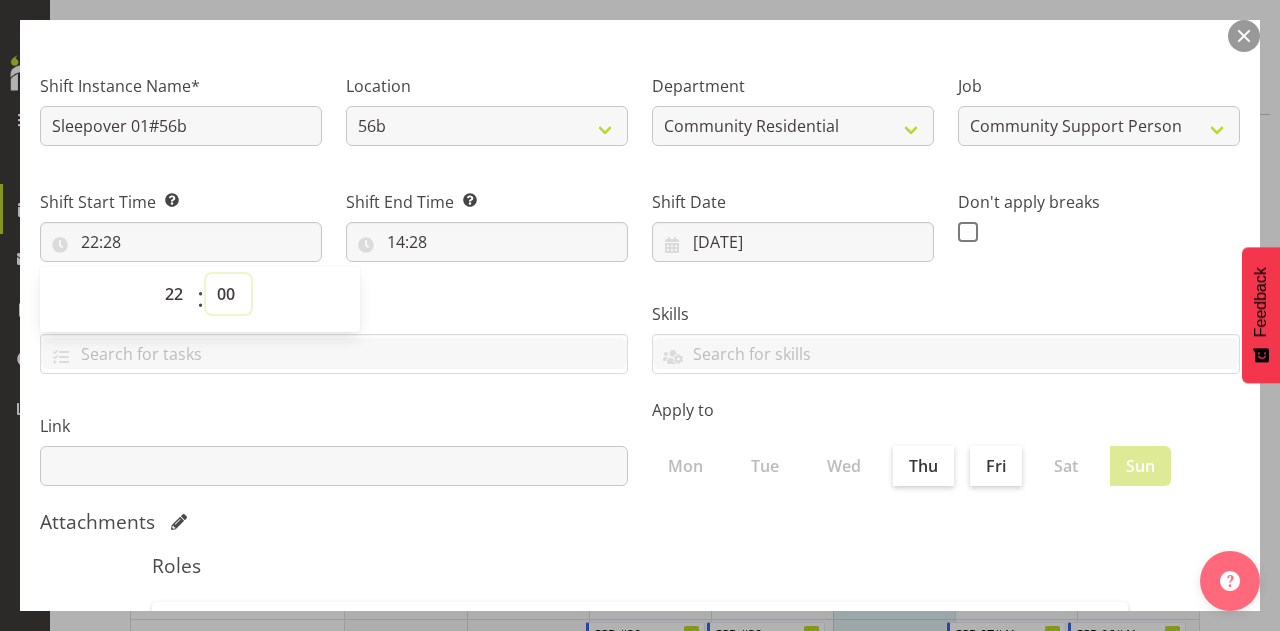 click on "00   01   02   03   04   05   06   07   08   09   10   11   12   13   14   15   16   17   18   19   20   21   22   23   24   25   26   27   28   29   30   31   32   33   34   35   36   37   38   39   40   41   42   43   44   45   46   47   48   49   50   51   52   53   54   55   56   57   58   59" at bounding box center [228, 294] 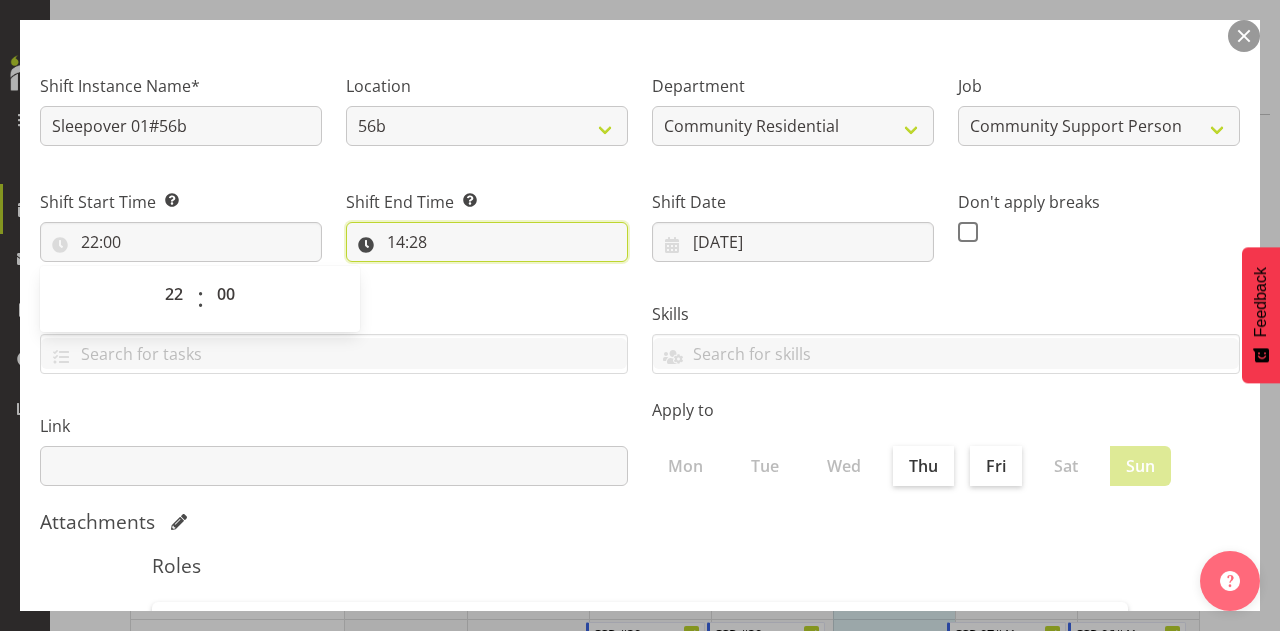 click on "14:28" at bounding box center [487, 242] 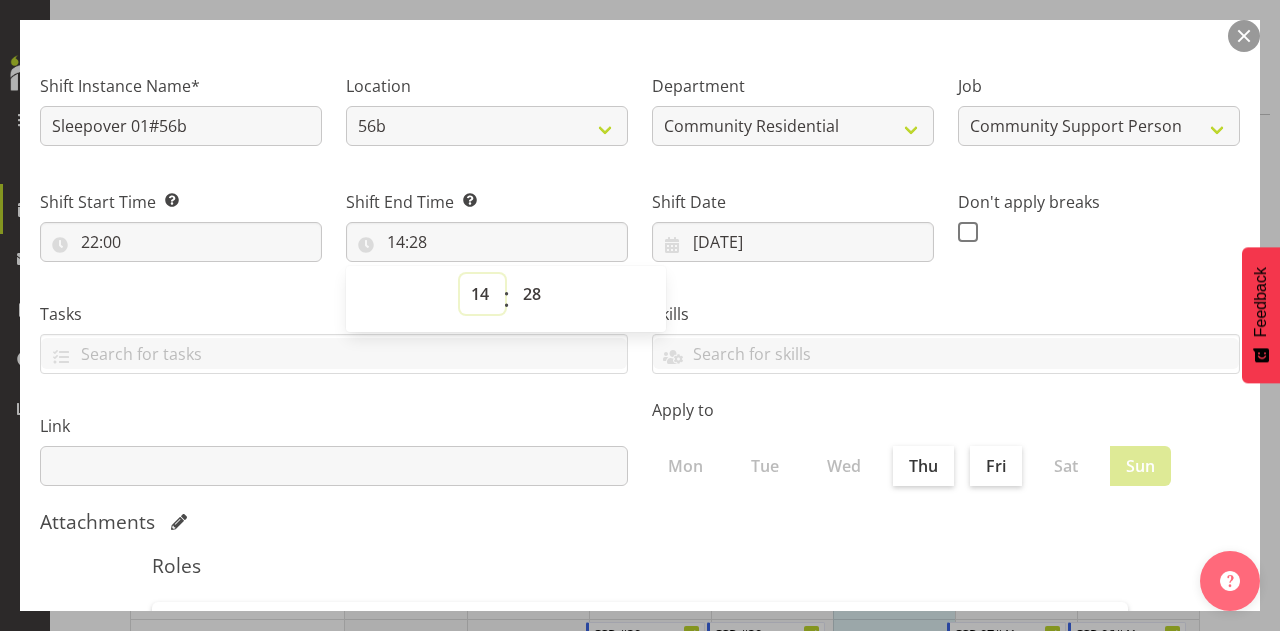 click on "00   01   02   03   04   05   06   07   08   09   10   11   12   13   14   15   16   17   18   19   20   21   22   23" at bounding box center (482, 294) 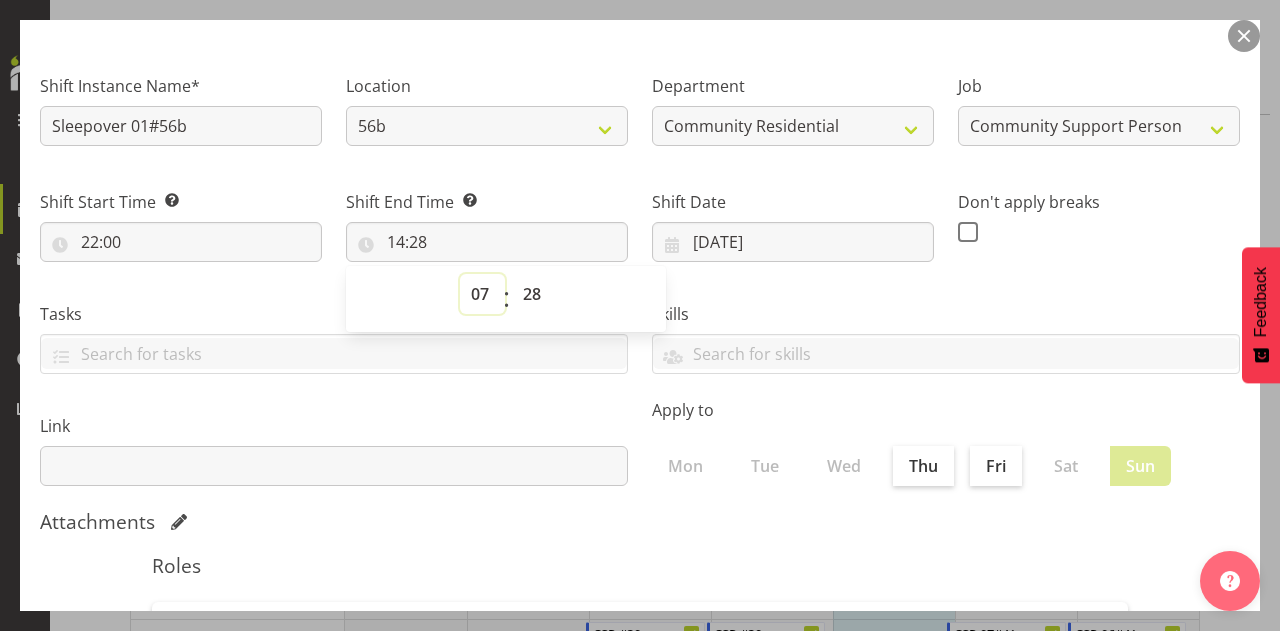 click on "00   01   02   03   04   05   06   07   08   09   10   11   12   13   14   15   16   17   18   19   20   21   22   23" at bounding box center (482, 294) 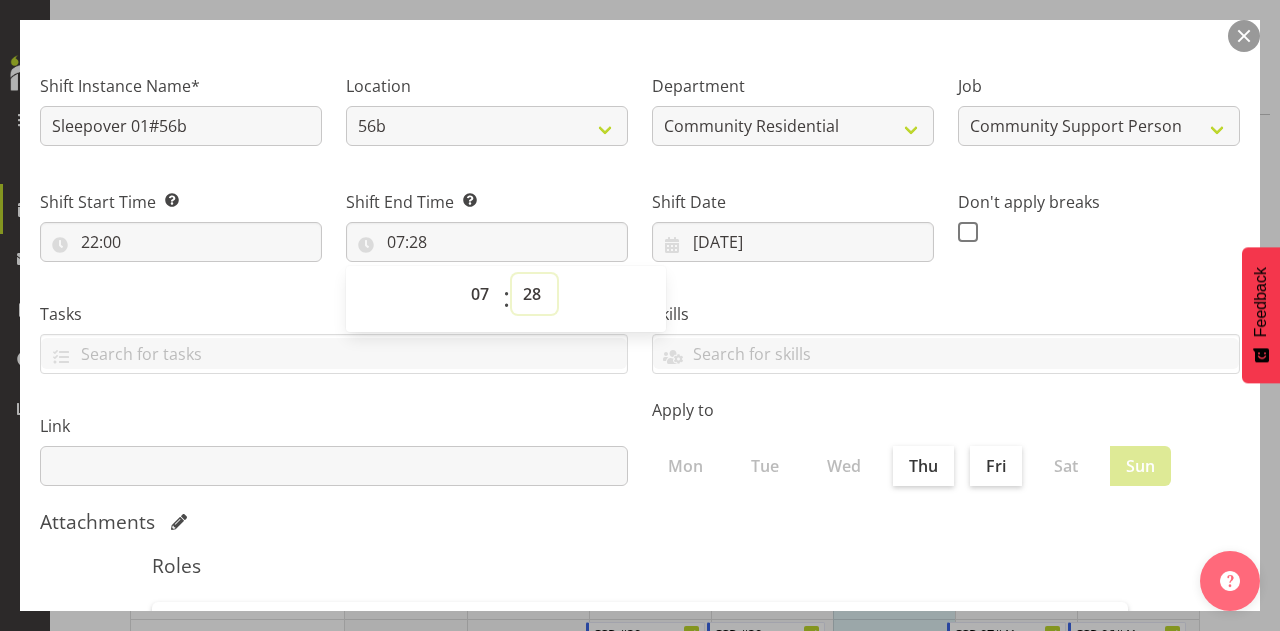 click on "00   01   02   03   04   05   06   07   08   09   10   11   12   13   14   15   16   17   18   19   20   21   22   23   24   25   26   27   28   29   30   31   32   33   34   35   36   37   38   39   40   41   42   43   44   45   46   47   48   49   50   51   52   53   54   55   56   57   58   59" at bounding box center (534, 294) 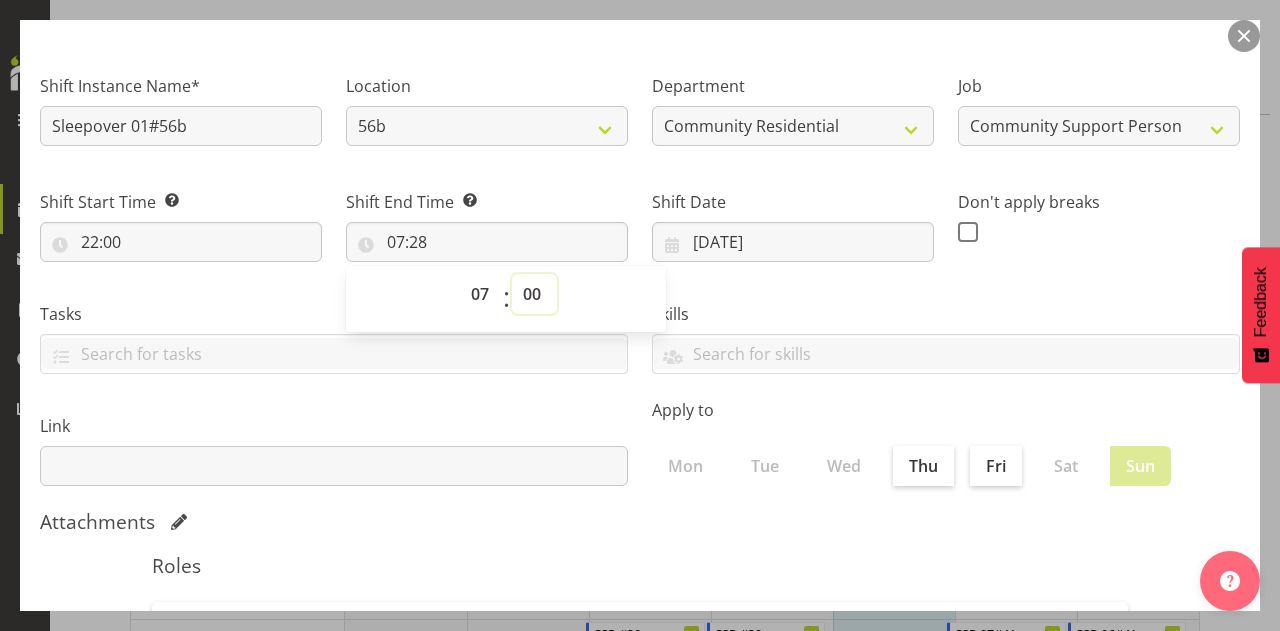 click on "00   01   02   03   04   05   06   07   08   09   10   11   12   13   14   15   16   17   18   19   20   21   22   23   24   25   26   27   28   29   30   31   32   33   34   35   36   37   38   39   40   41   42   43   44   45   46   47   48   49   50   51   52   53   54   55   56   57   58   59" at bounding box center (534, 294) 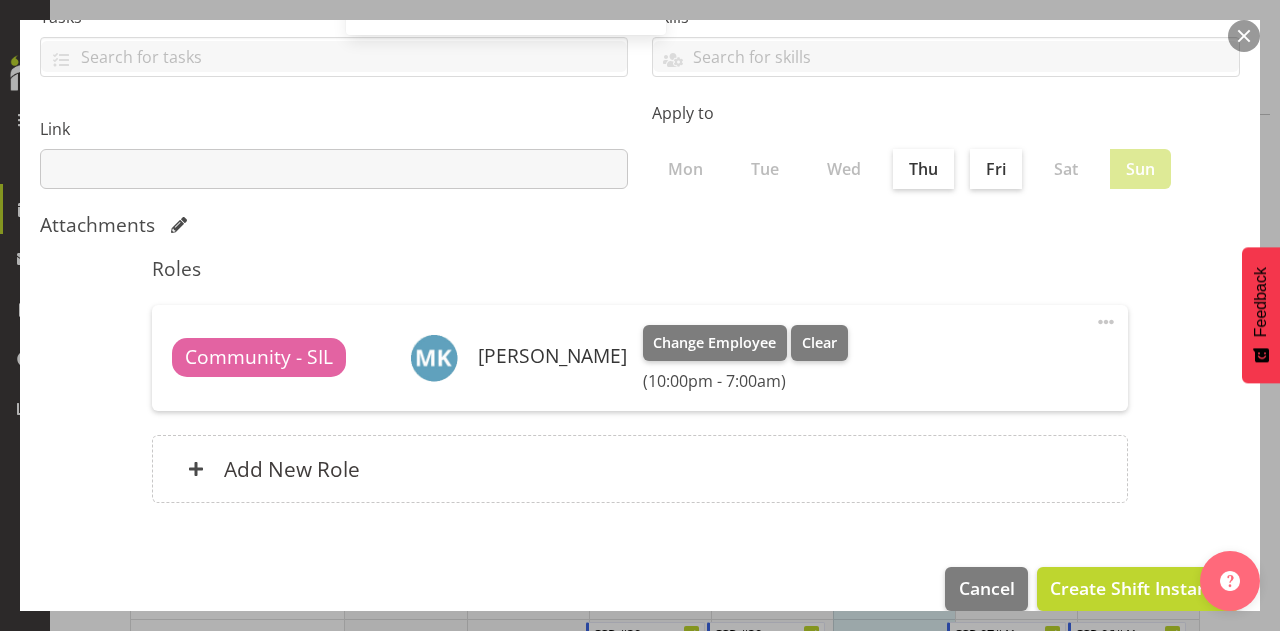 scroll, scrollTop: 428, scrollLeft: 0, axis: vertical 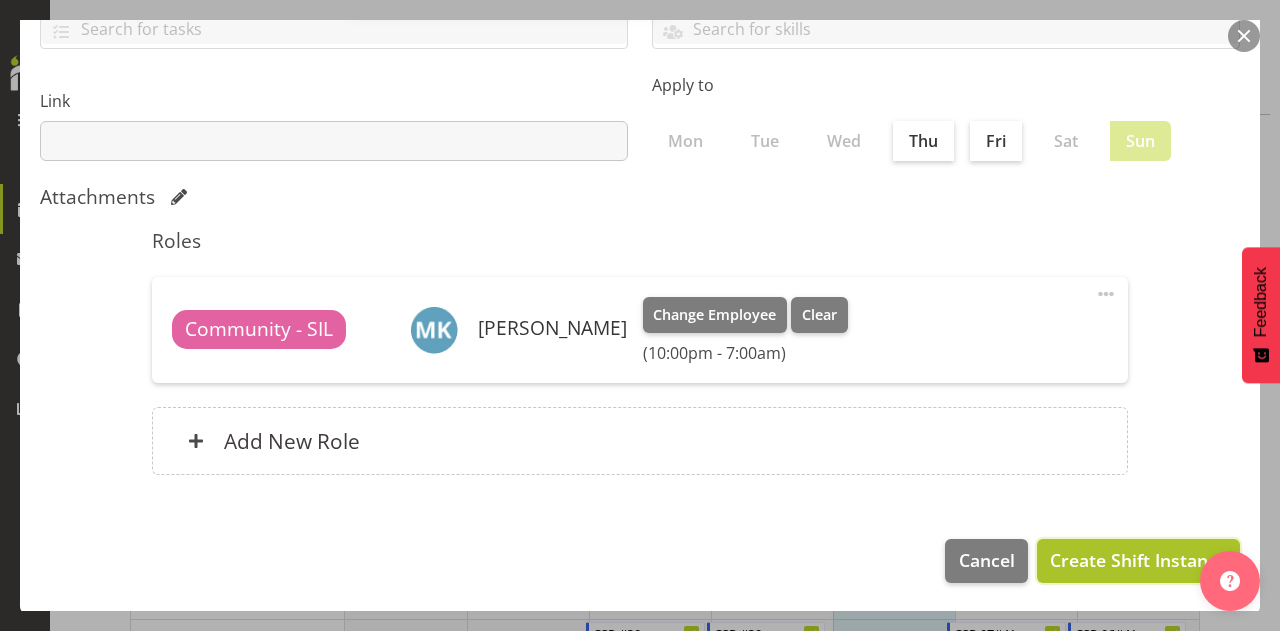 click on "Create Shift Instance" at bounding box center [1138, 560] 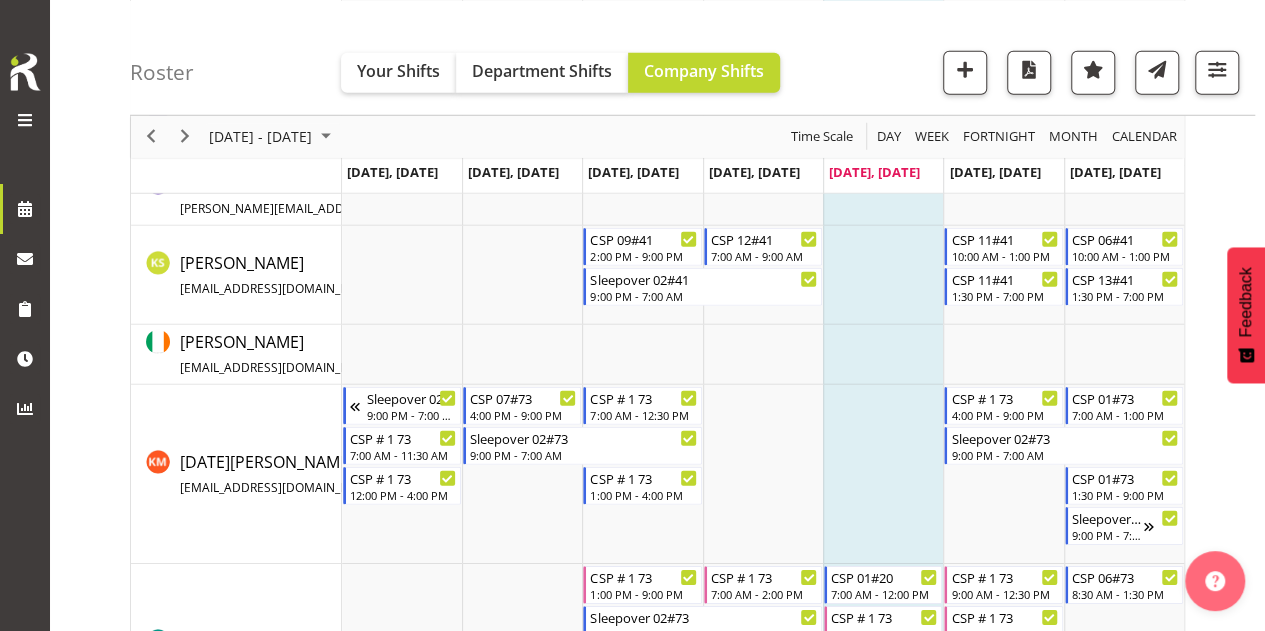scroll, scrollTop: 5598, scrollLeft: 0, axis: vertical 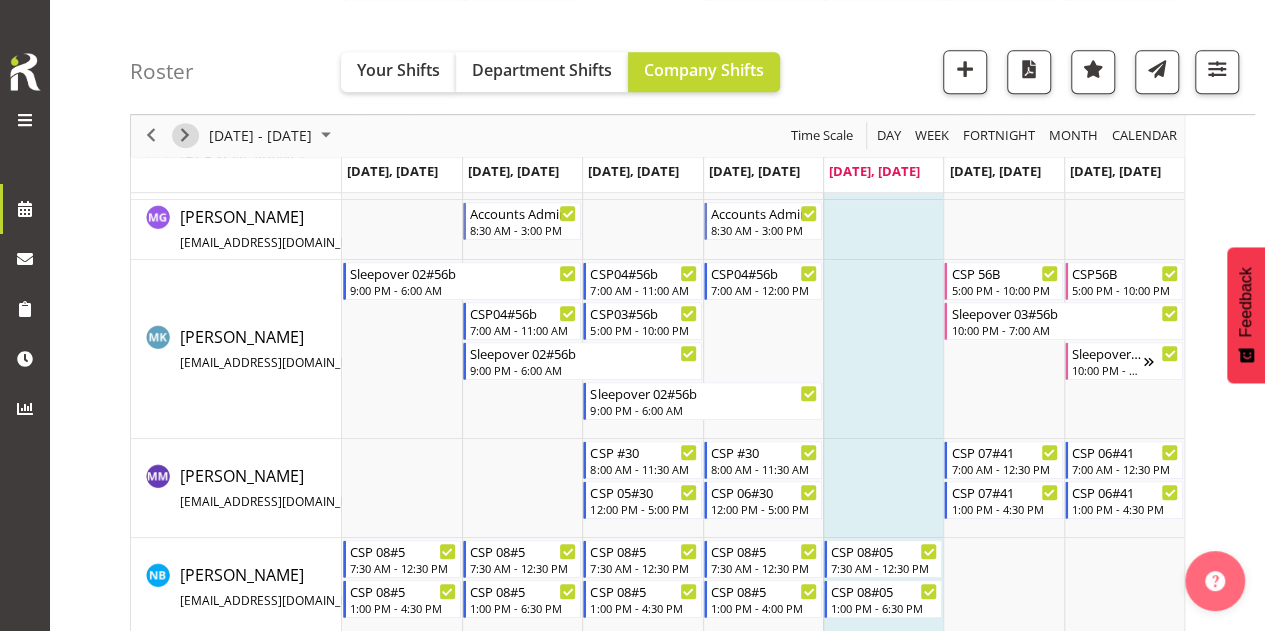 click at bounding box center (185, 136) 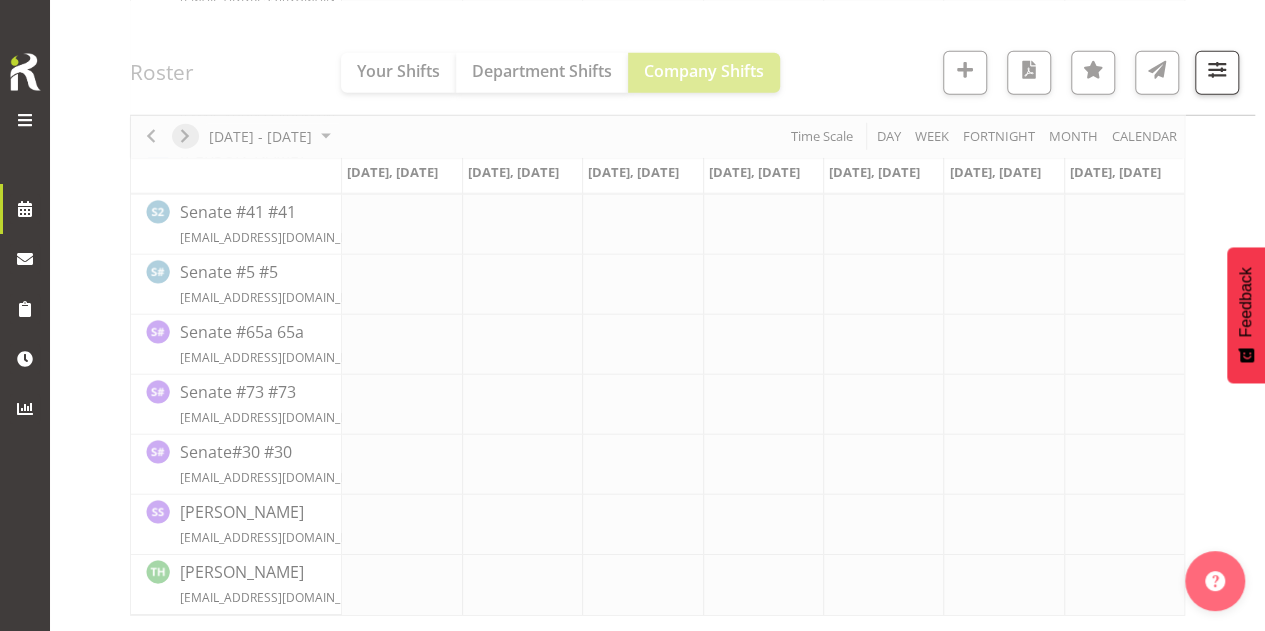 scroll, scrollTop: 2784, scrollLeft: 0, axis: vertical 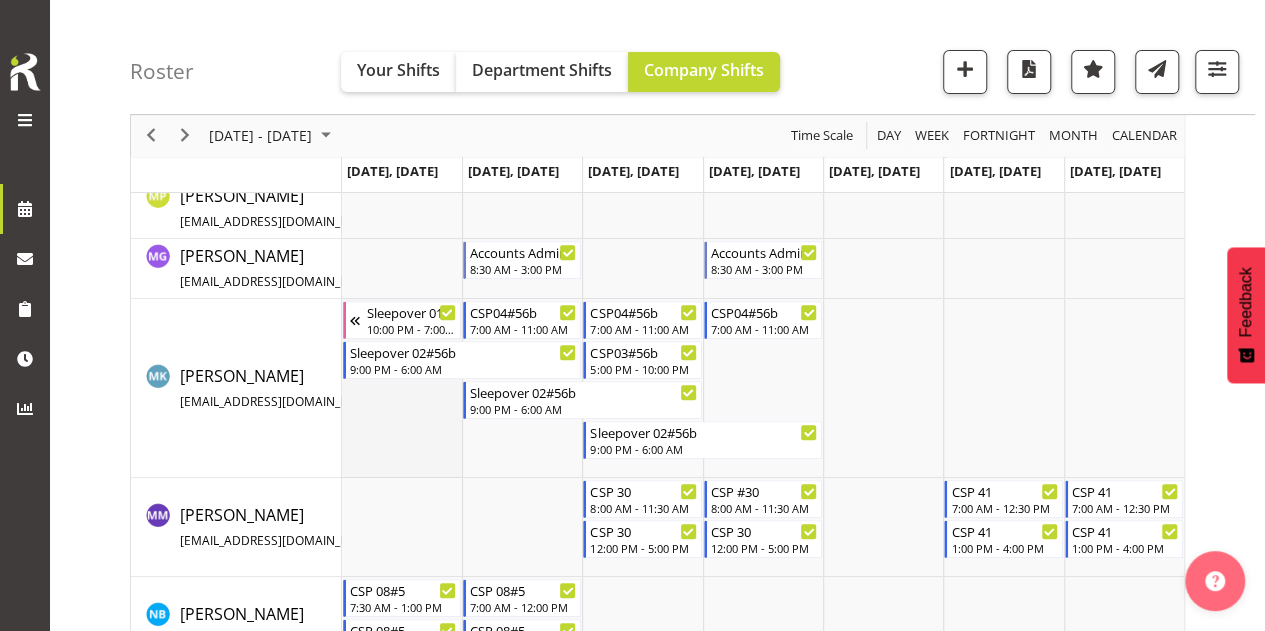 click at bounding box center (402, 388) 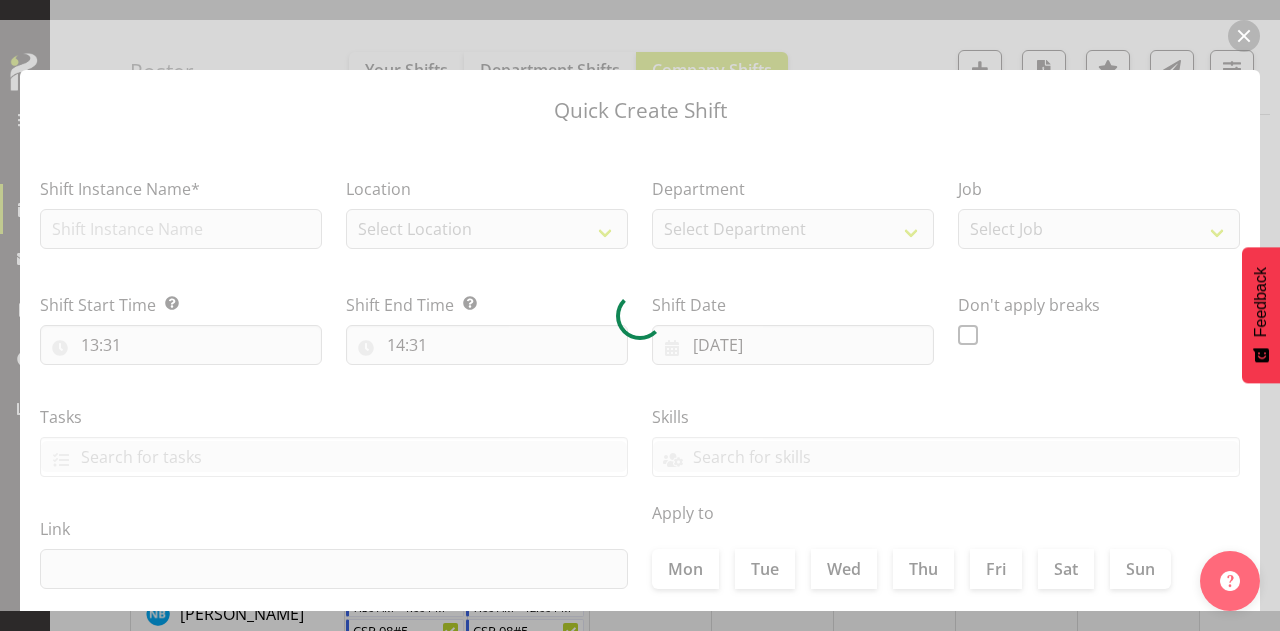 type on "[DATE]" 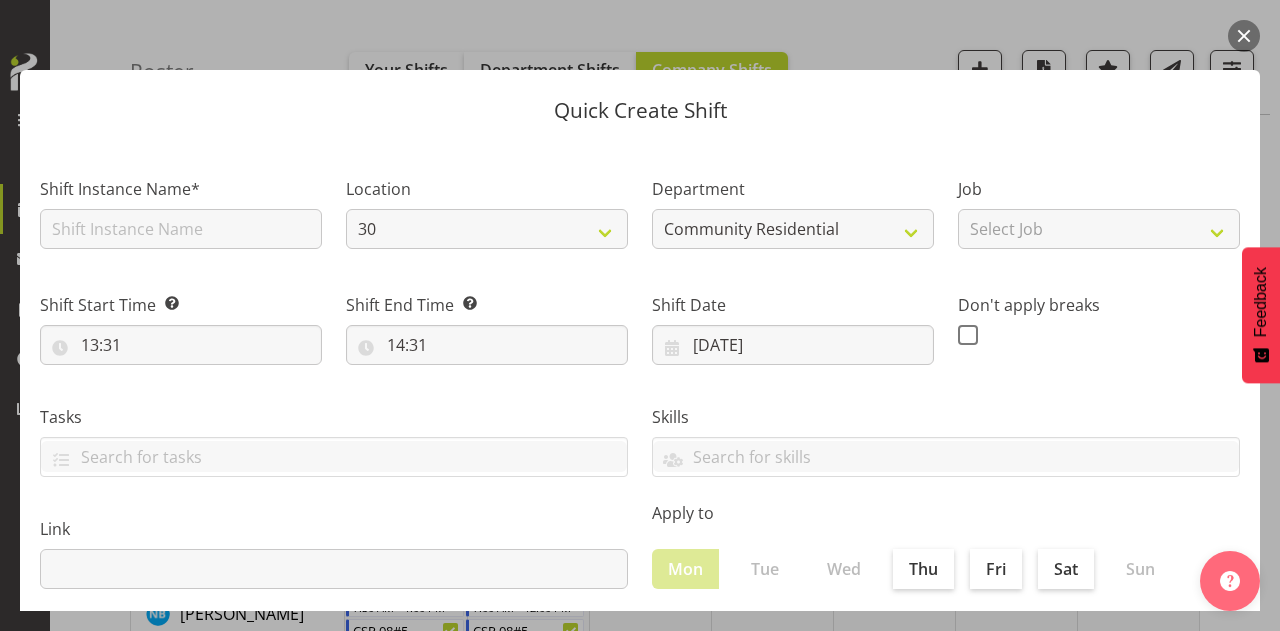 click at bounding box center (1244, 36) 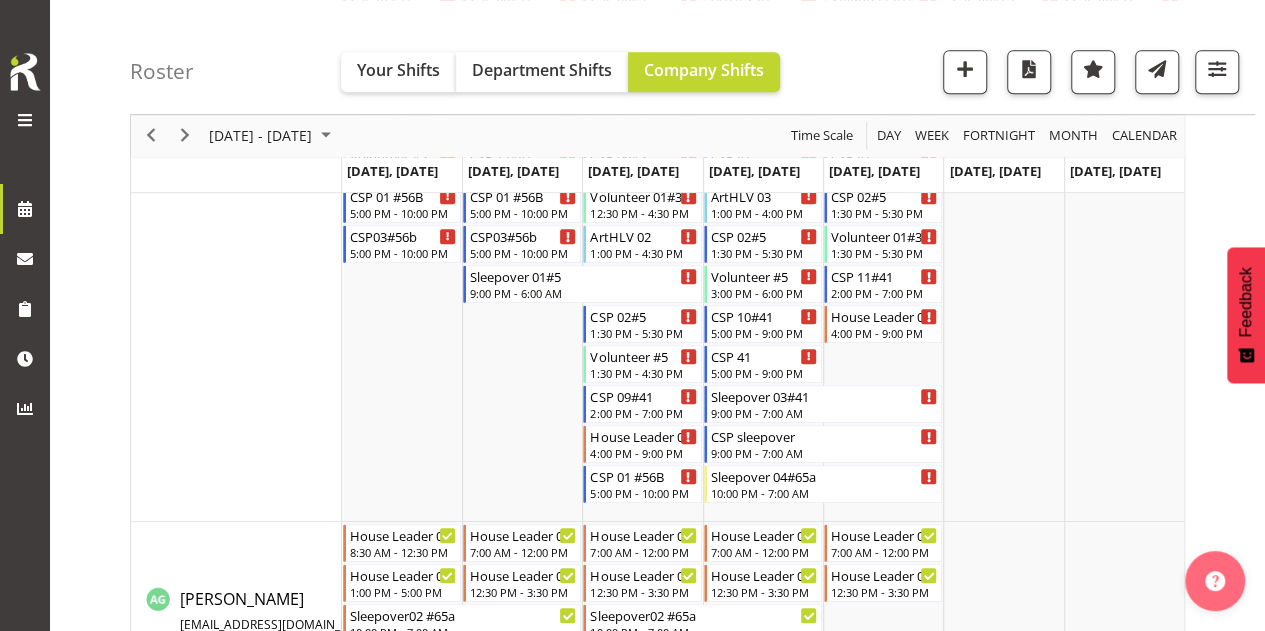 scroll, scrollTop: 0, scrollLeft: 0, axis: both 